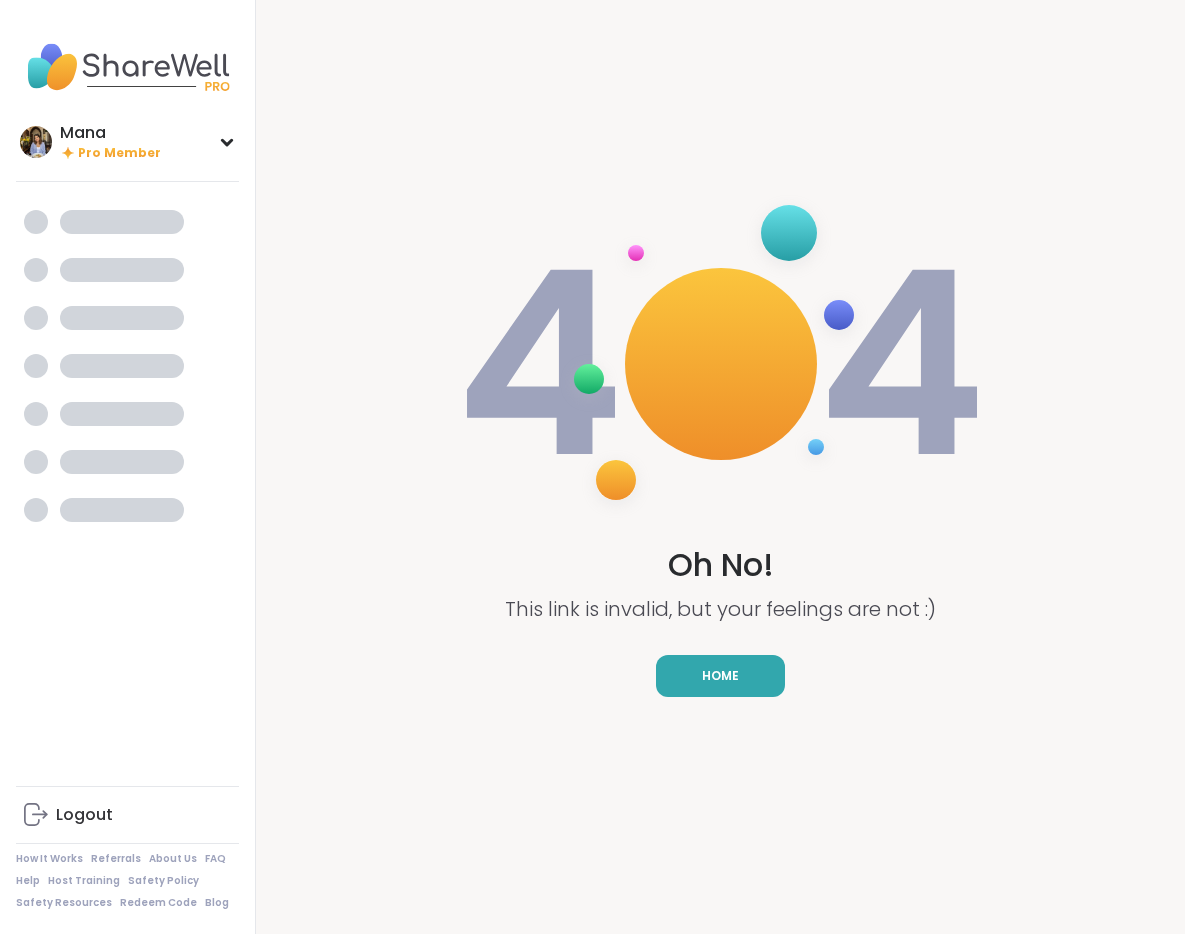 scroll, scrollTop: 0, scrollLeft: 0, axis: both 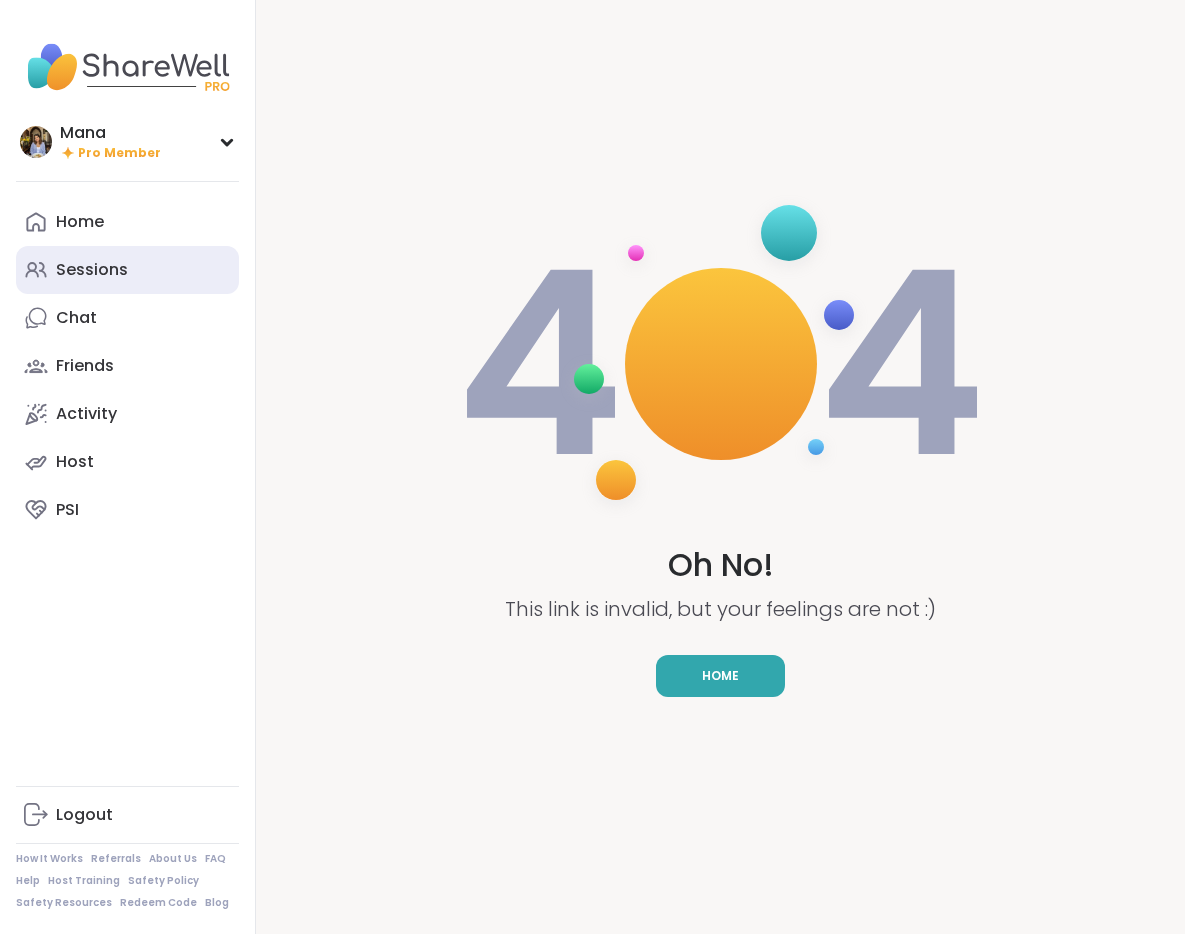 click on "Sessions" at bounding box center [92, 270] 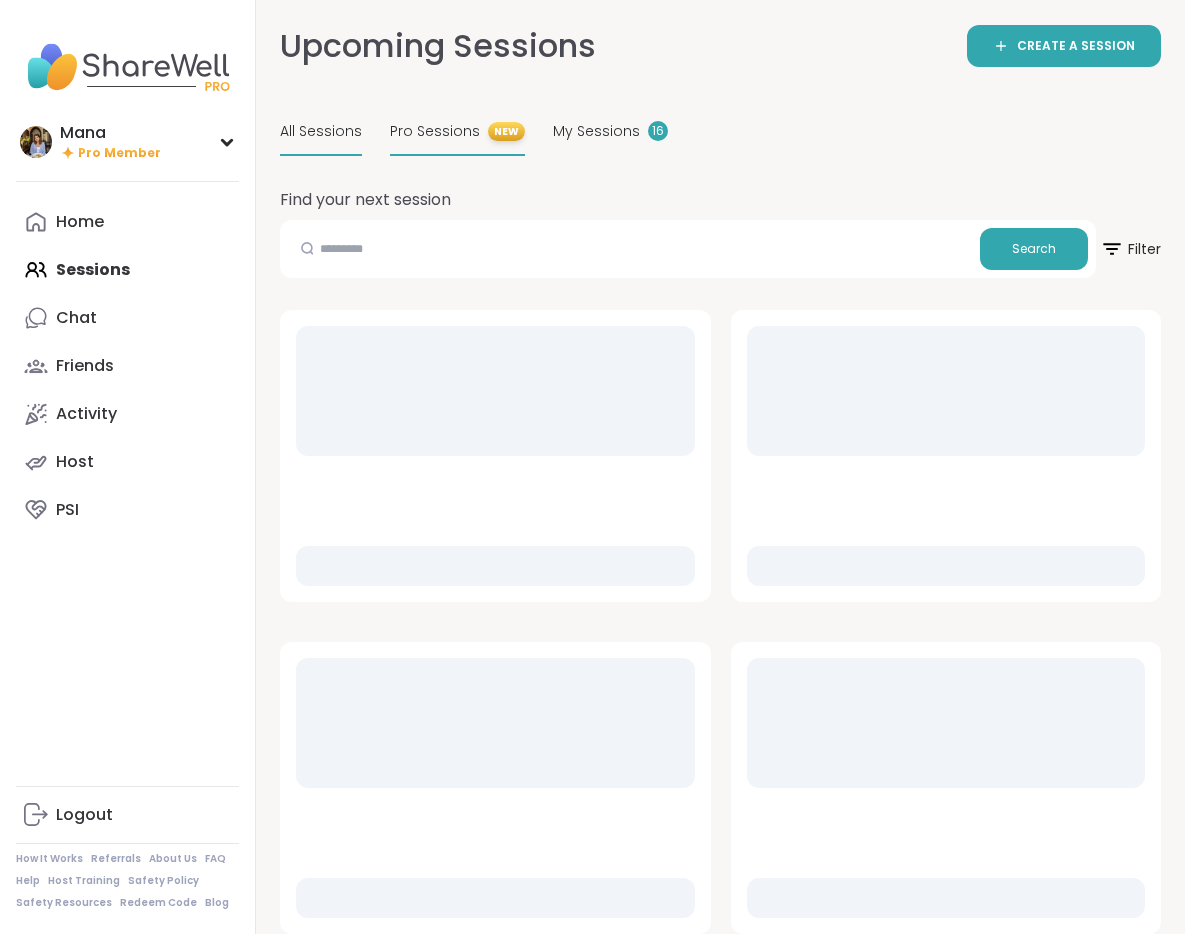 click on "Pro Sessions NEW" at bounding box center [457, 132] 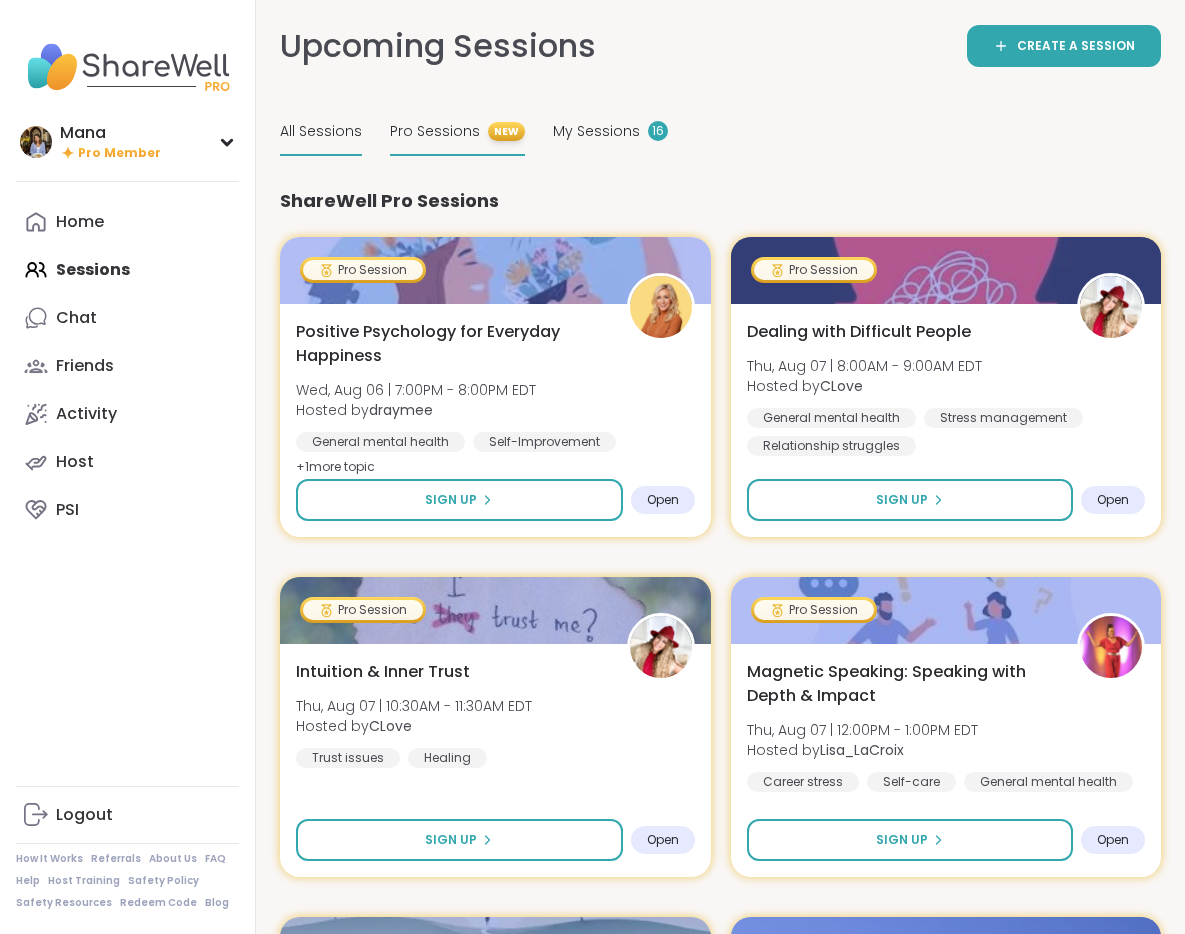 click on "All Sessions" at bounding box center (321, 131) 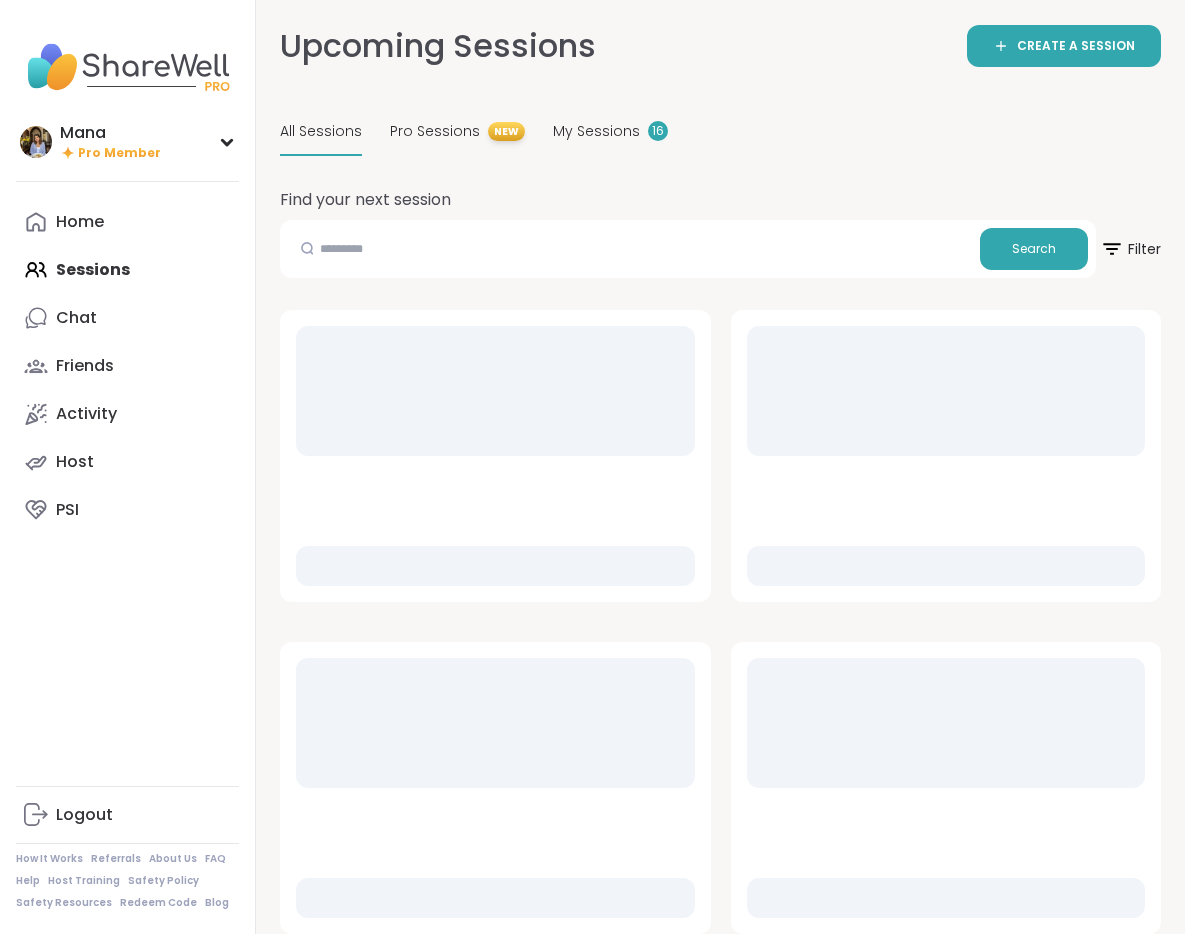 click on "Find your next session Search  Filter" at bounding box center (720, 1225) 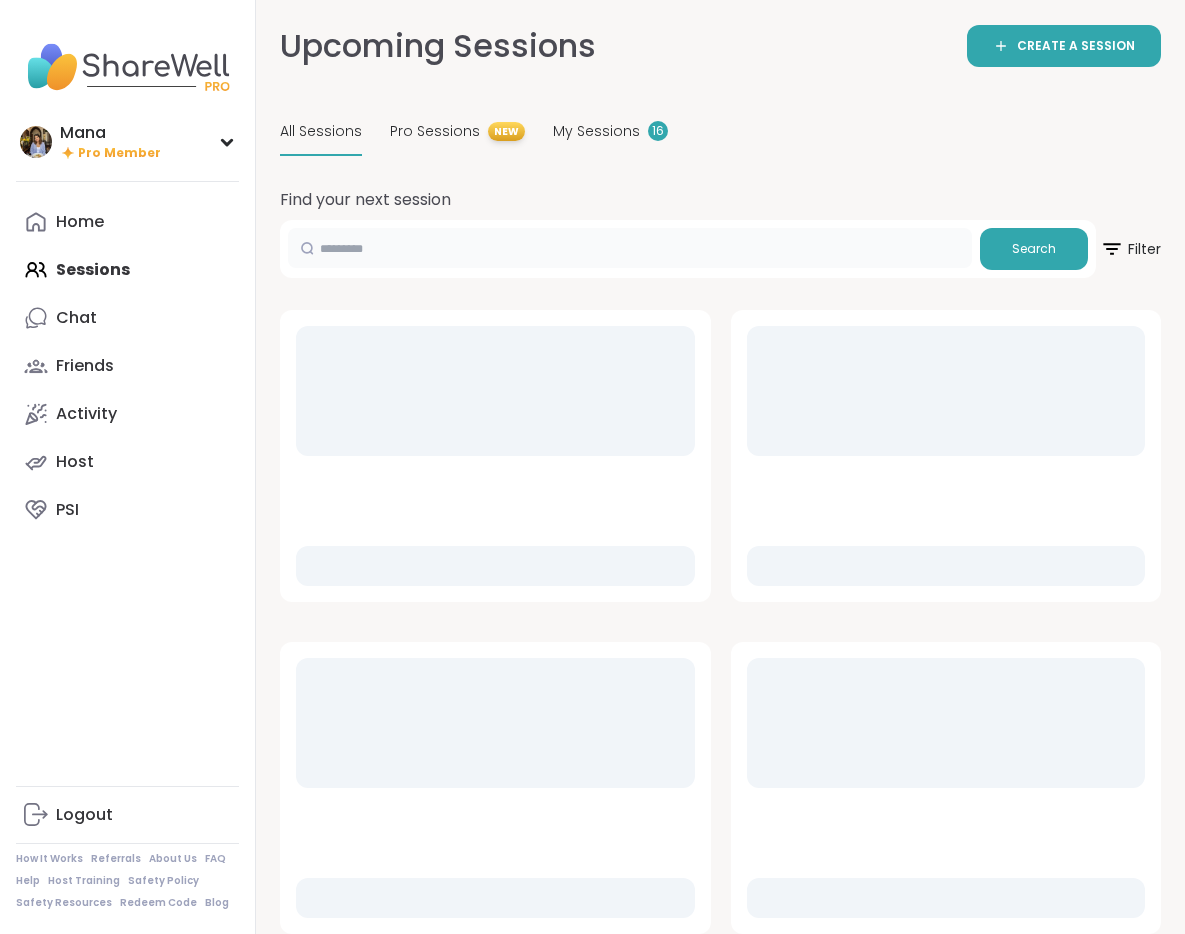click at bounding box center (630, 248) 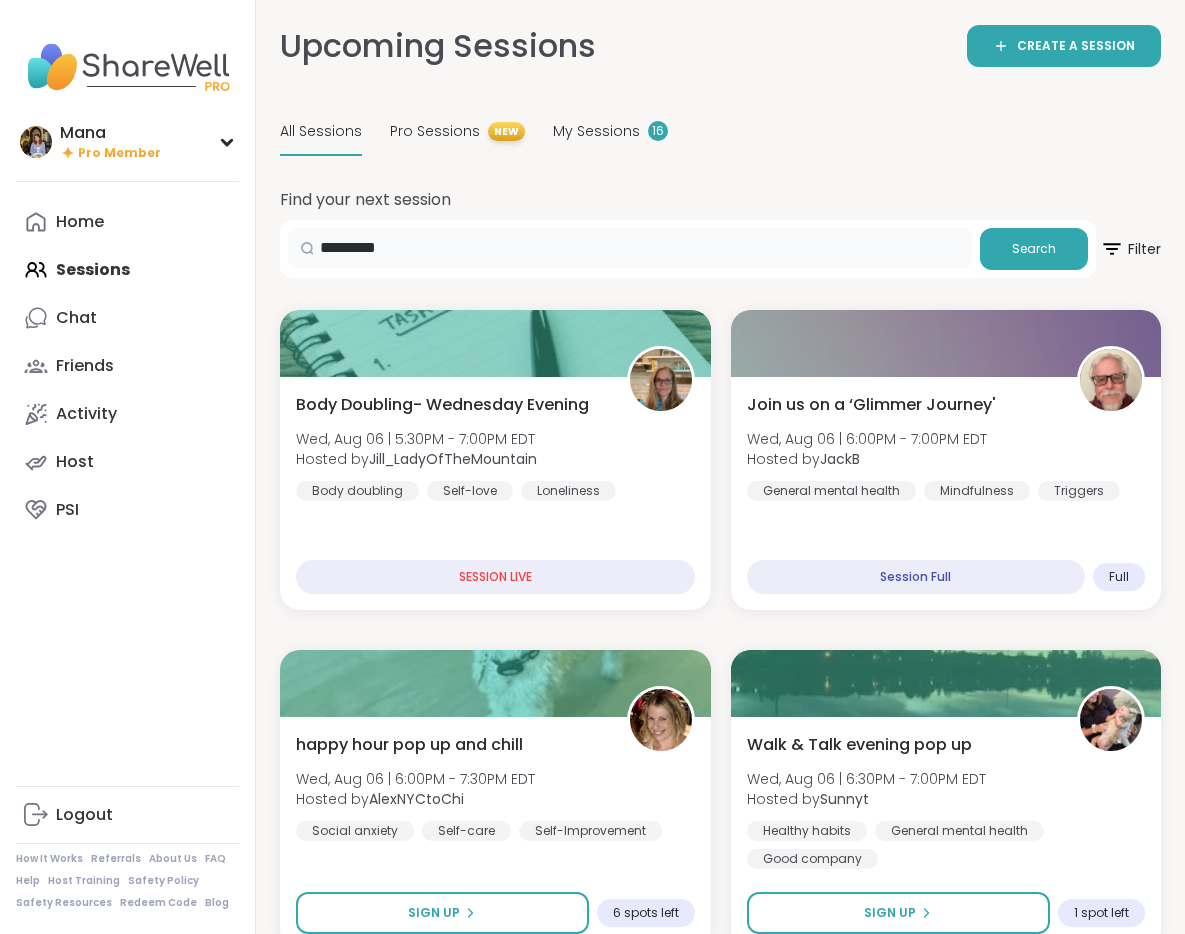 type on "*********" 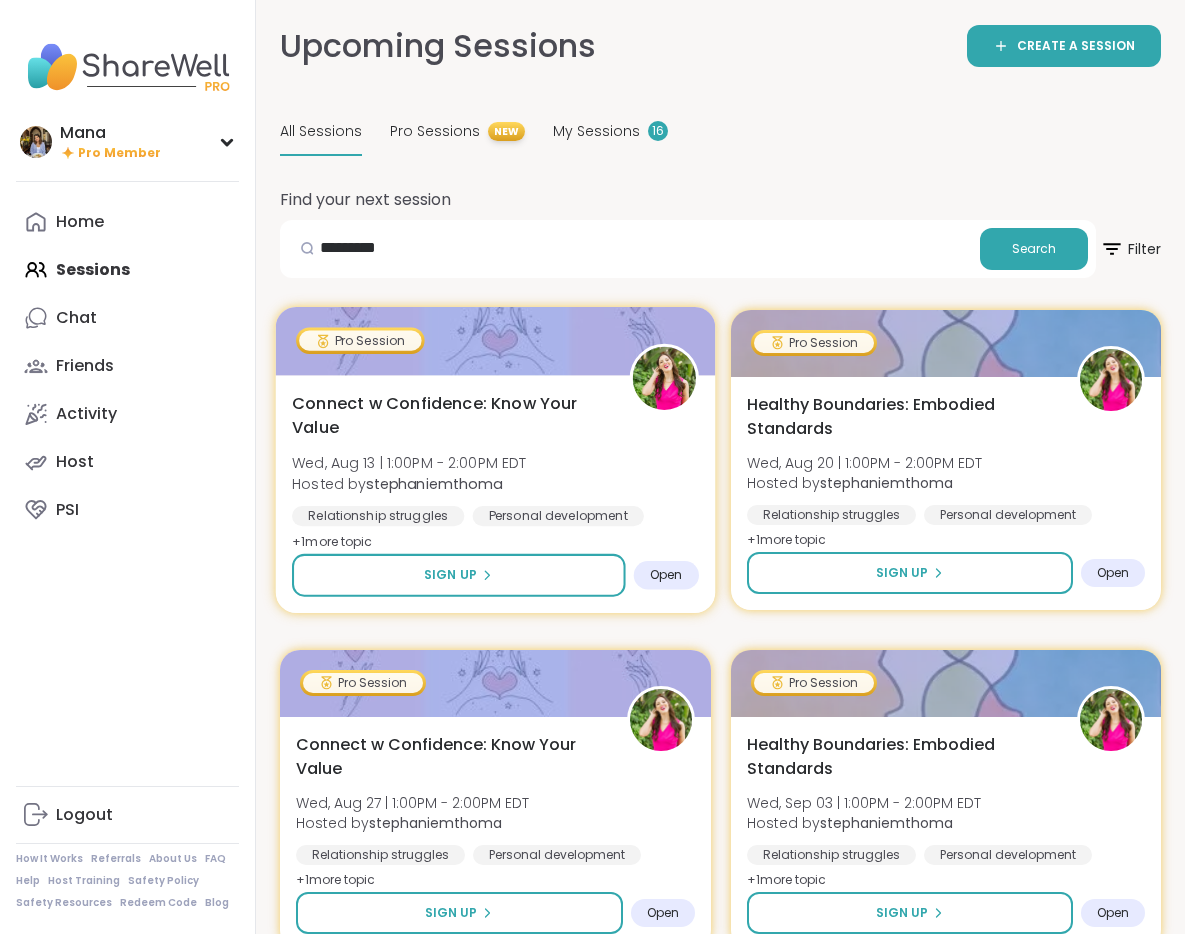 click on "Connect w Confidence: Know Your Value Wed, Aug 13 | 1:00PM - 2:00PM EDT Hosted by  stephaniemthoma Relationship struggles Personal development Identity + 1  more topic" at bounding box center (495, 472) 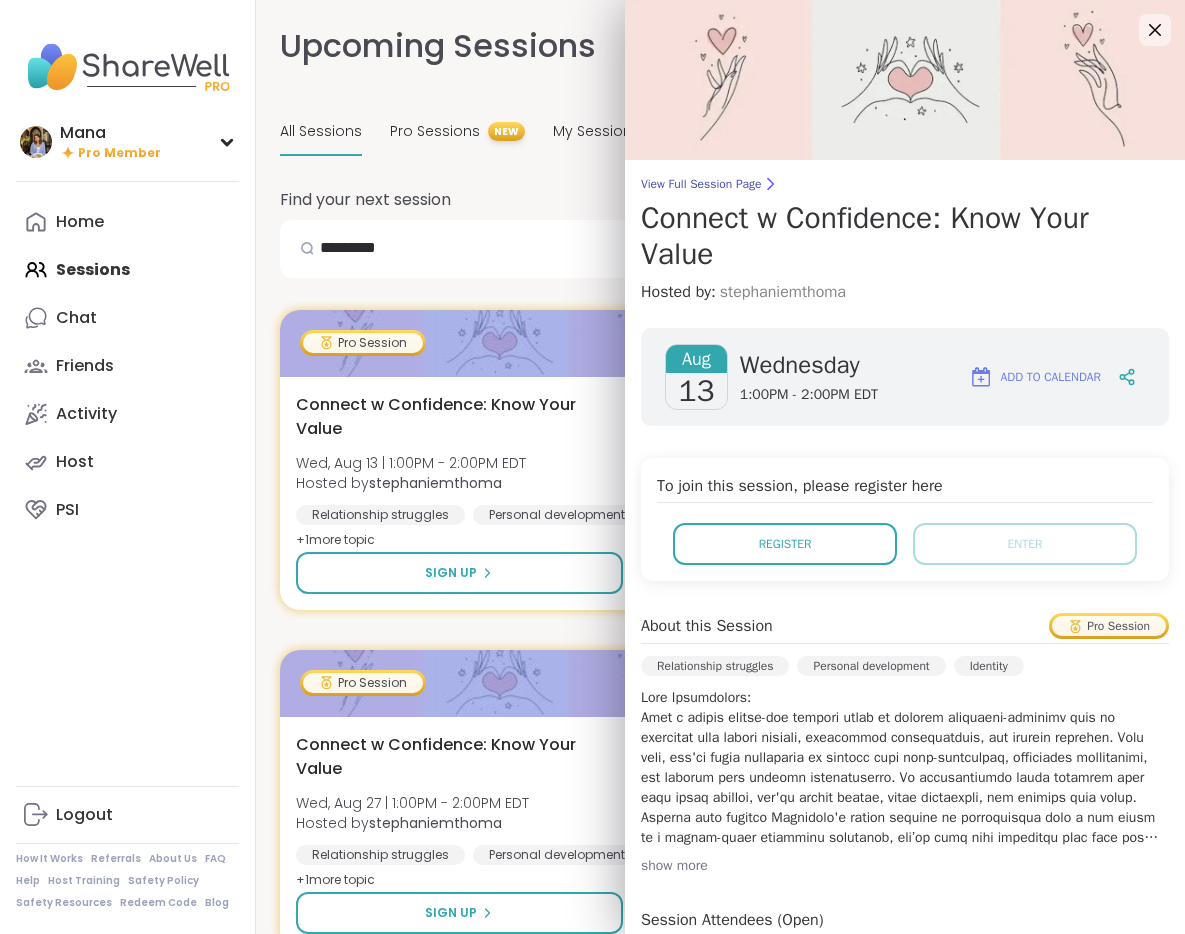 click on "stephaniemthoma" at bounding box center (783, 292) 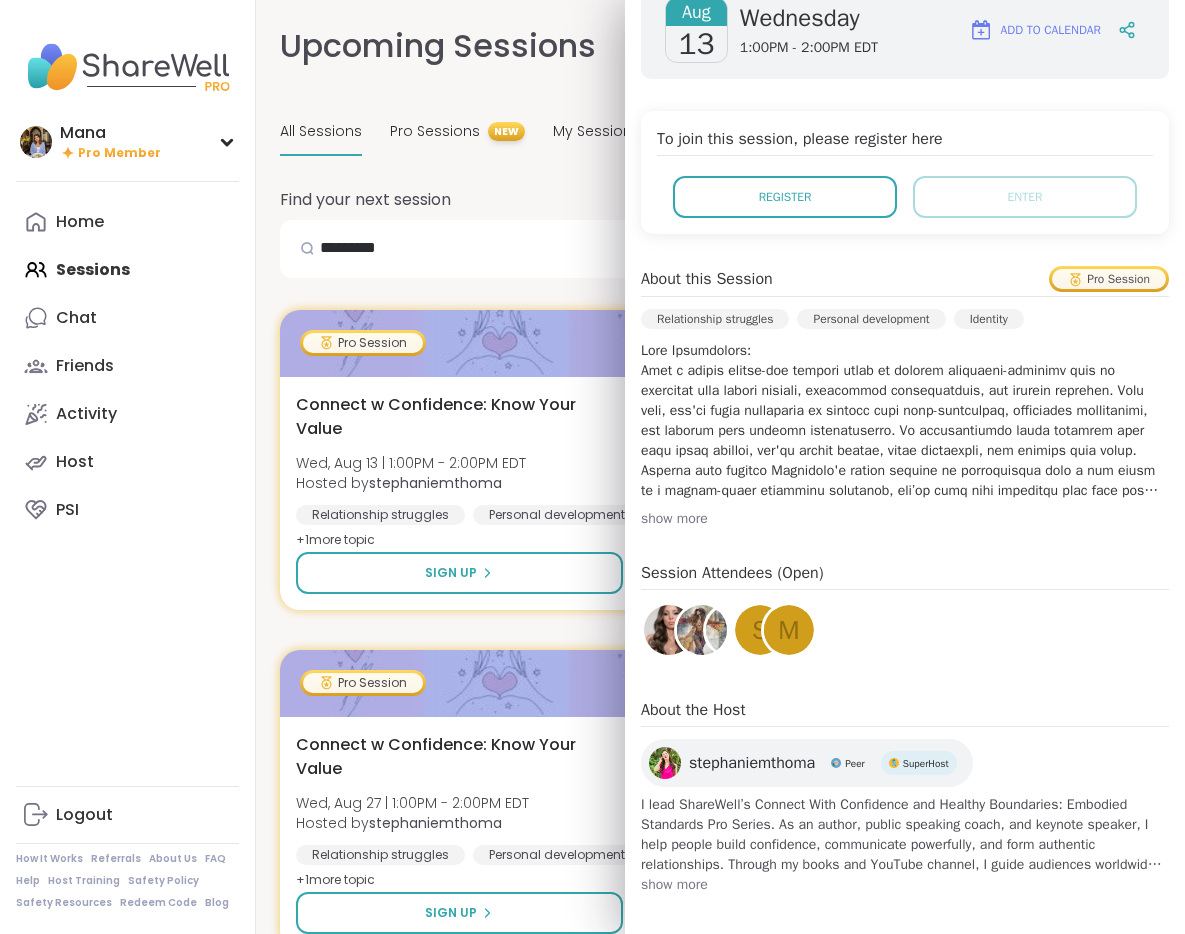 scroll, scrollTop: 356, scrollLeft: 0, axis: vertical 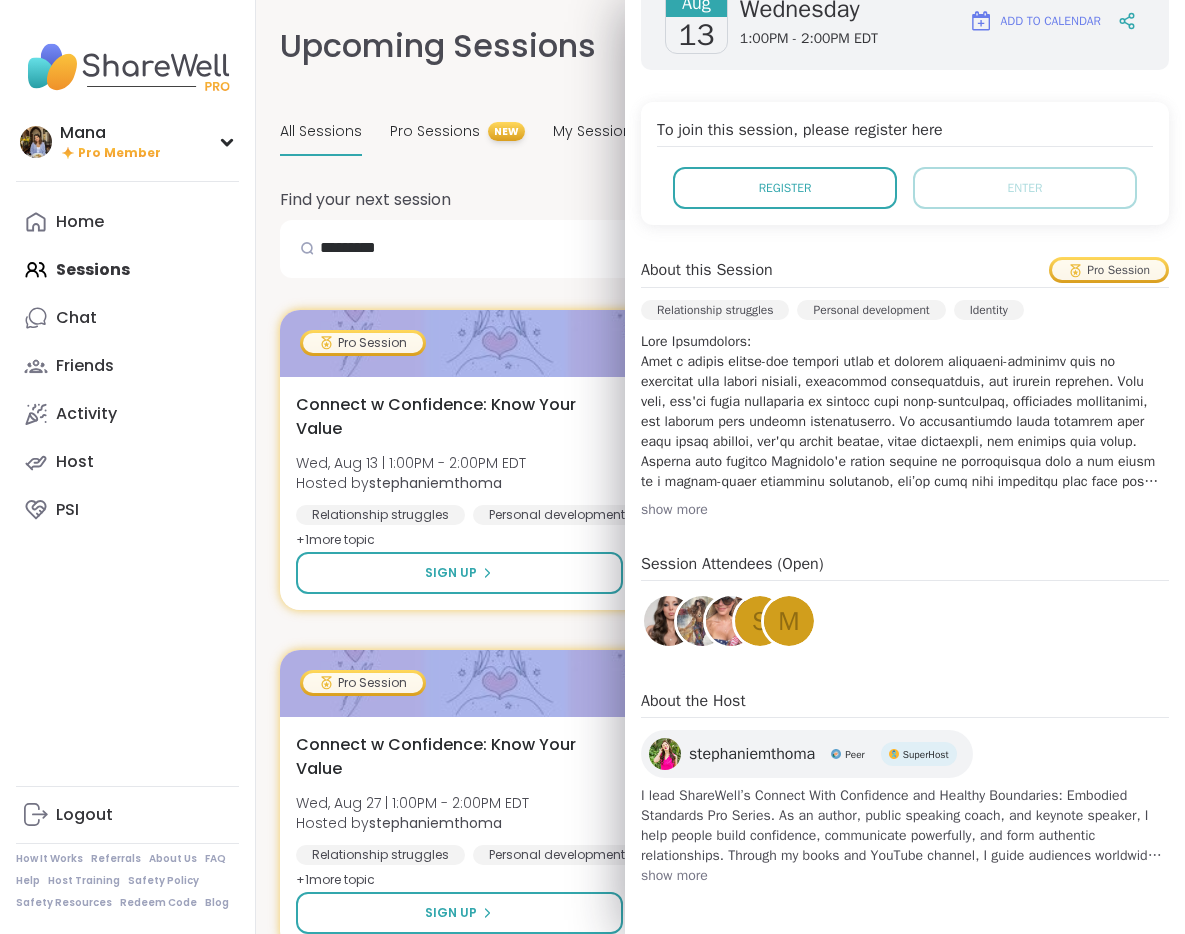click on "stephaniemthoma" at bounding box center [752, 754] 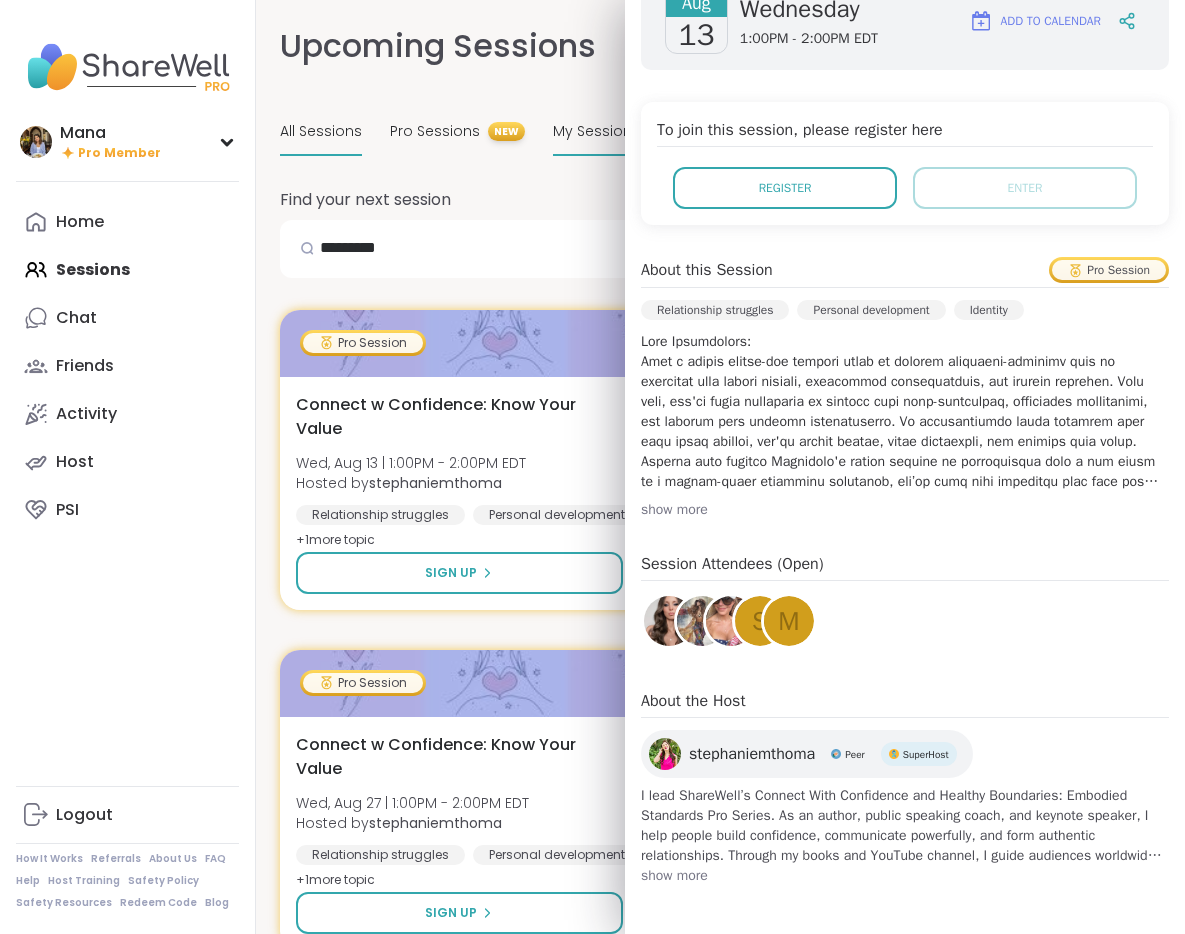 click on "My Sessions" at bounding box center [596, 131] 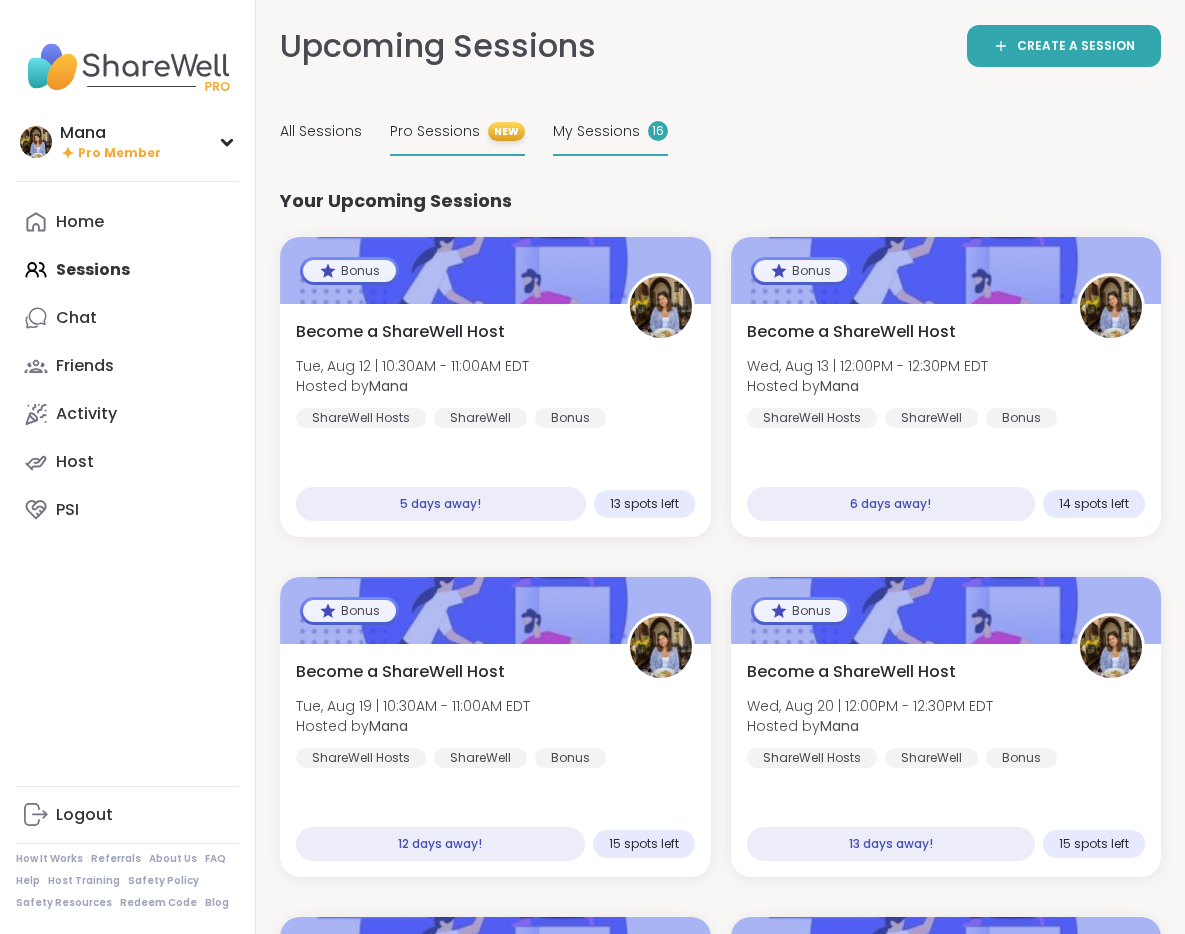 click on "Pro Sessions" at bounding box center (435, 131) 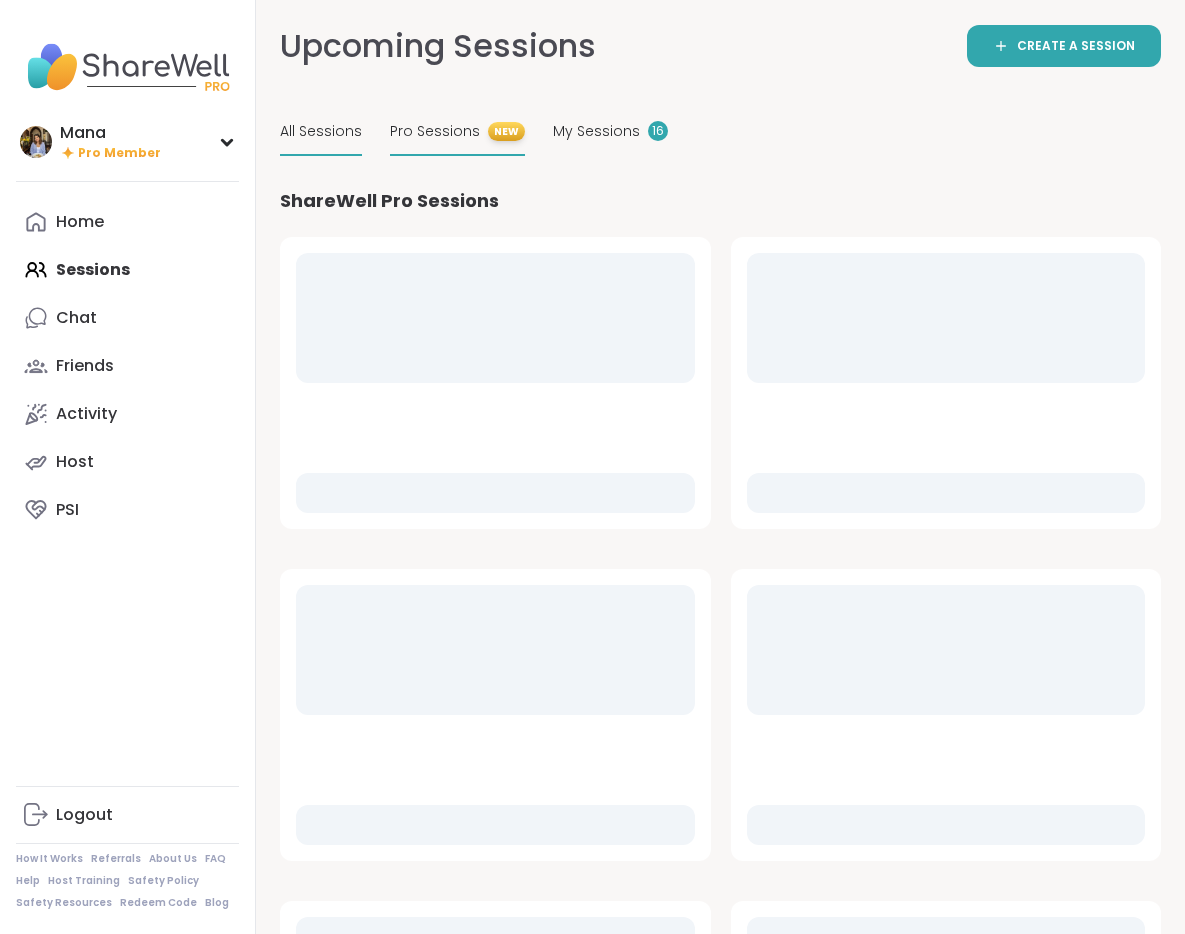 click on "All Sessions" at bounding box center [321, 131] 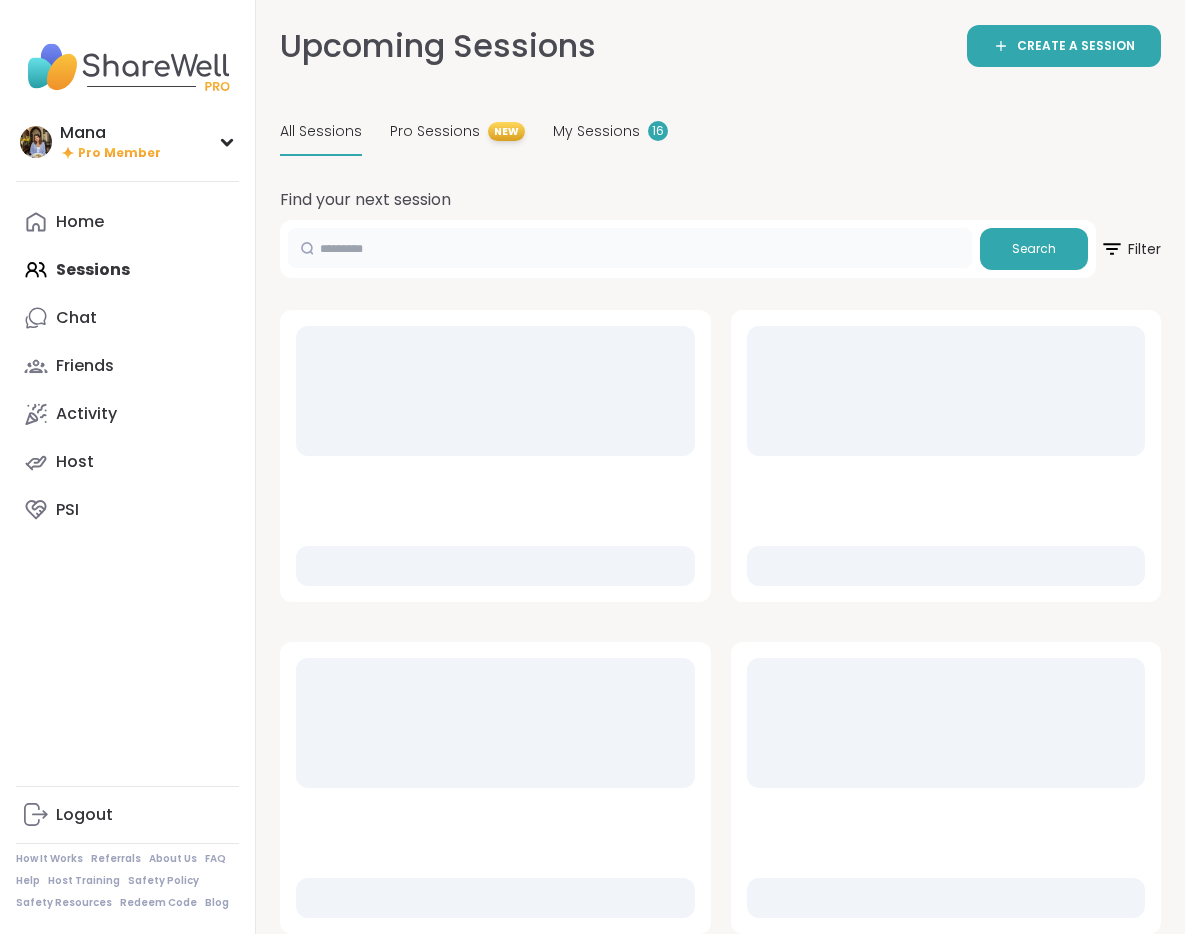click at bounding box center (630, 248) 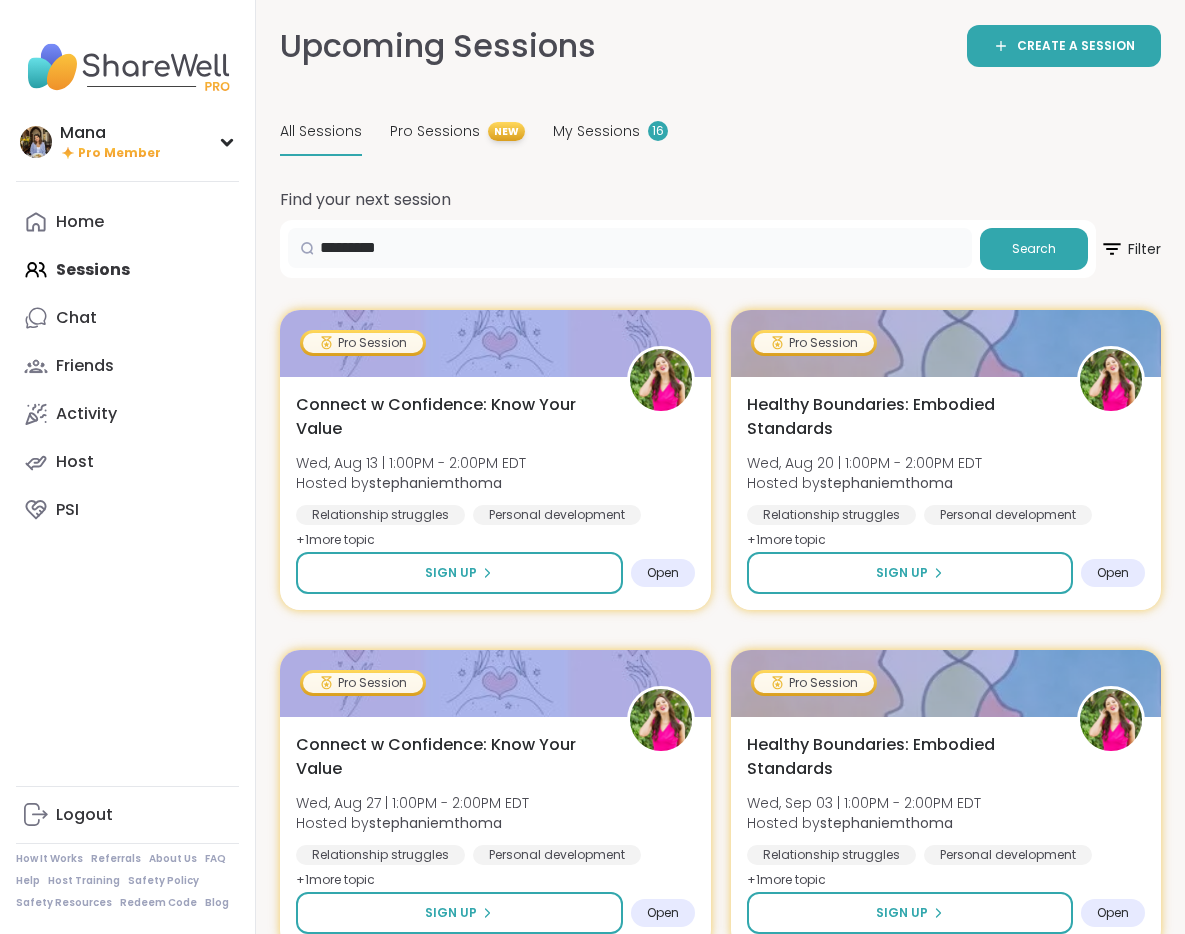 click on "*********" at bounding box center (630, 248) 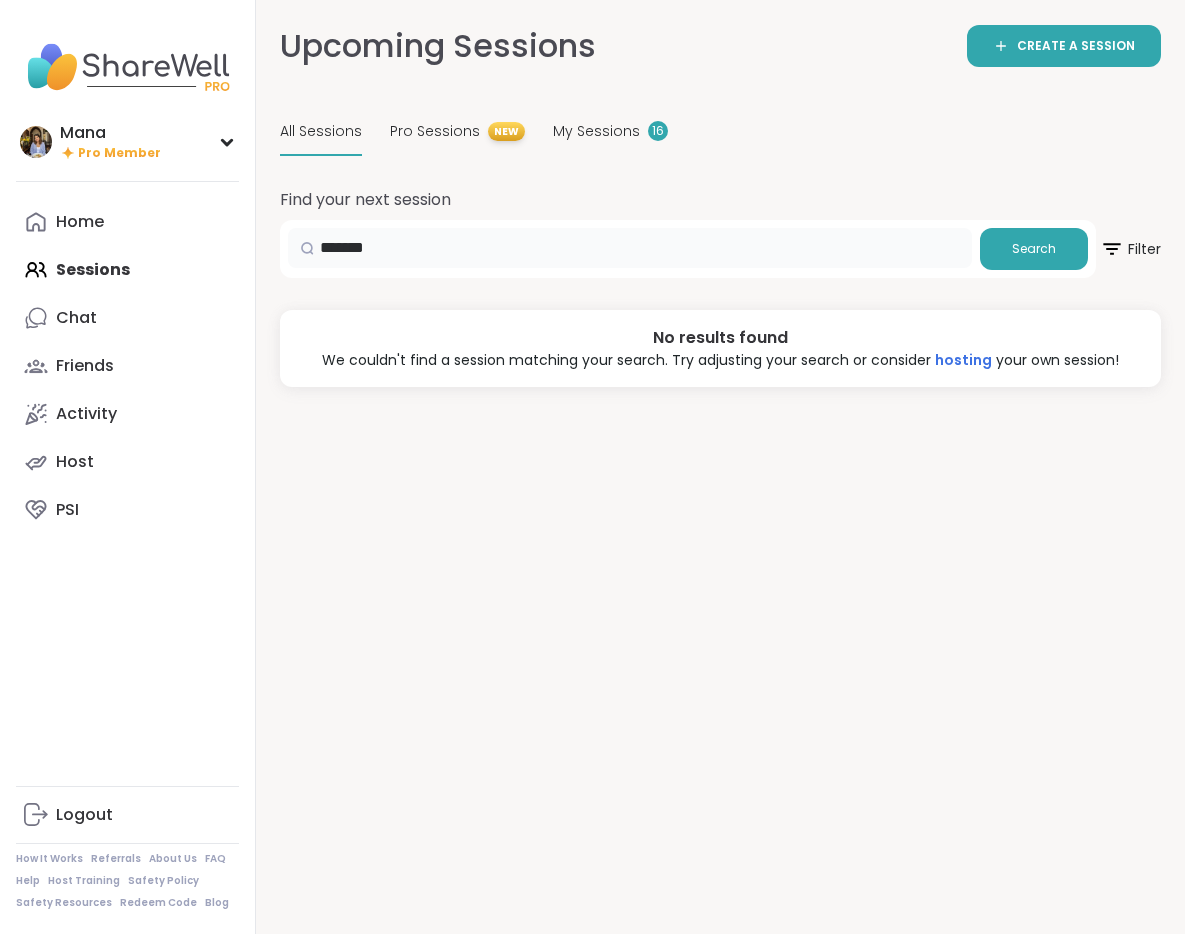 drag, startPoint x: 401, startPoint y: 248, endPoint x: 343, endPoint y: 247, distance: 58.00862 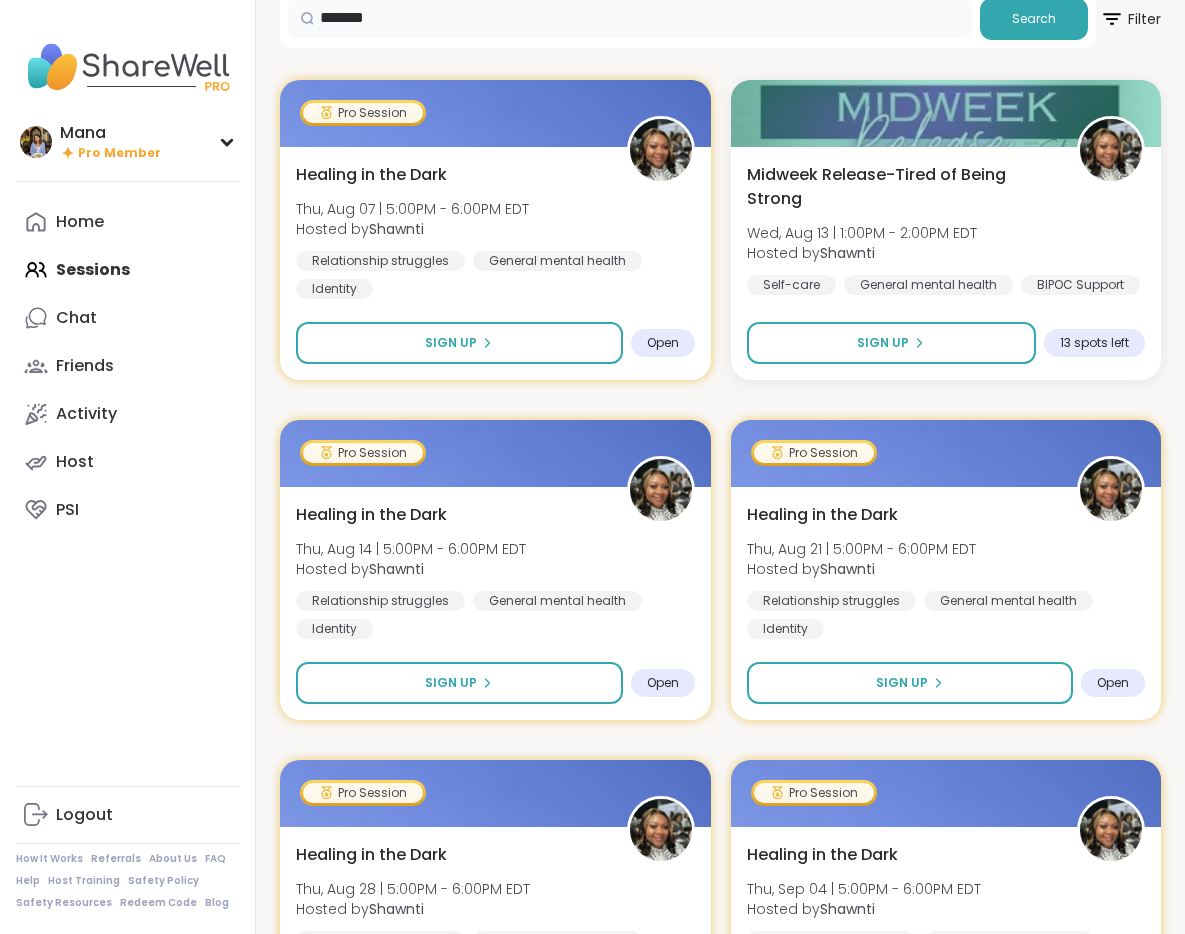 scroll, scrollTop: 0, scrollLeft: 0, axis: both 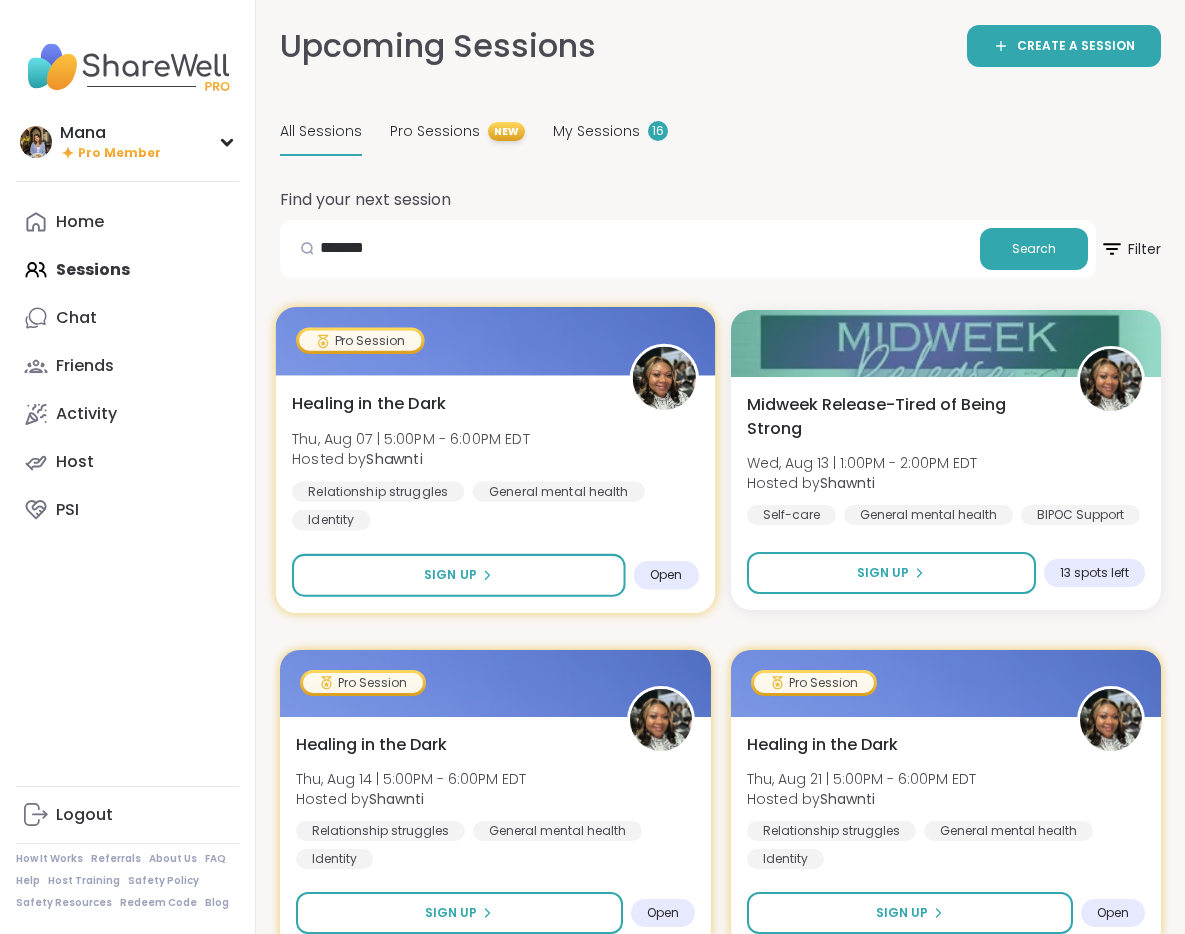 click on "Thu, Aug 07 | 5:00PM - 6:00PM EDT" at bounding box center (411, 438) 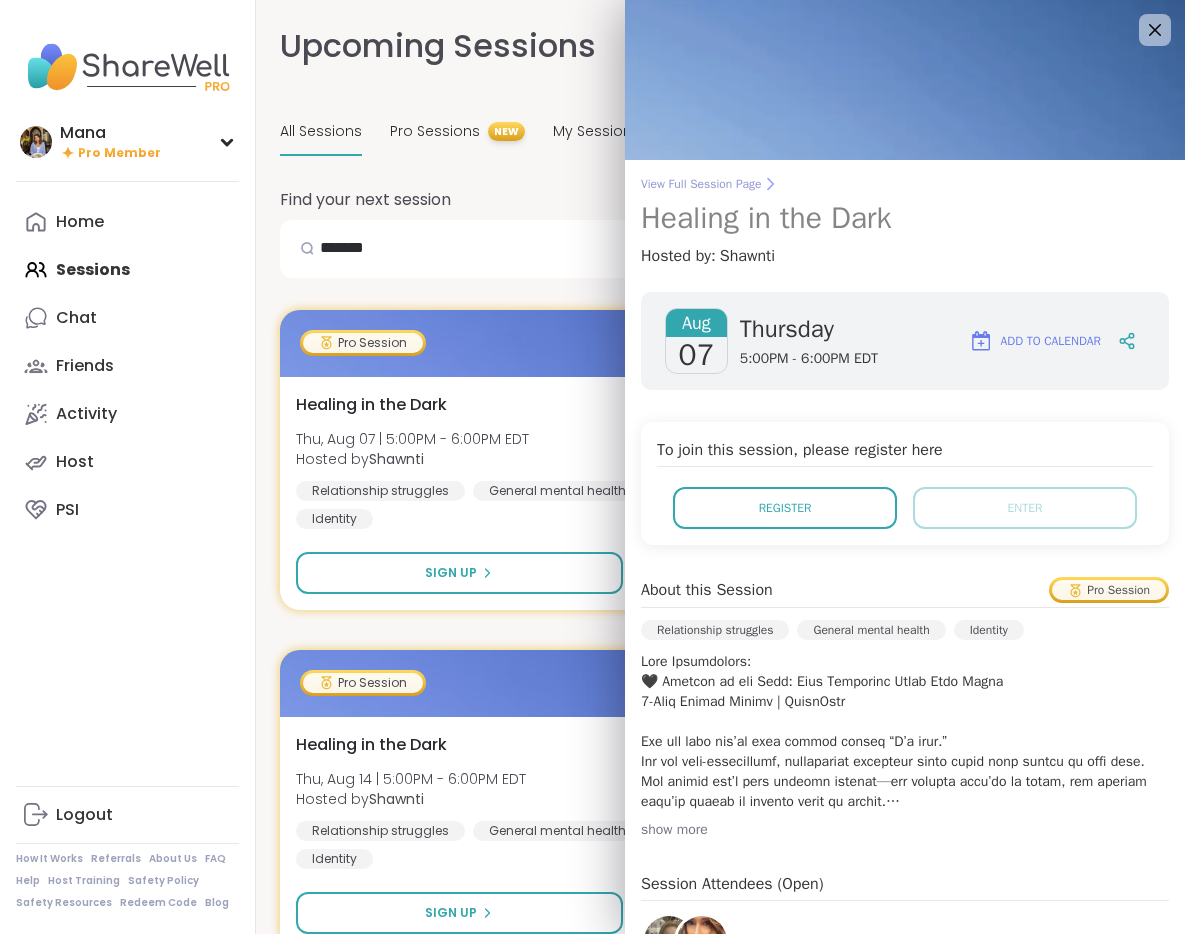 click on "View Full Session Page" at bounding box center [905, 184] 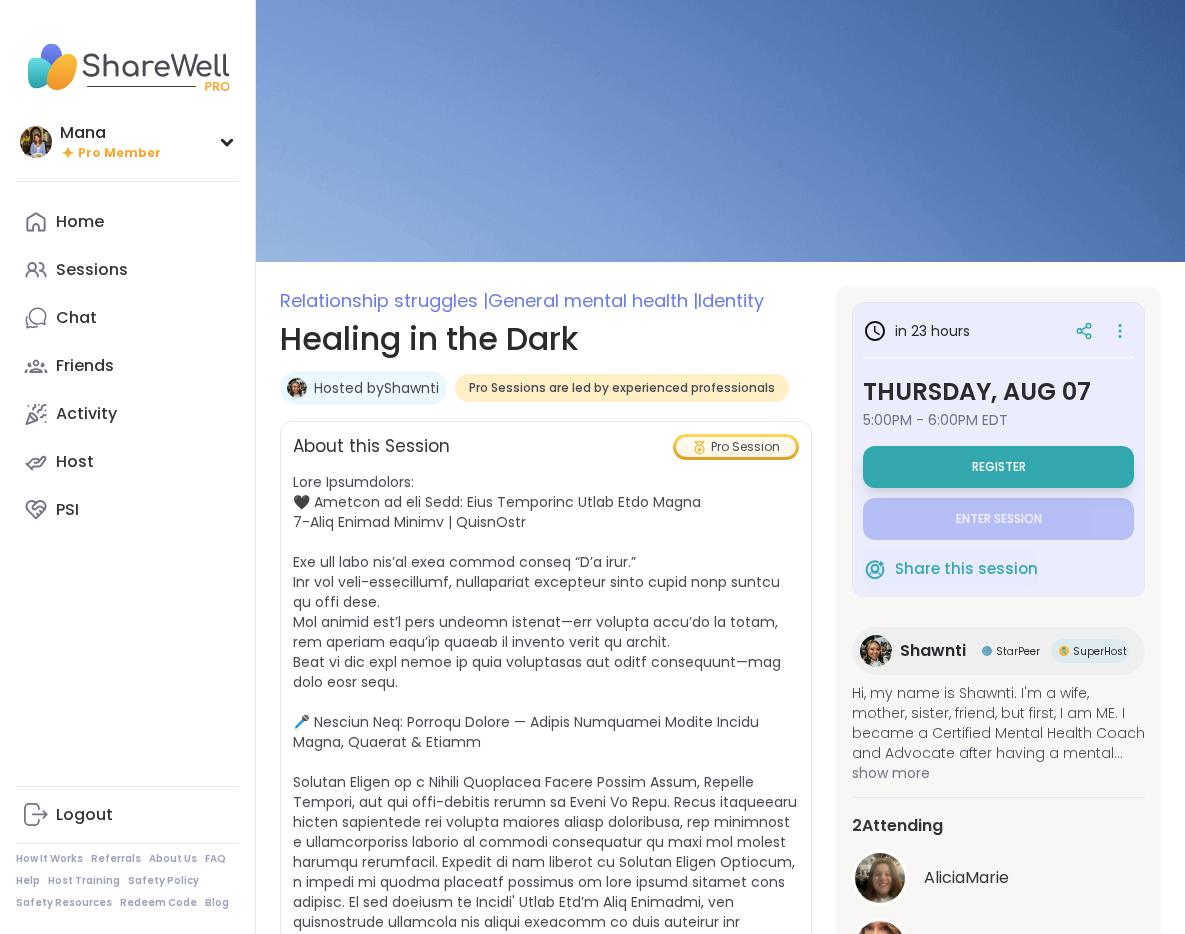 click on "Healing in the Dark" at bounding box center [546, 339] 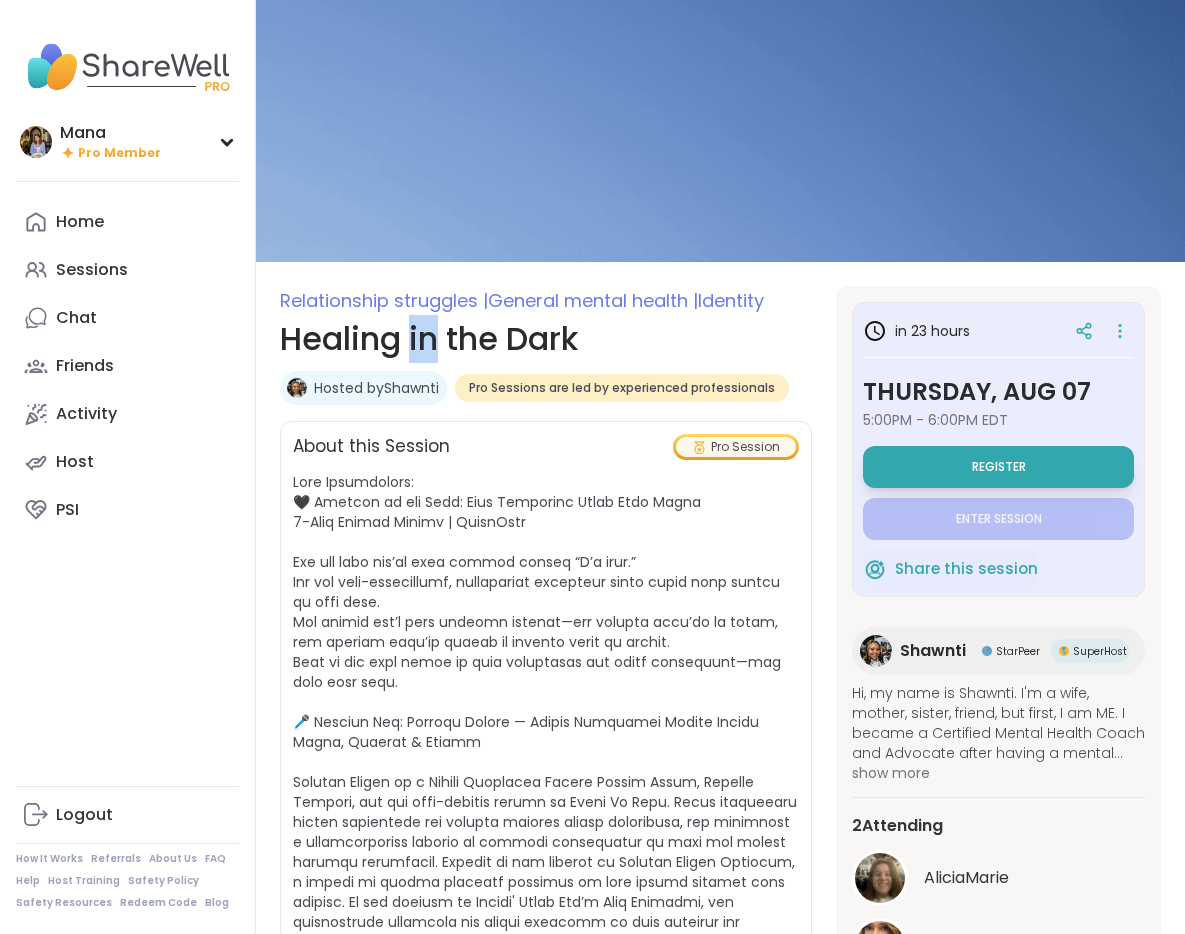click on "Healing in the Dark" at bounding box center [546, 339] 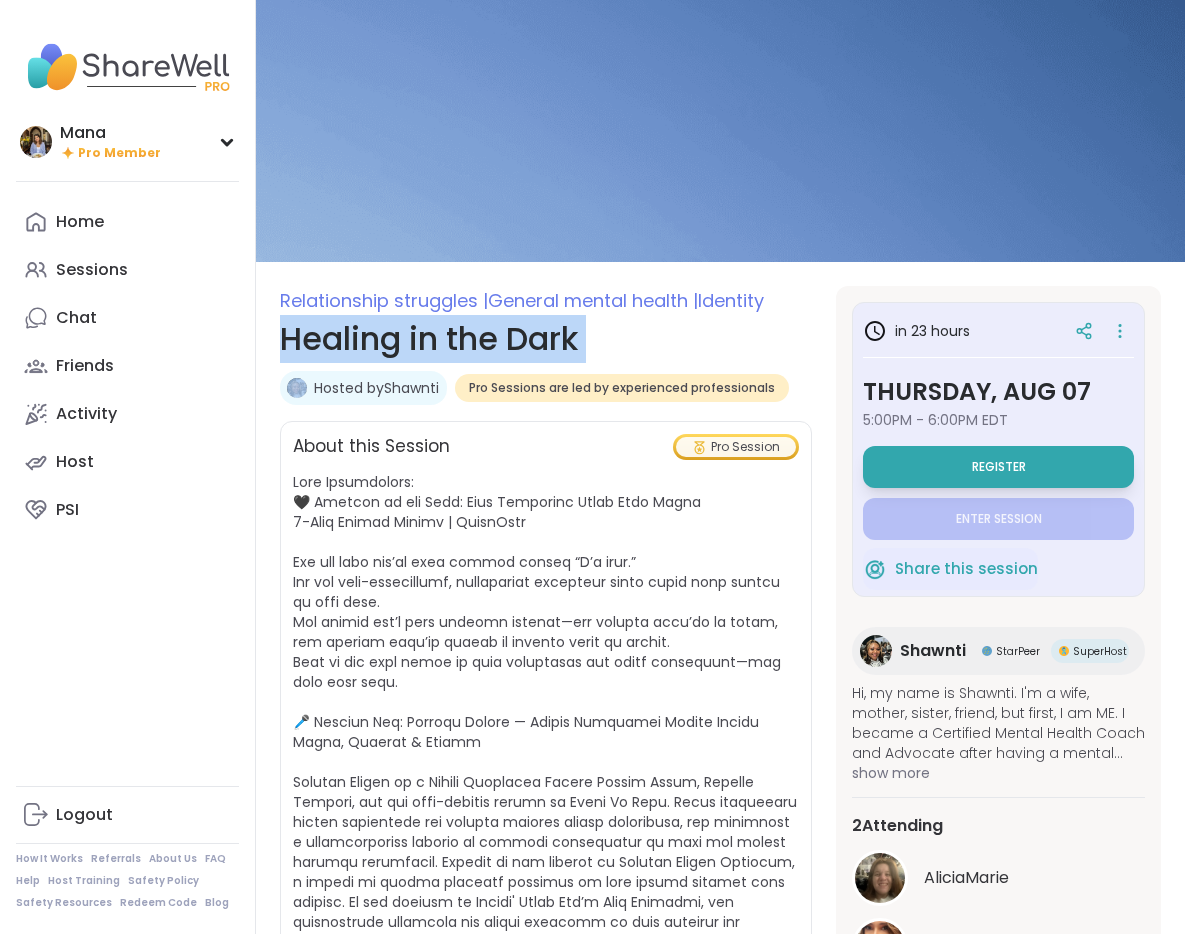 click on "Healing in the Dark" at bounding box center [546, 339] 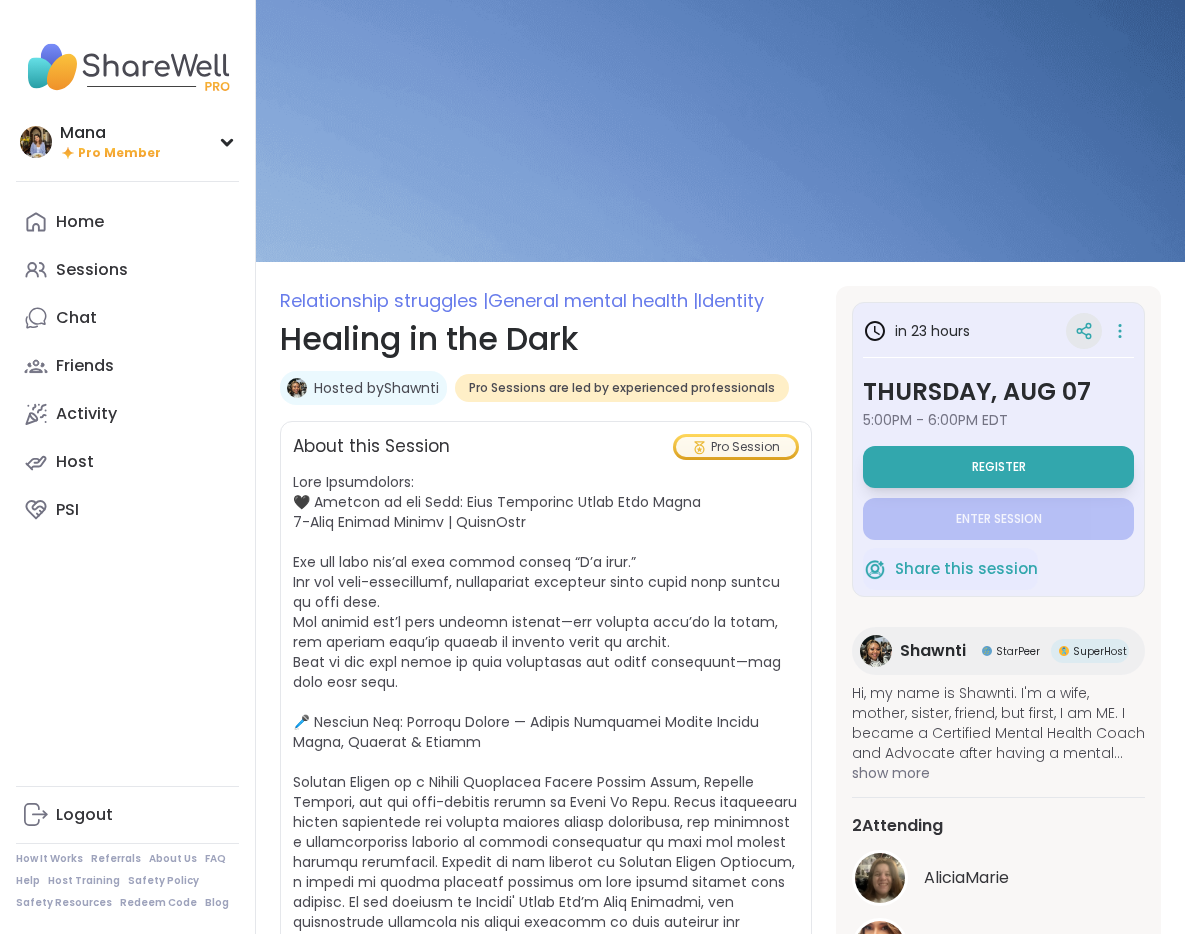 click 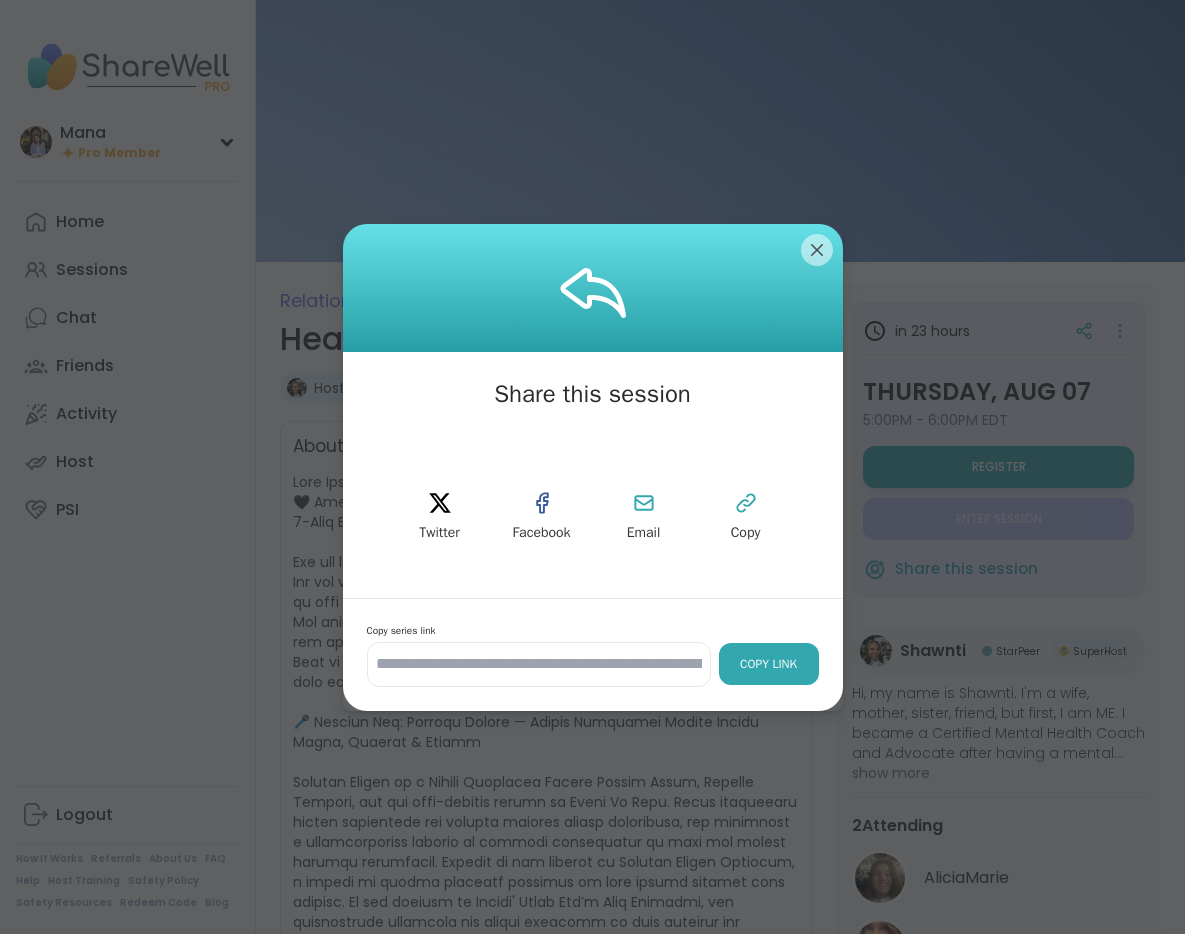 click on "Copy Link" at bounding box center (769, 664) 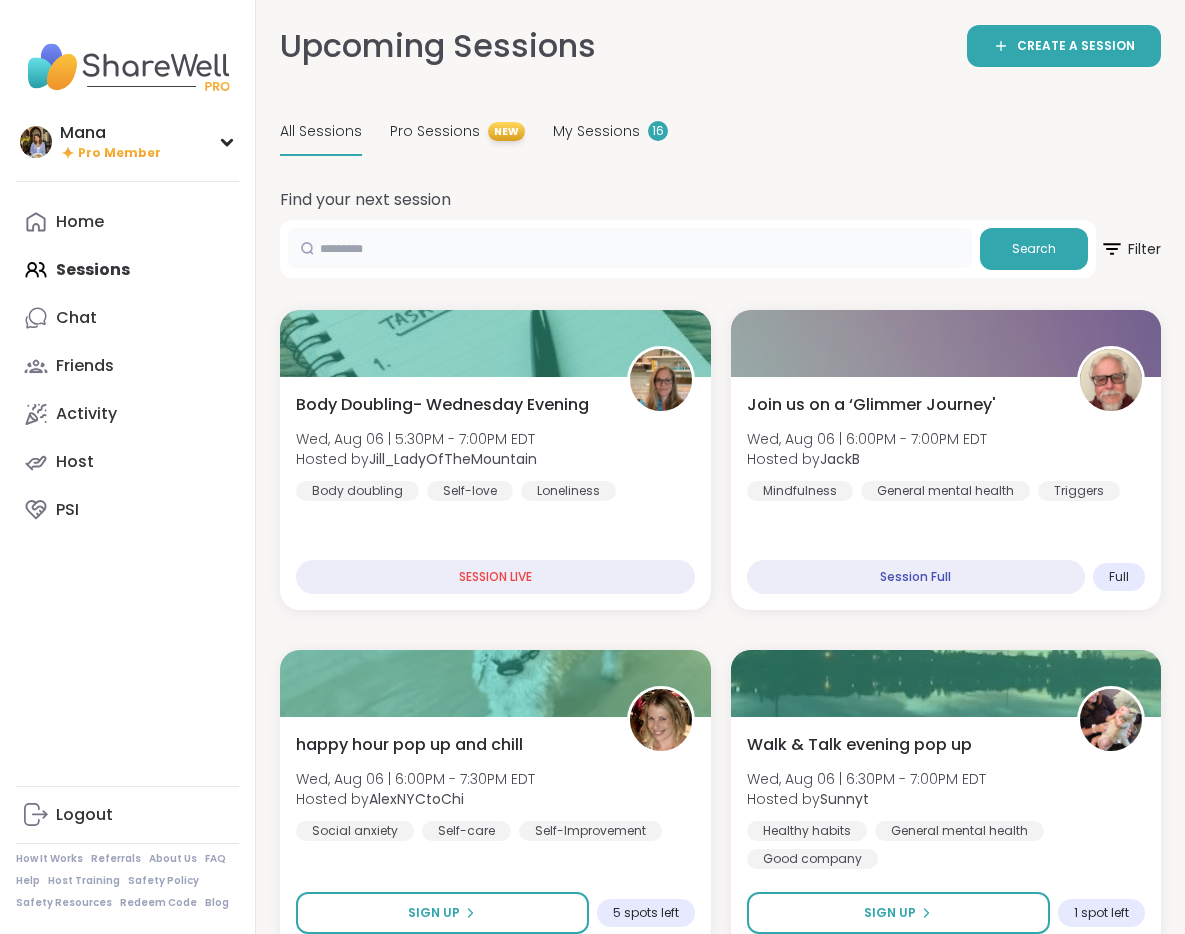 click at bounding box center [630, 248] 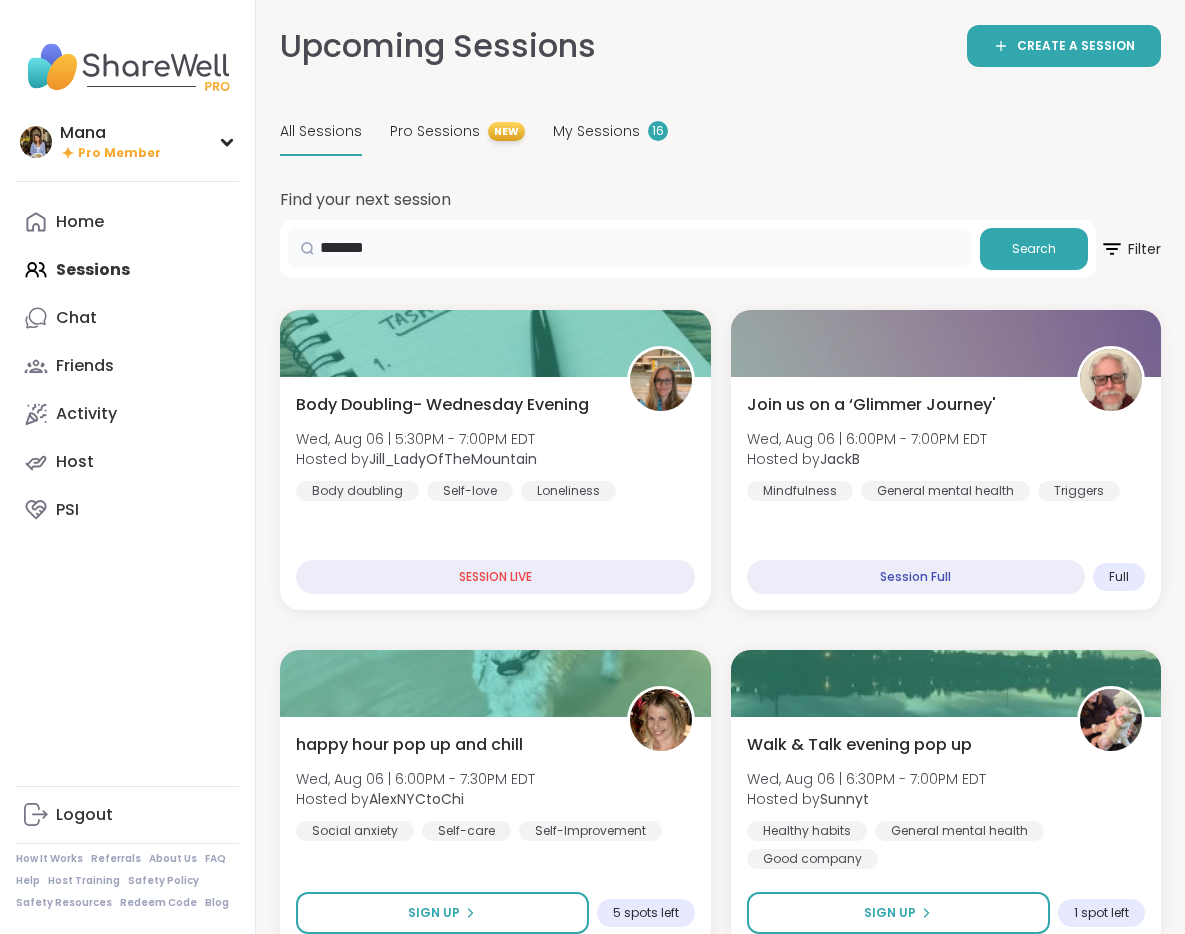 type on "*******" 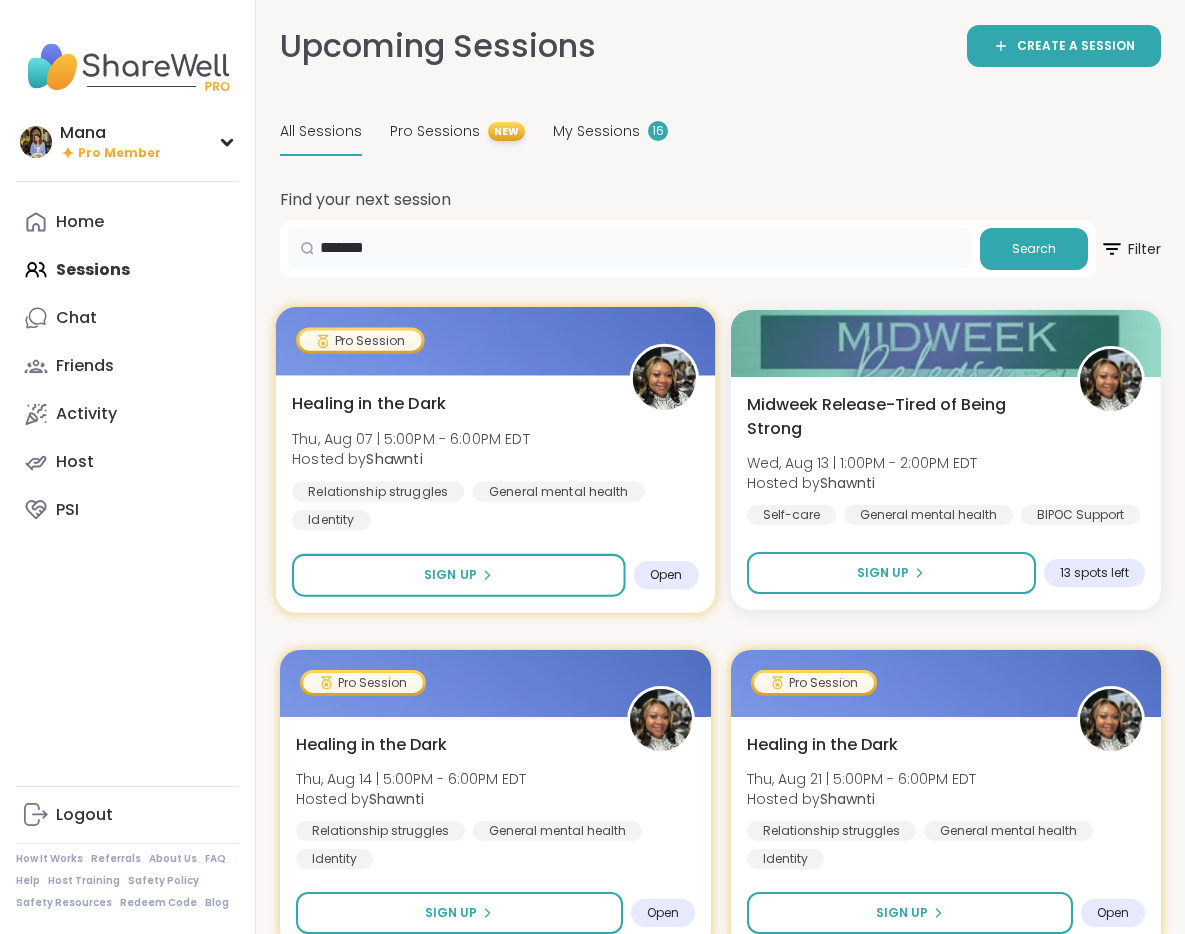 scroll, scrollTop: 16, scrollLeft: 0, axis: vertical 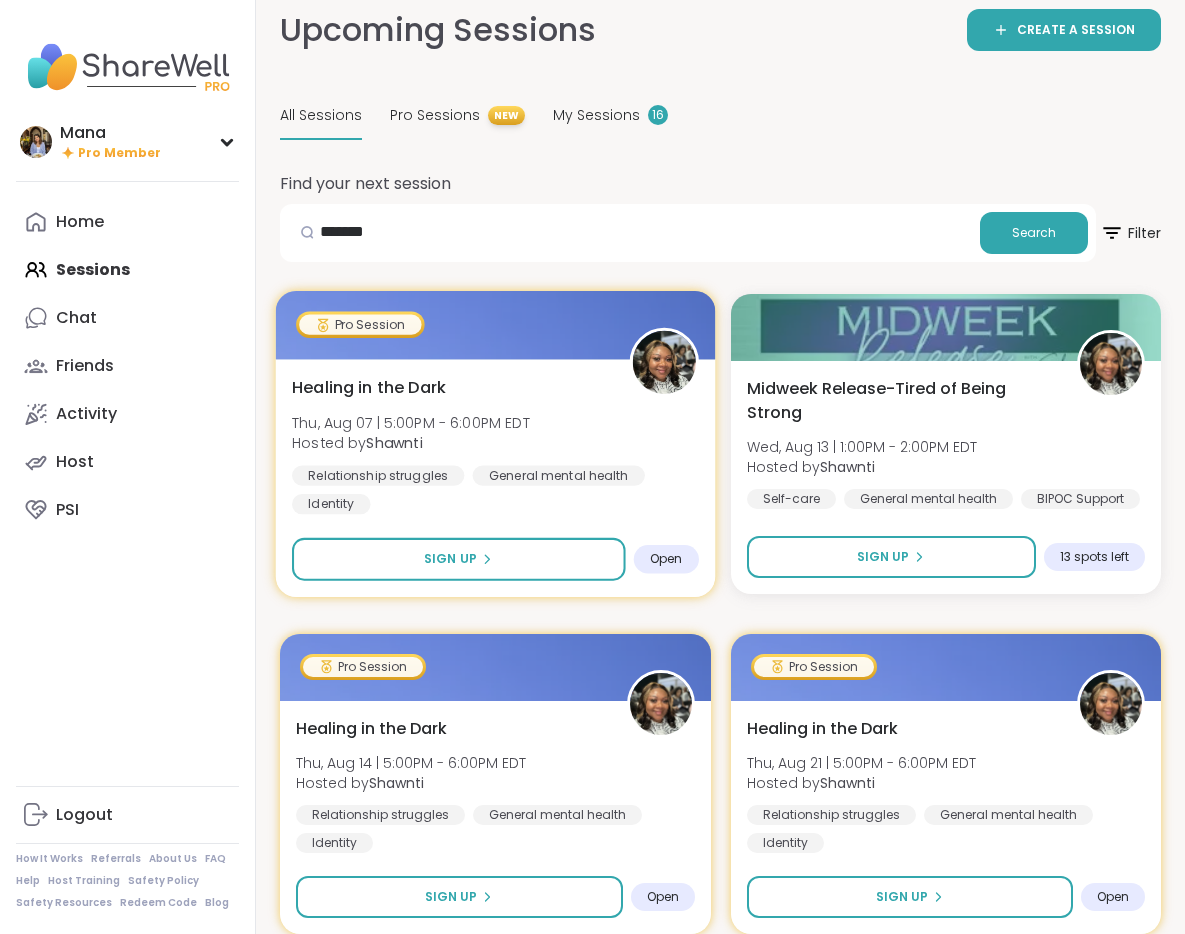 click on "Thu, Aug 07 | 5:00PM - 6:00PM EDT" at bounding box center [411, 422] 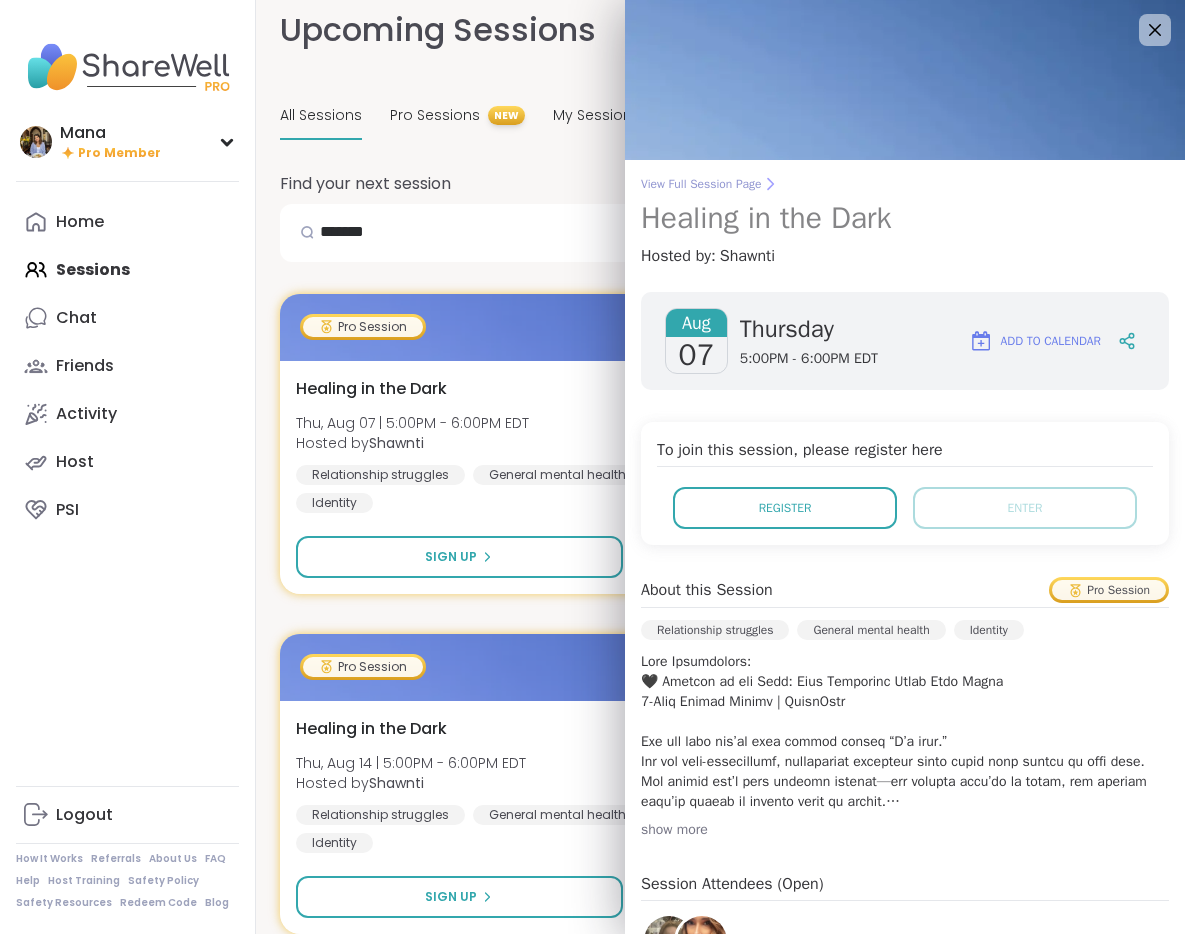 click on "Healing in the Dark" at bounding box center [905, 218] 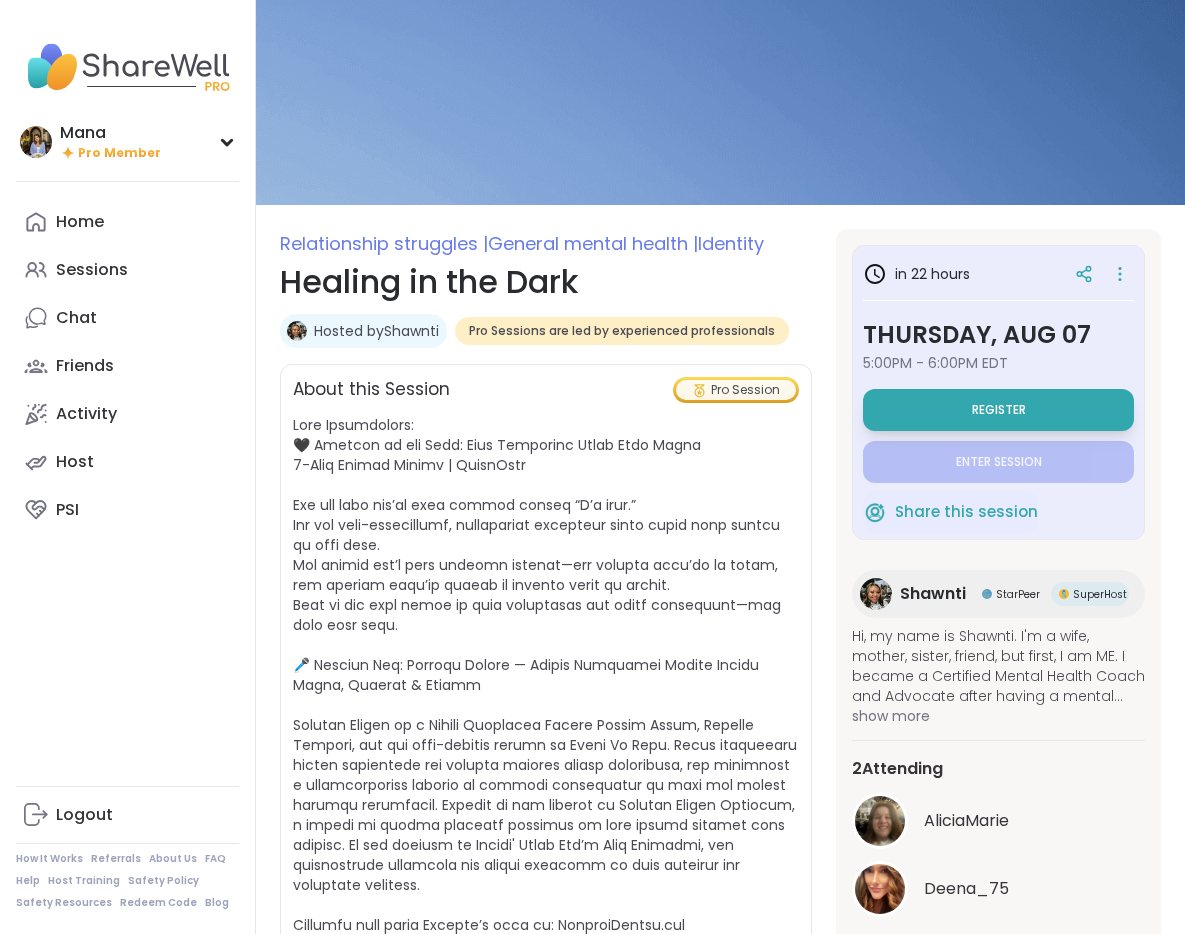 scroll, scrollTop: 76, scrollLeft: 0, axis: vertical 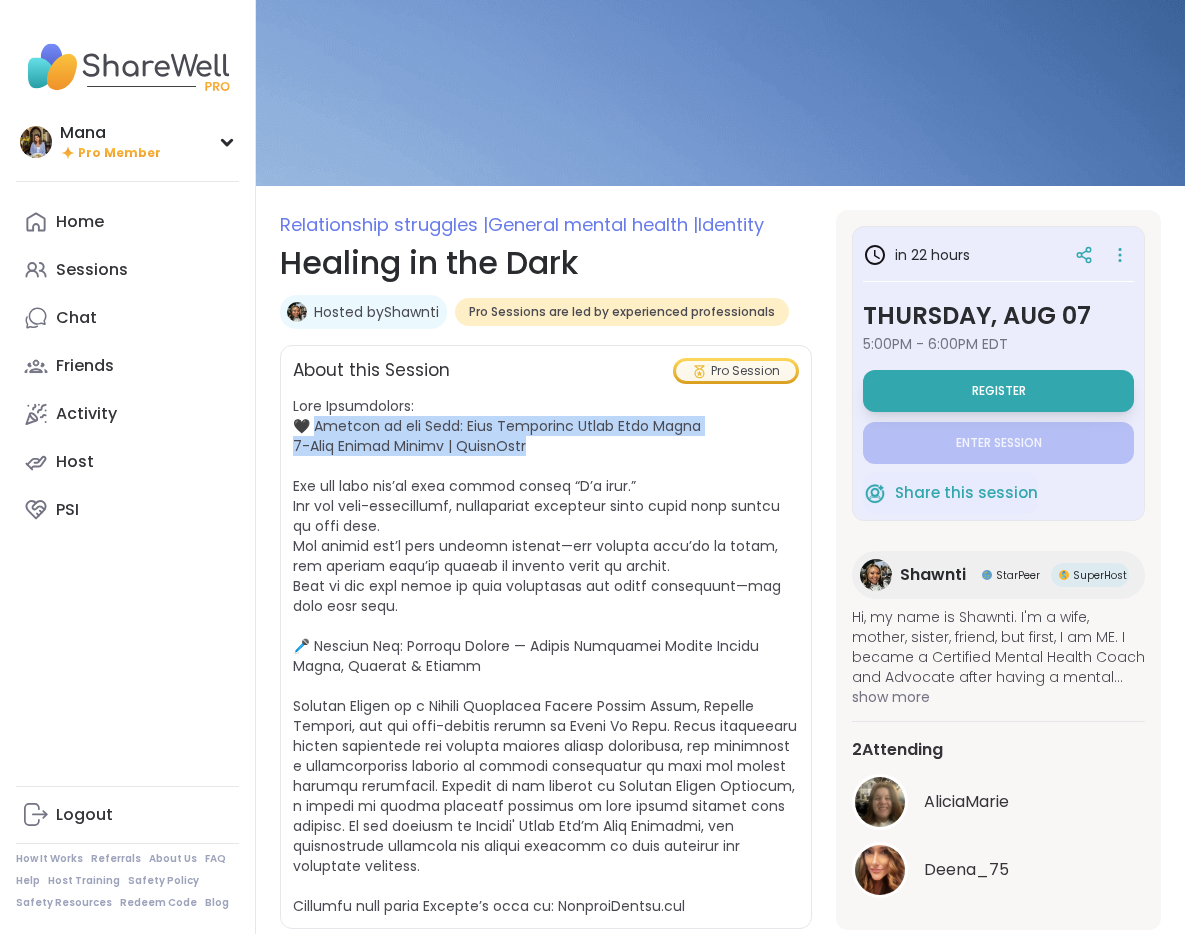 drag, startPoint x: 543, startPoint y: 444, endPoint x: 317, endPoint y: 431, distance: 226.37358 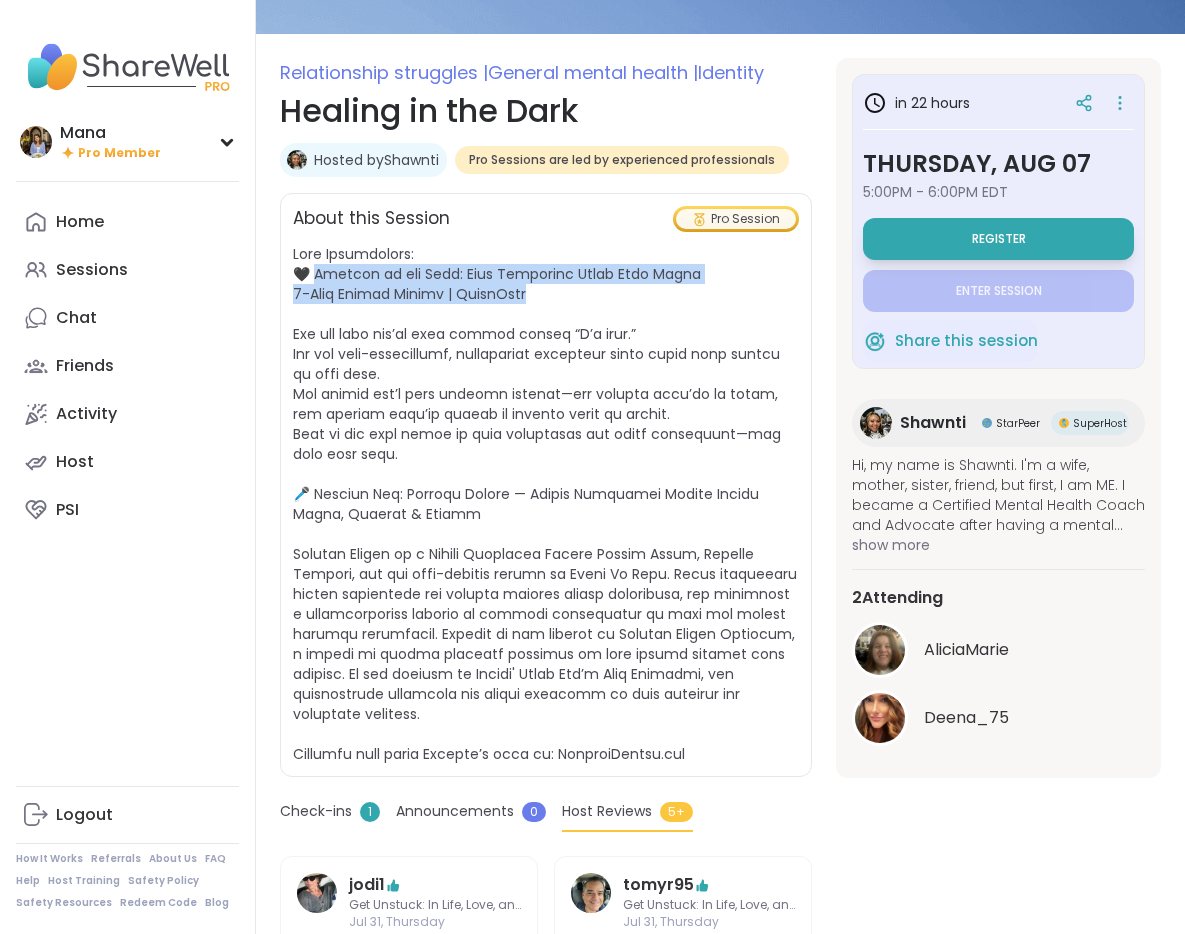 scroll, scrollTop: 236, scrollLeft: 0, axis: vertical 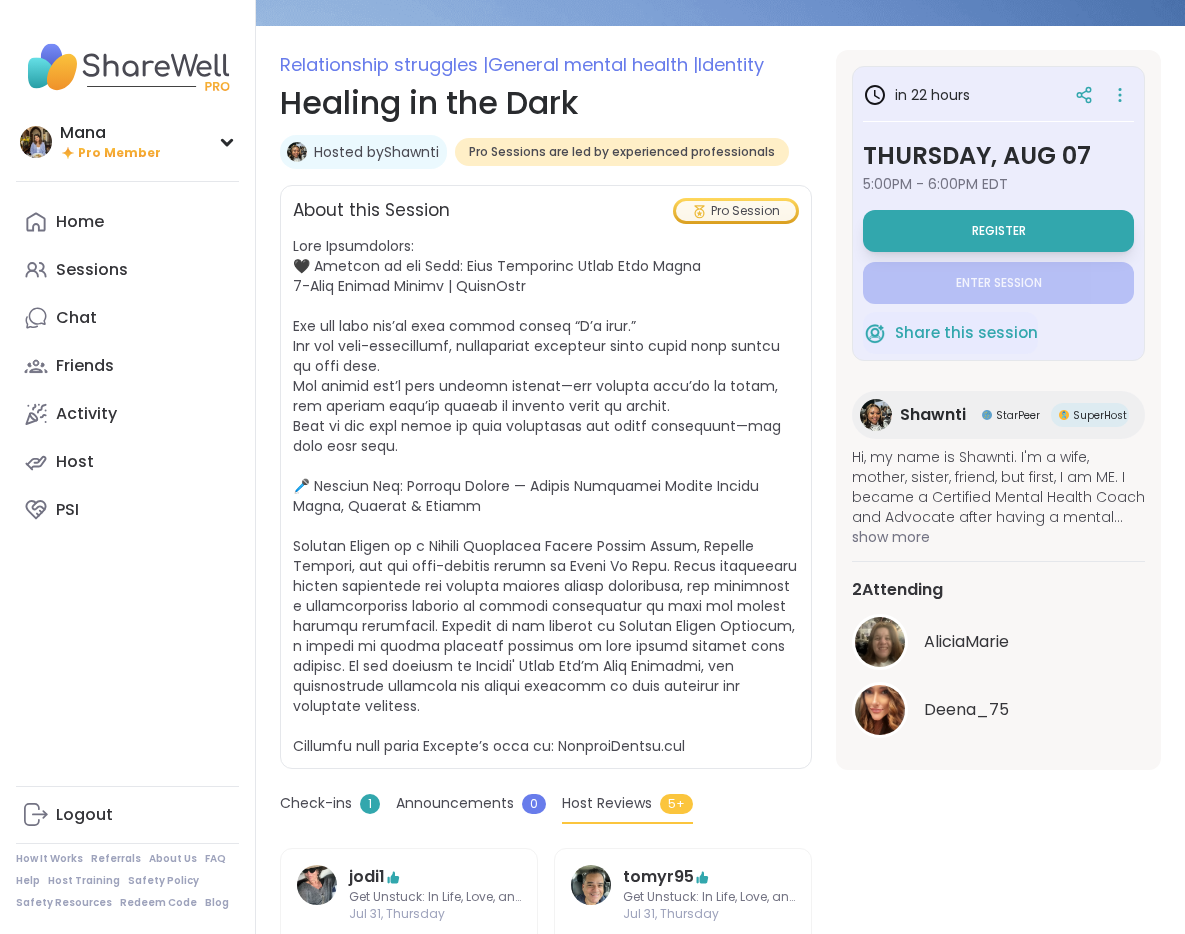 click at bounding box center [546, 496] 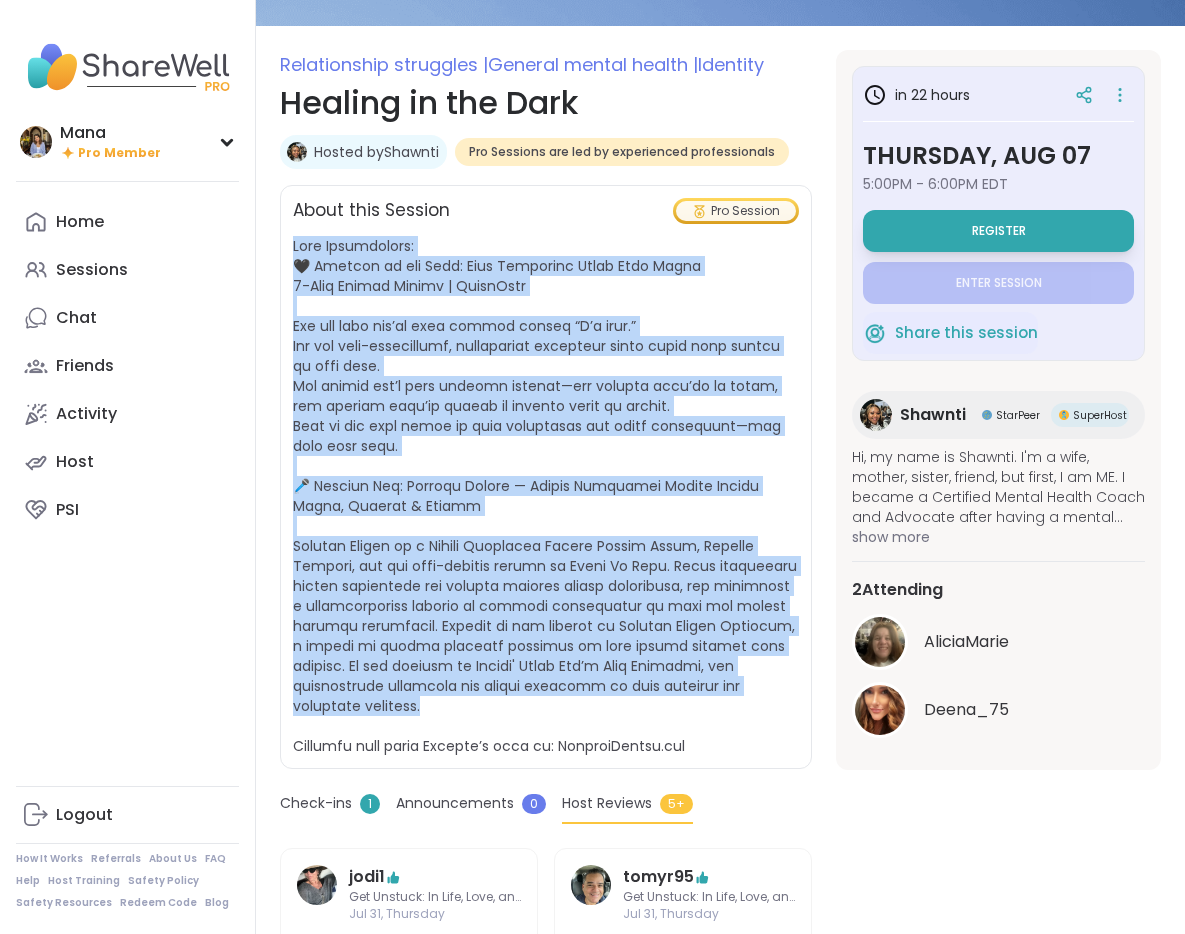 drag, startPoint x: 458, startPoint y: 709, endPoint x: 287, endPoint y: 242, distance: 497.32285 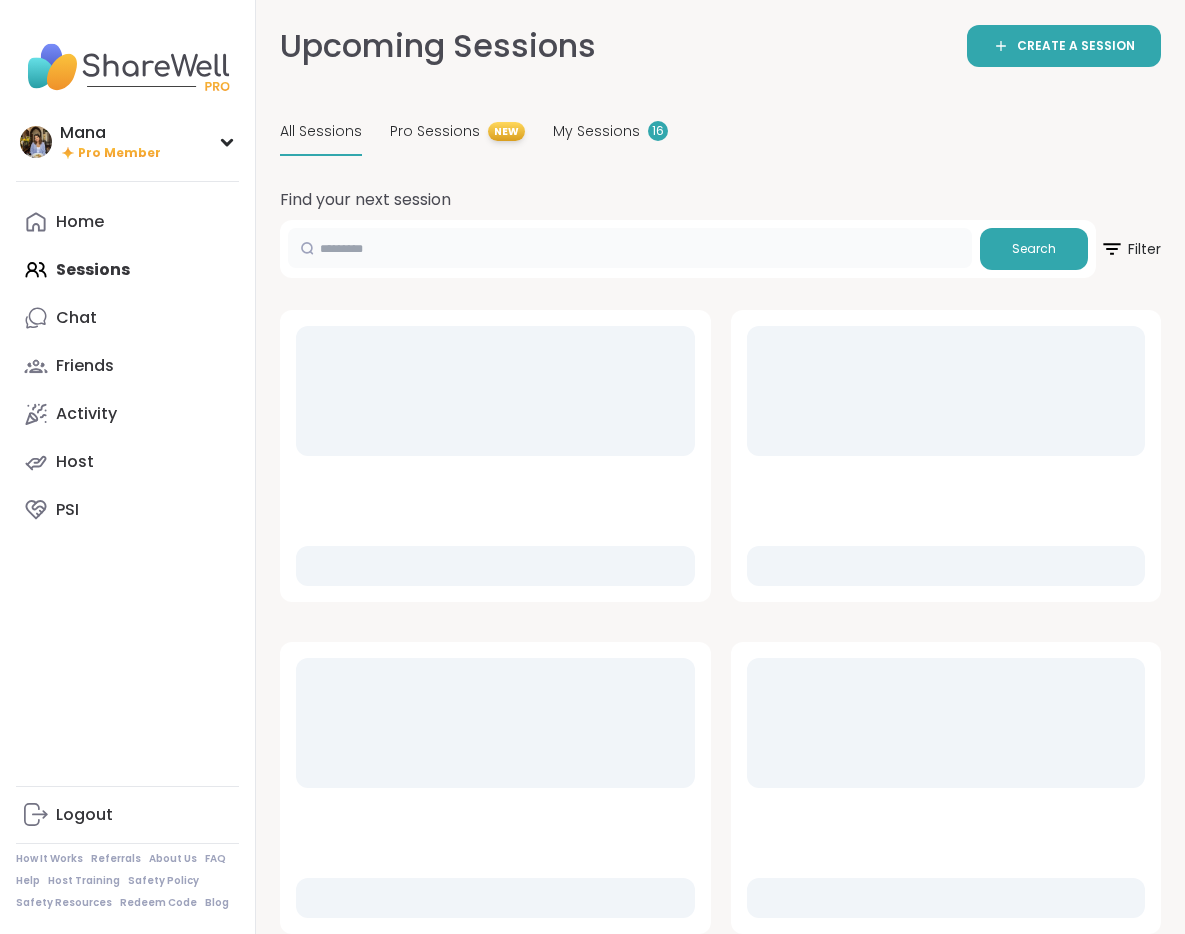 click at bounding box center [630, 248] 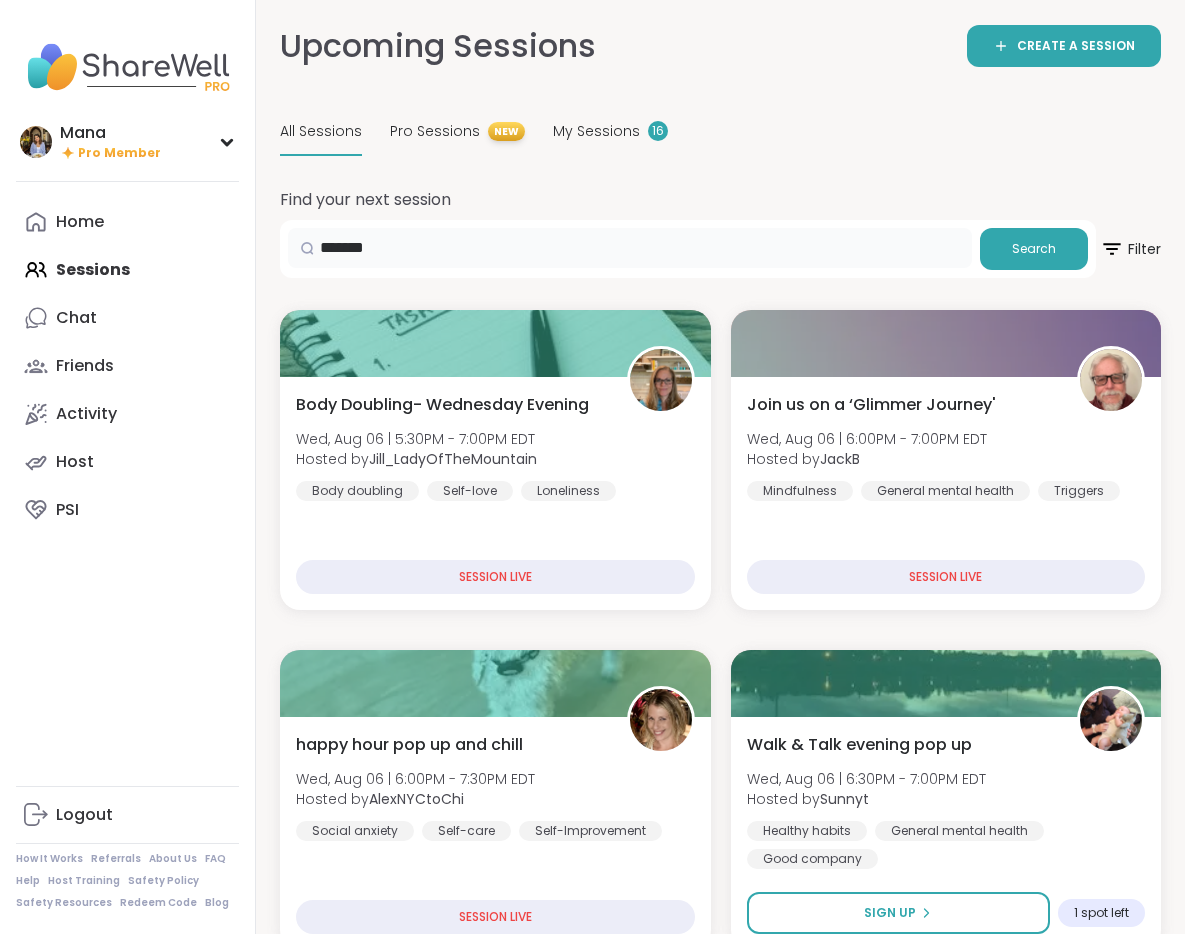 type on "*******" 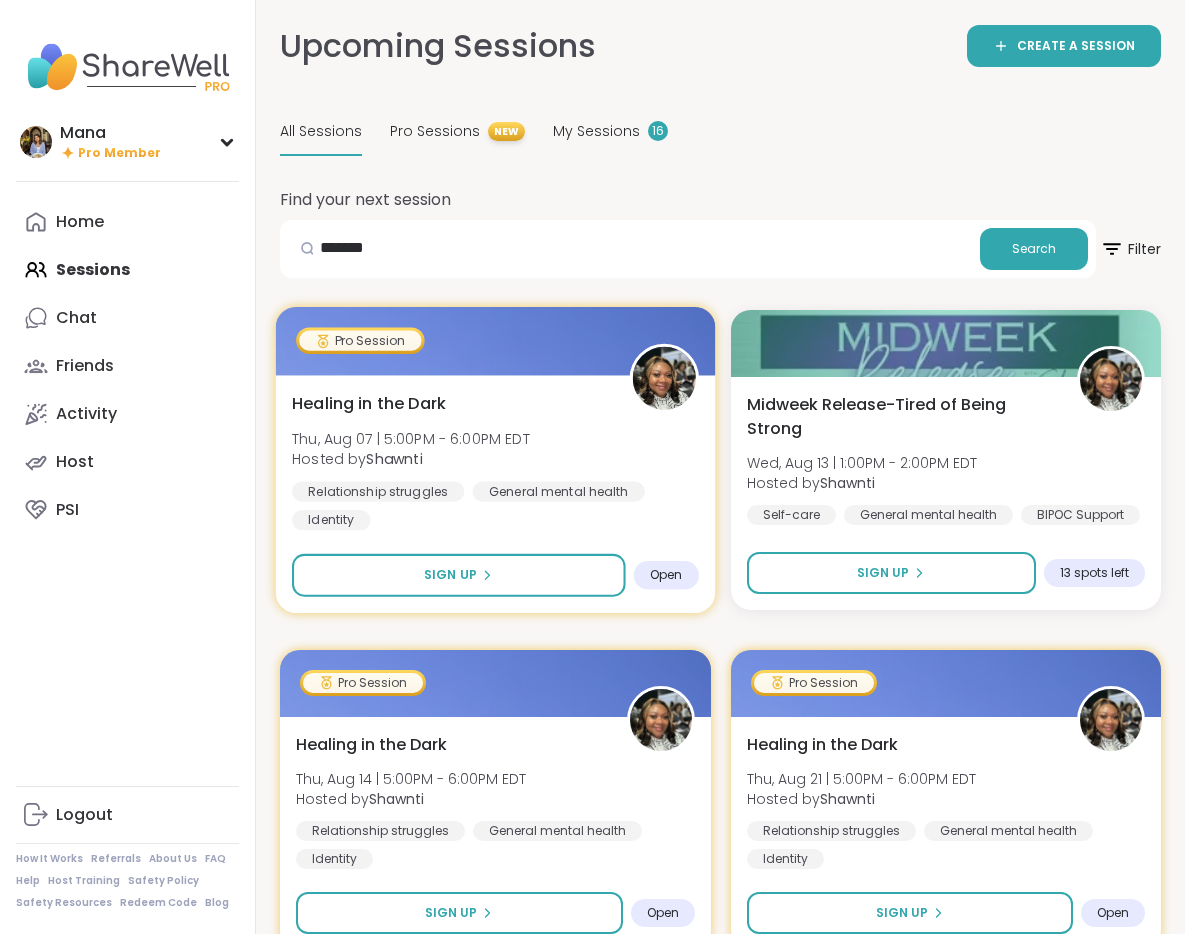click on "Healing in the Dark Thu, Aug 07 | 5:00PM - 6:00PM EDT Hosted by  Shawnti Relationship struggles General mental health Identity" at bounding box center [495, 460] 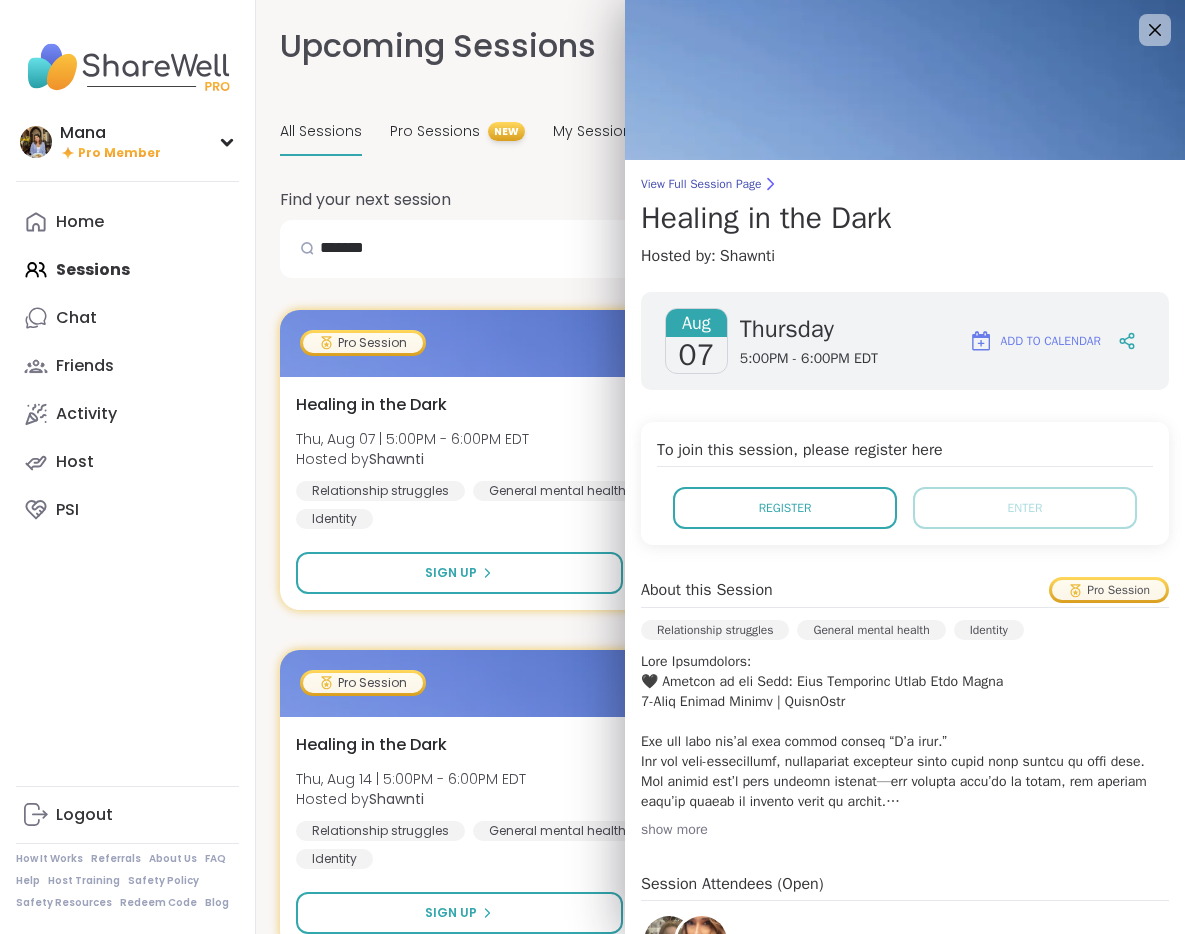 scroll, scrollTop: 320, scrollLeft: 0, axis: vertical 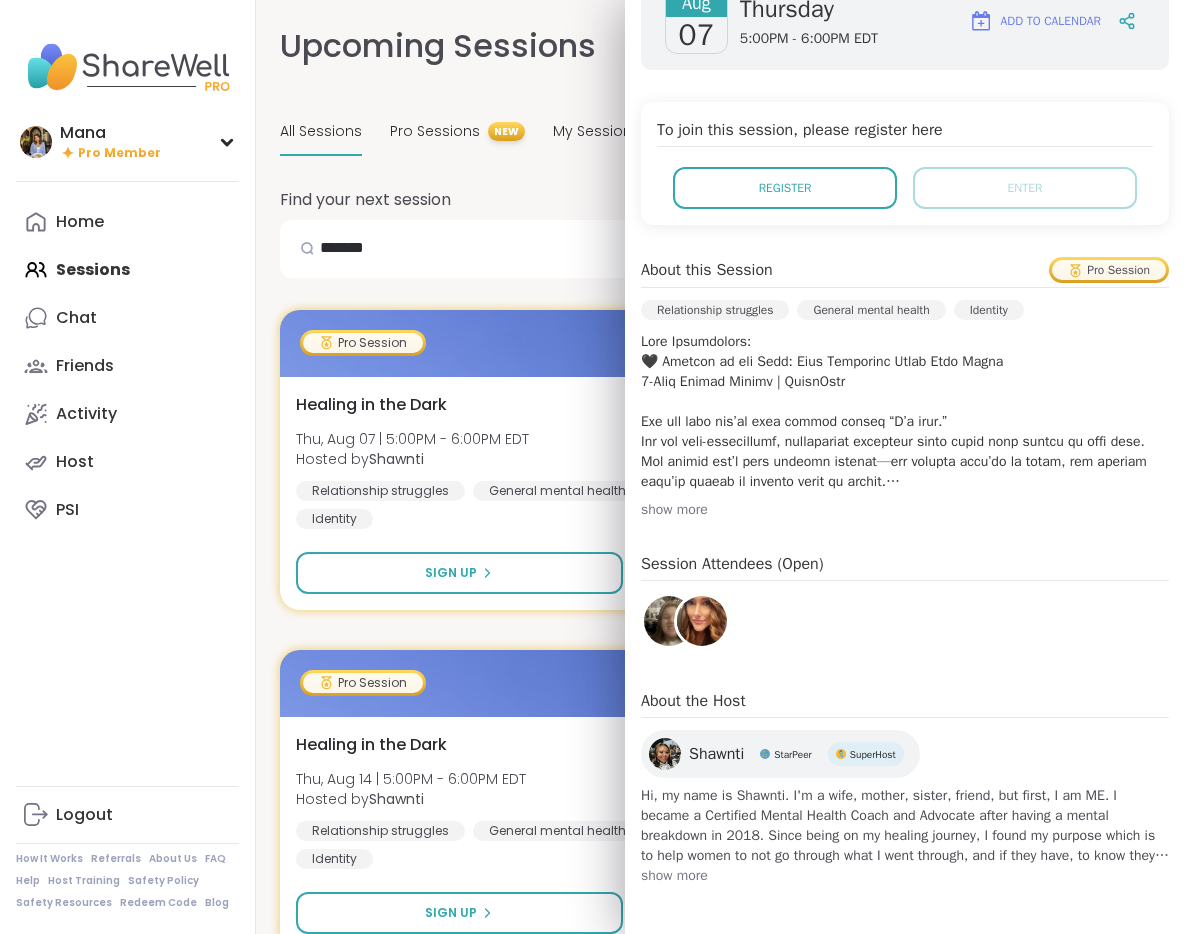 click on "Shawnti StarPeer SuperHost" at bounding box center (780, 754) 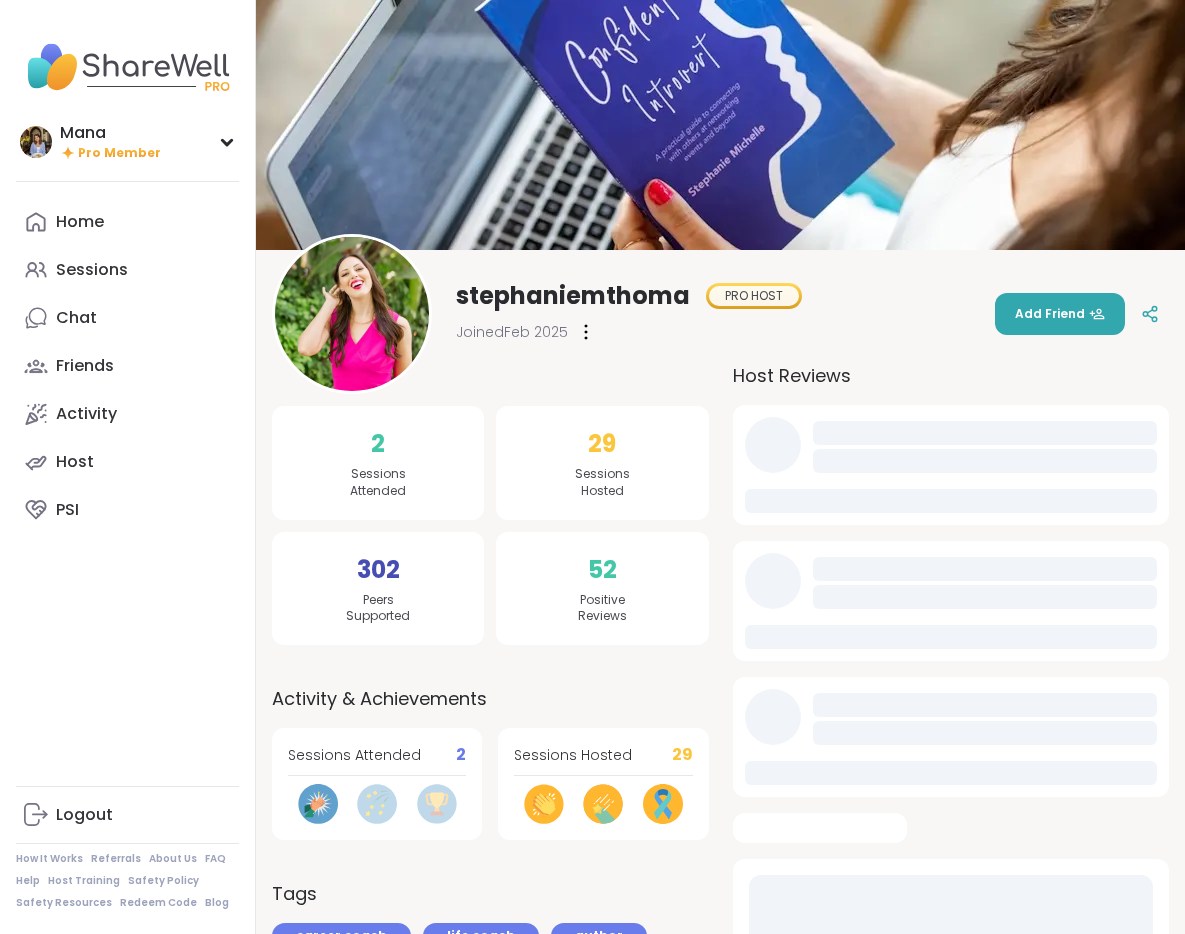 scroll, scrollTop: 0, scrollLeft: 0, axis: both 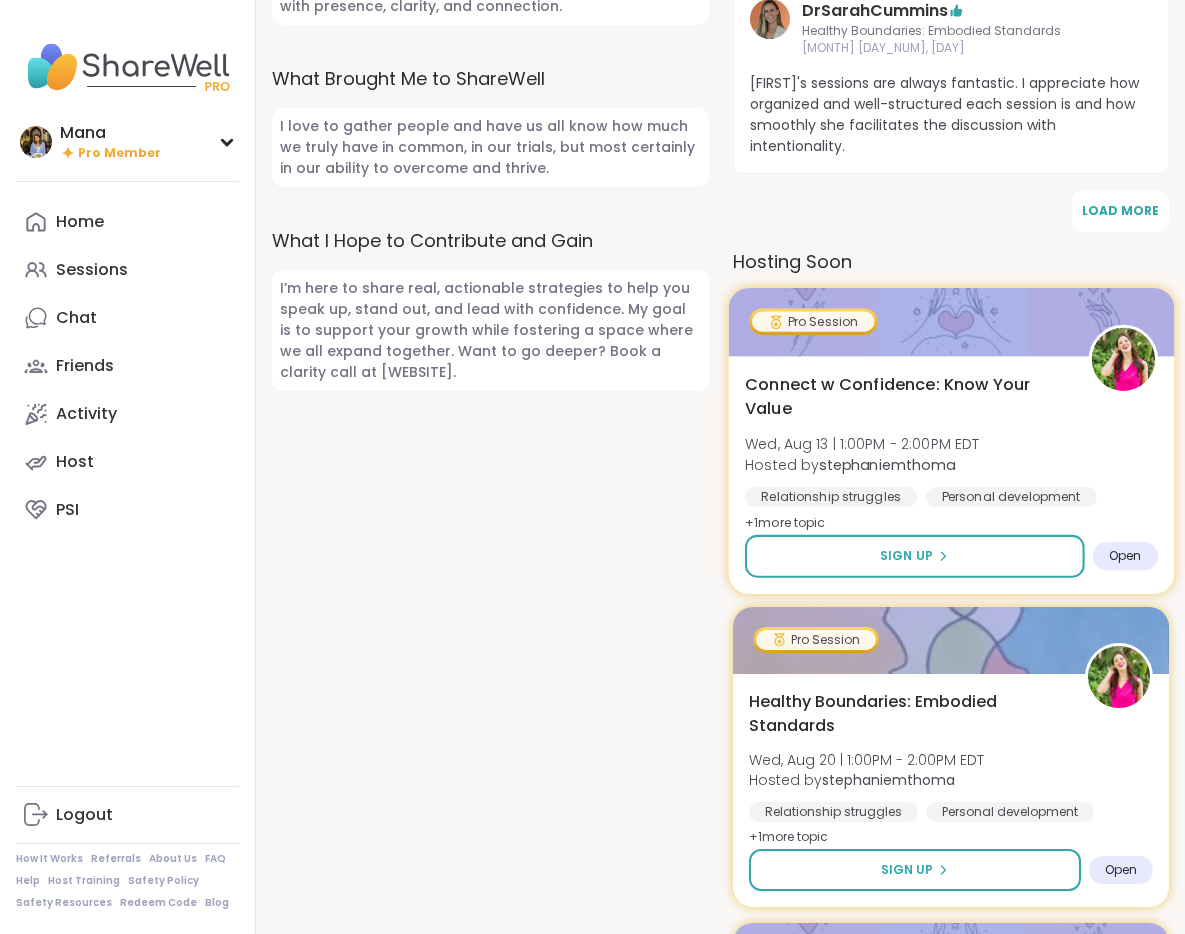 click at bounding box center (950, 322) 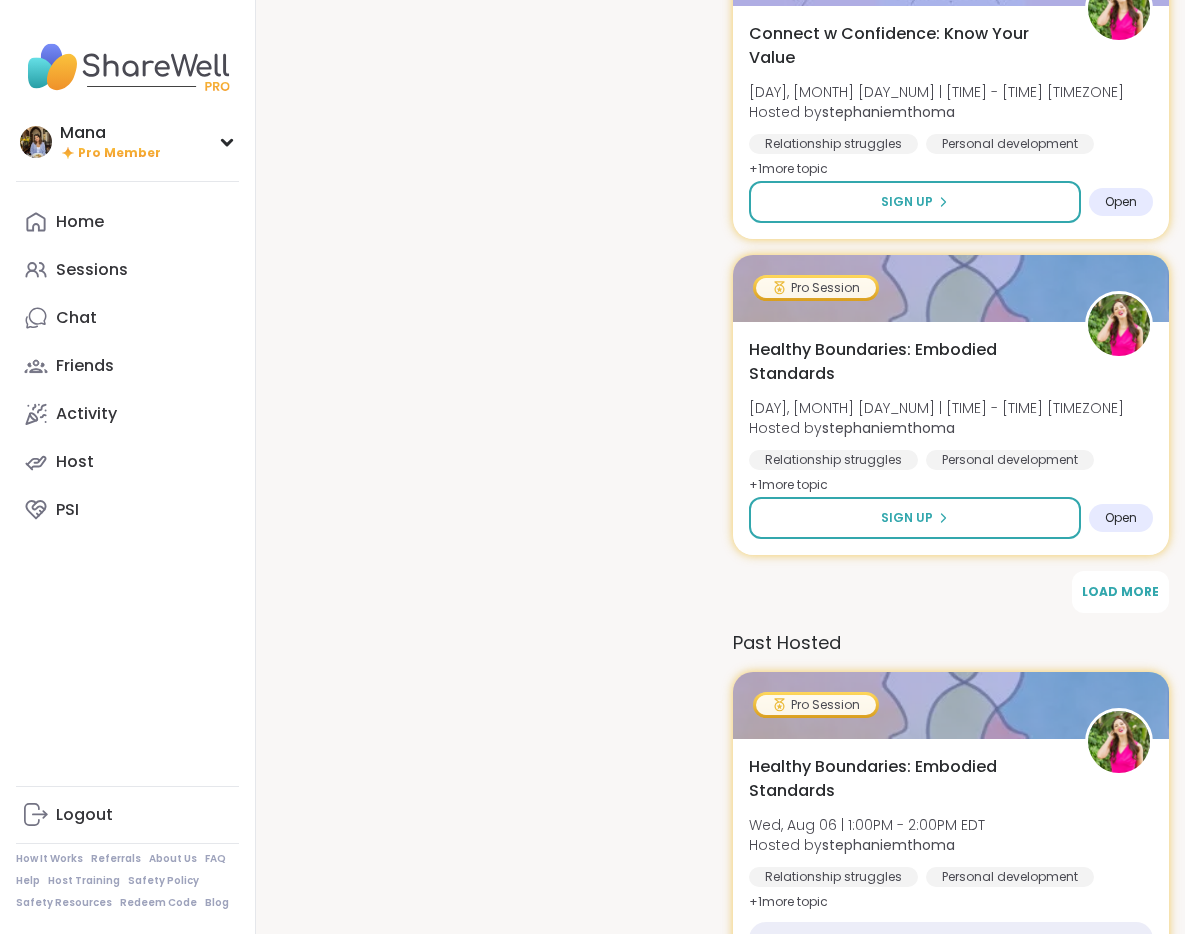 scroll, scrollTop: 4883, scrollLeft: 0, axis: vertical 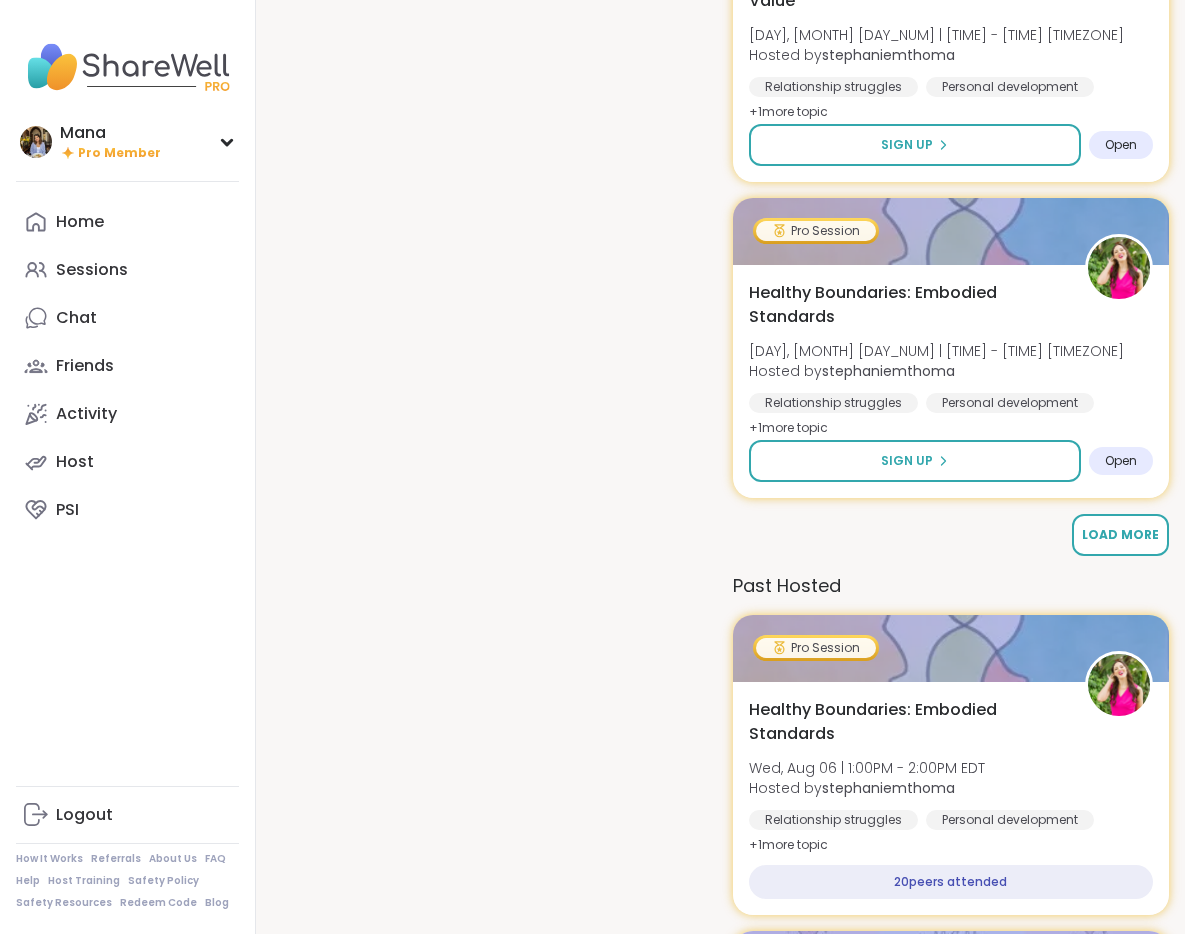 click on "Load More" at bounding box center [1120, 534] 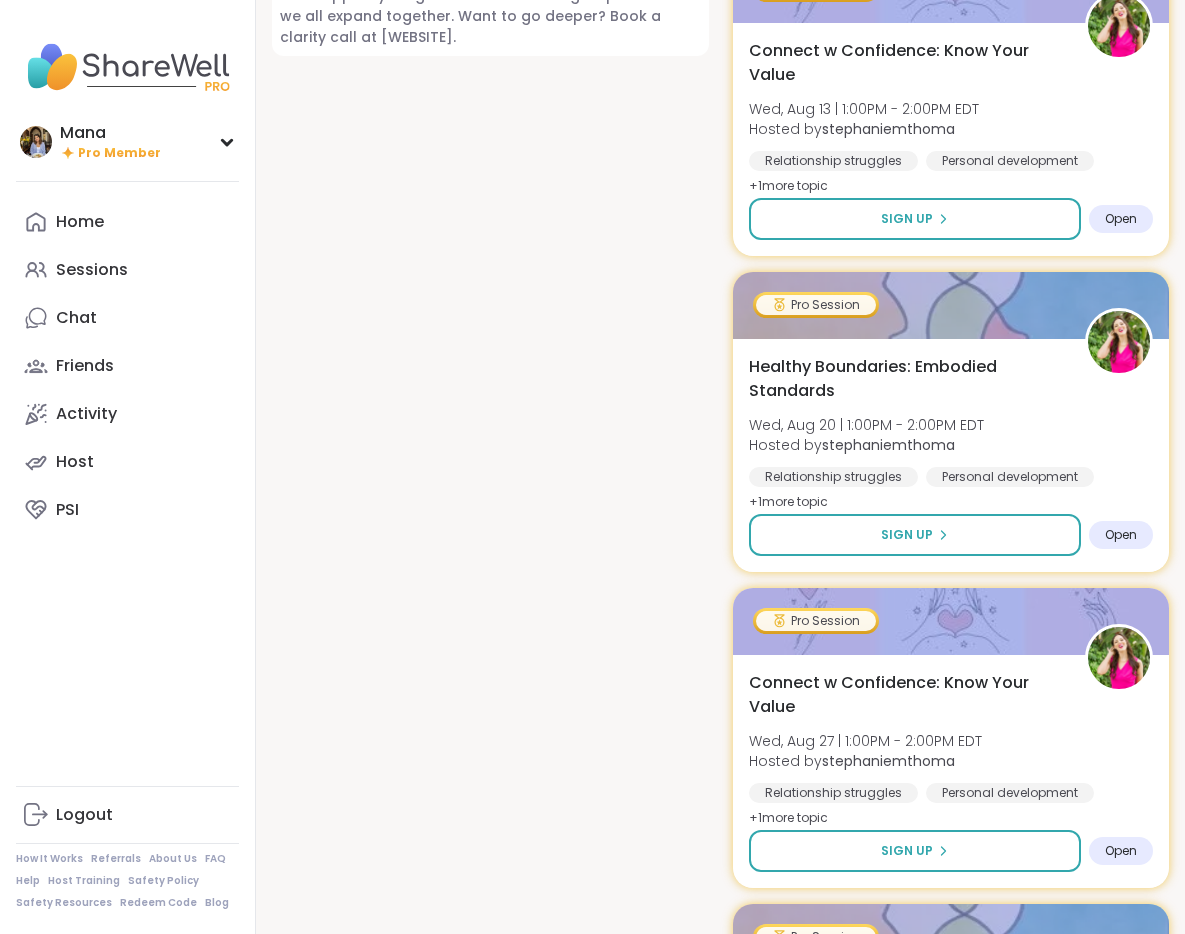 scroll, scrollTop: 1940, scrollLeft: 0, axis: vertical 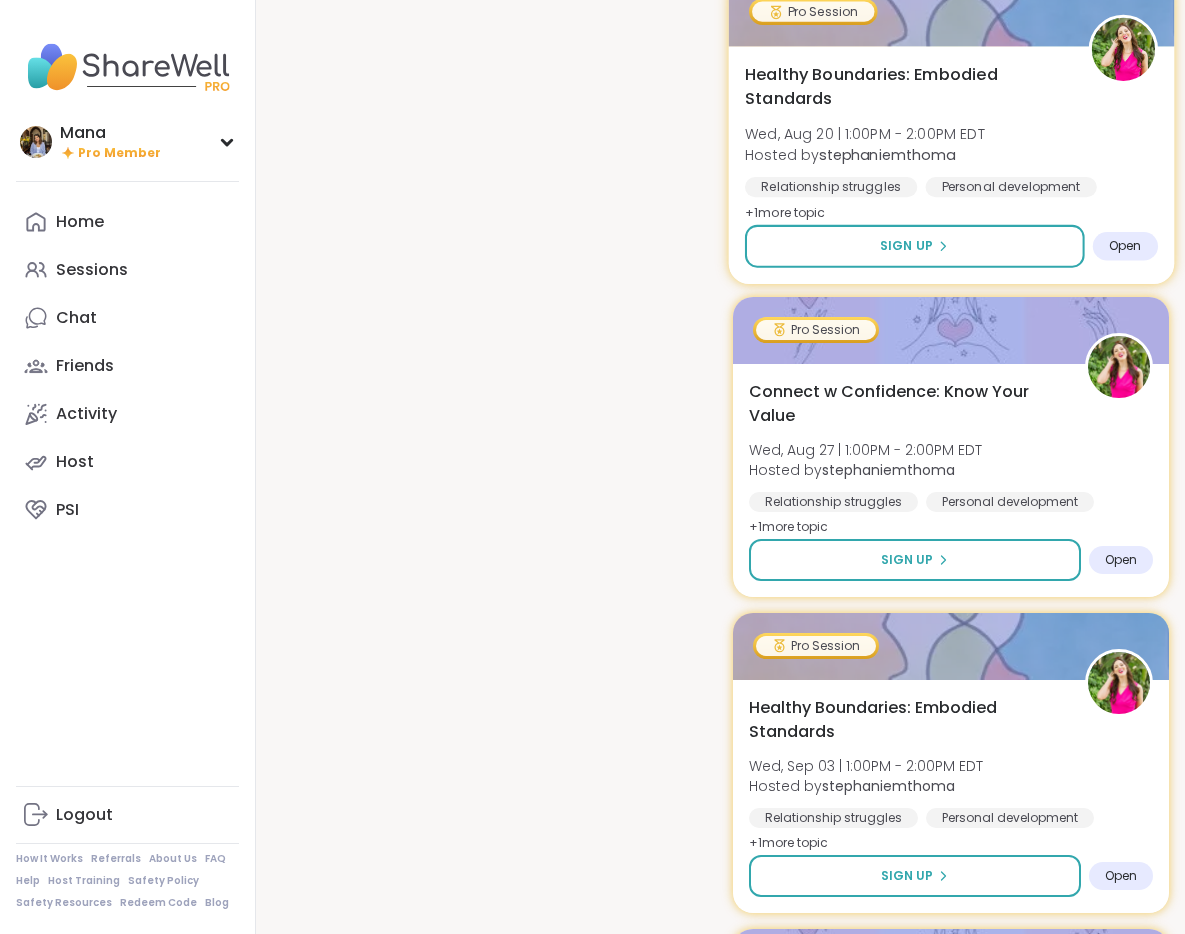 click on "Healthy Boundaries: Embodied Standards" at bounding box center (904, 86) 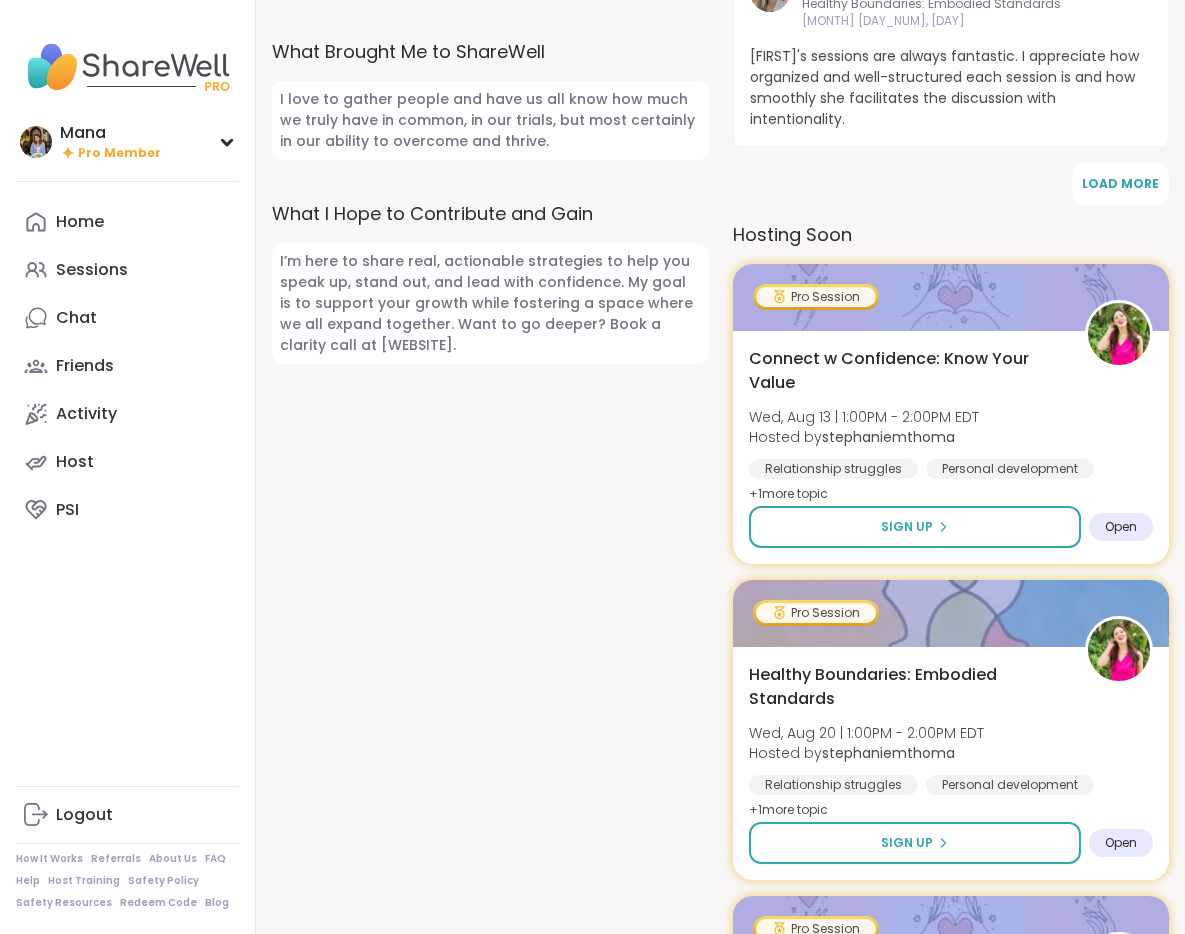 scroll, scrollTop: 837, scrollLeft: 0, axis: vertical 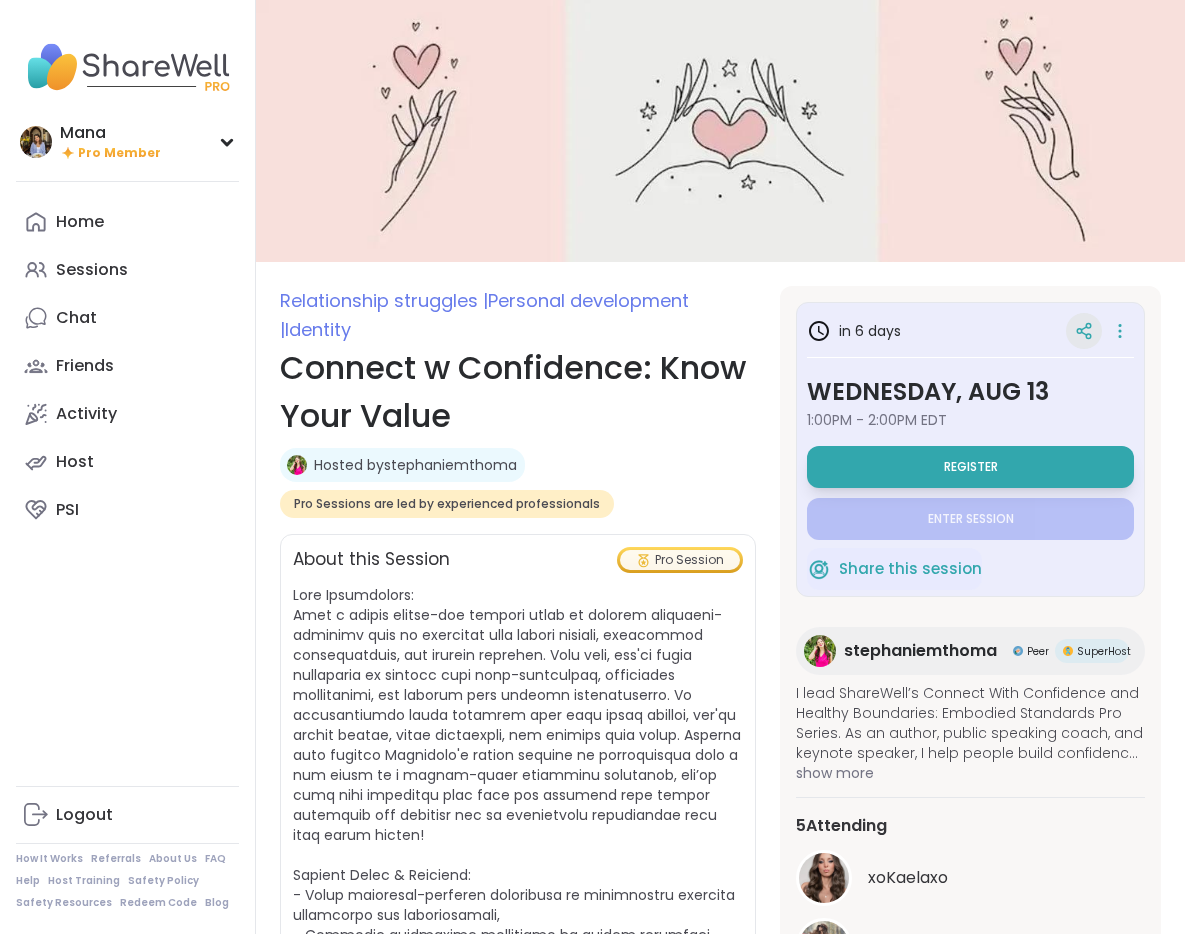 click 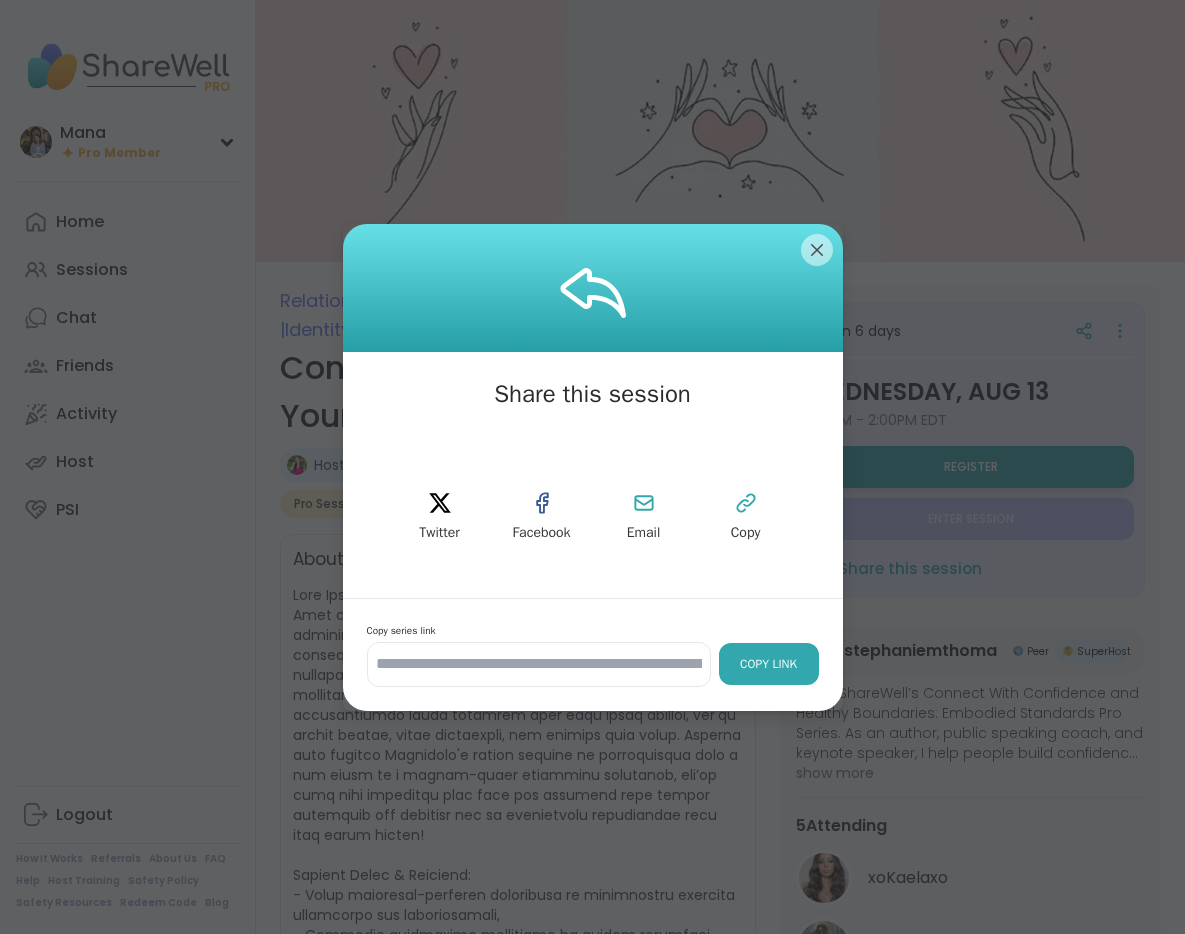 click on "Copy Link" at bounding box center (769, 664) 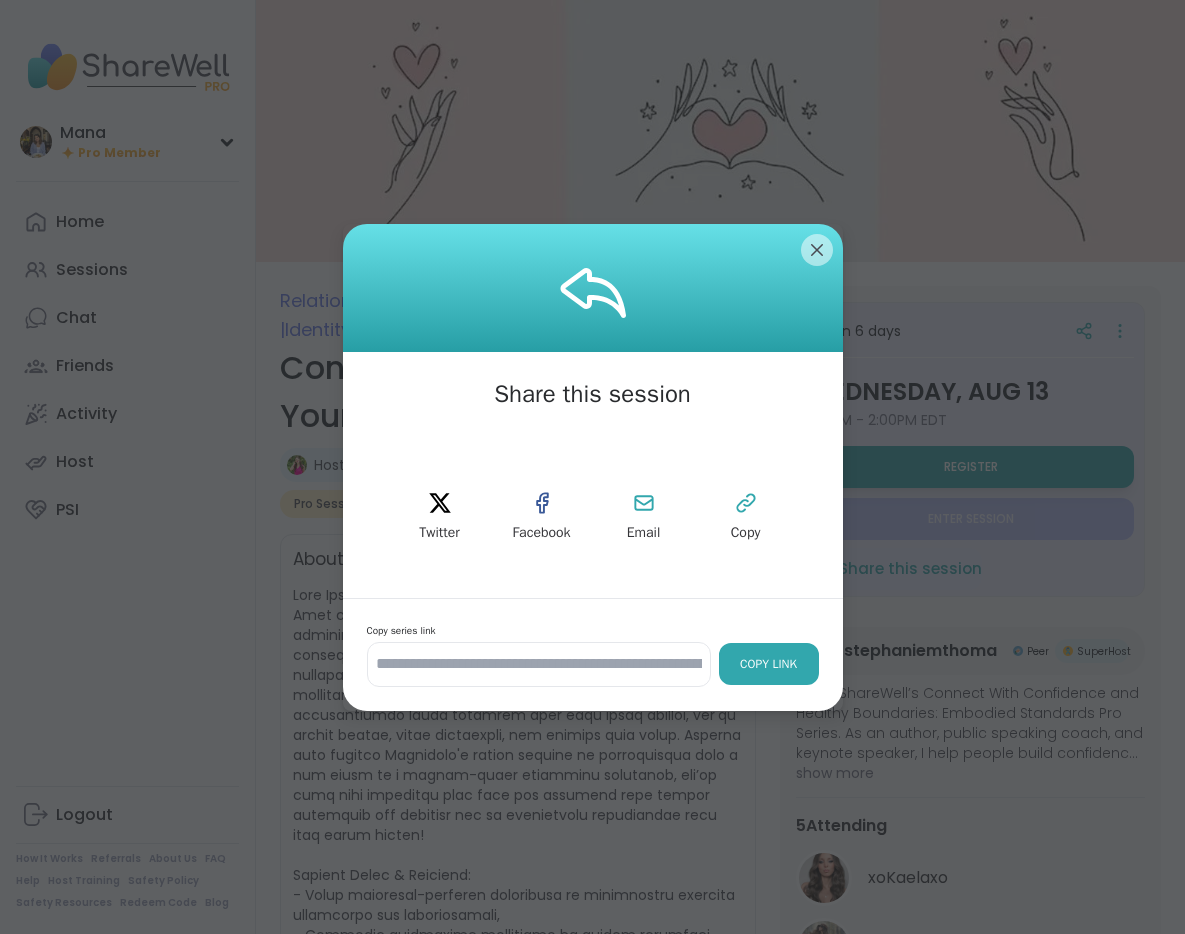 click on "Copy Link" at bounding box center (769, 664) 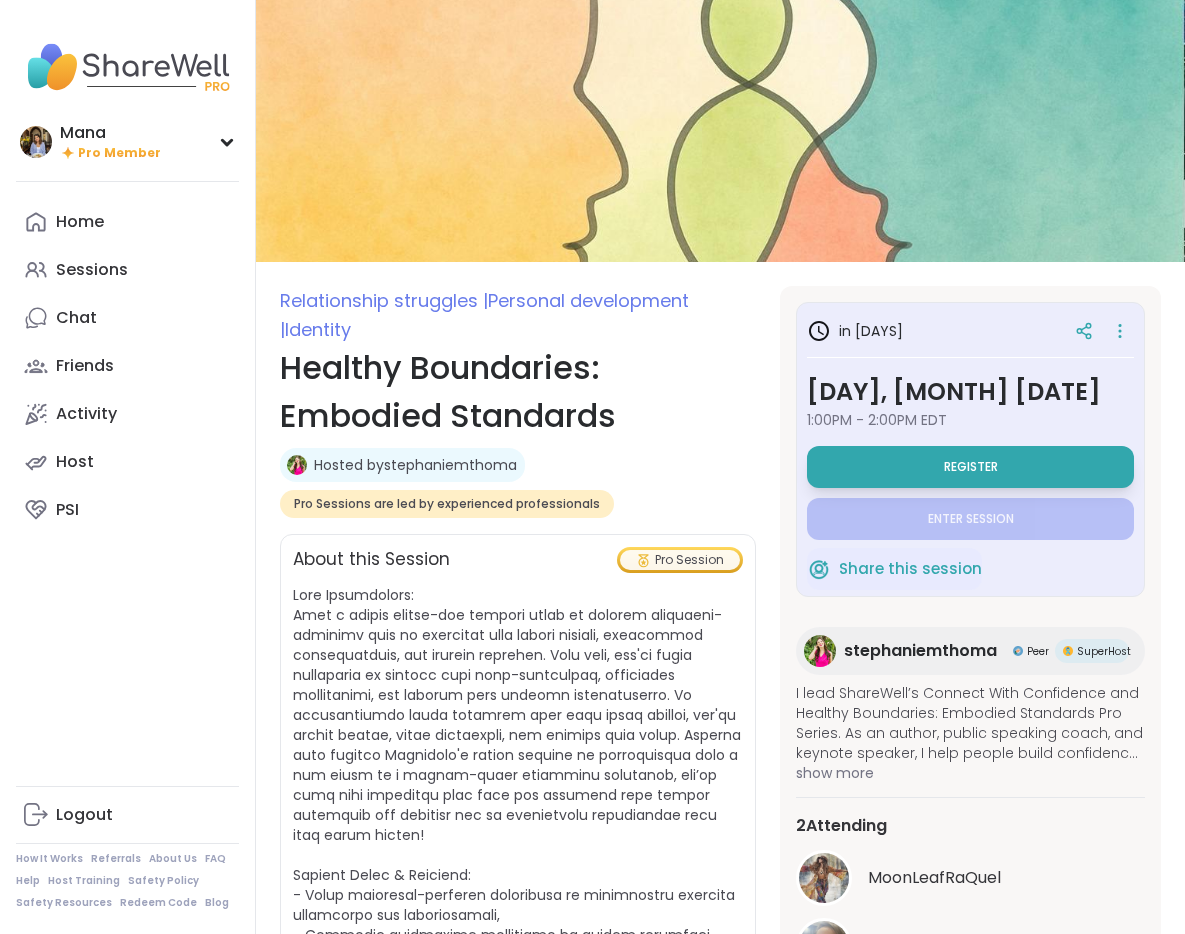scroll, scrollTop: 0, scrollLeft: 0, axis: both 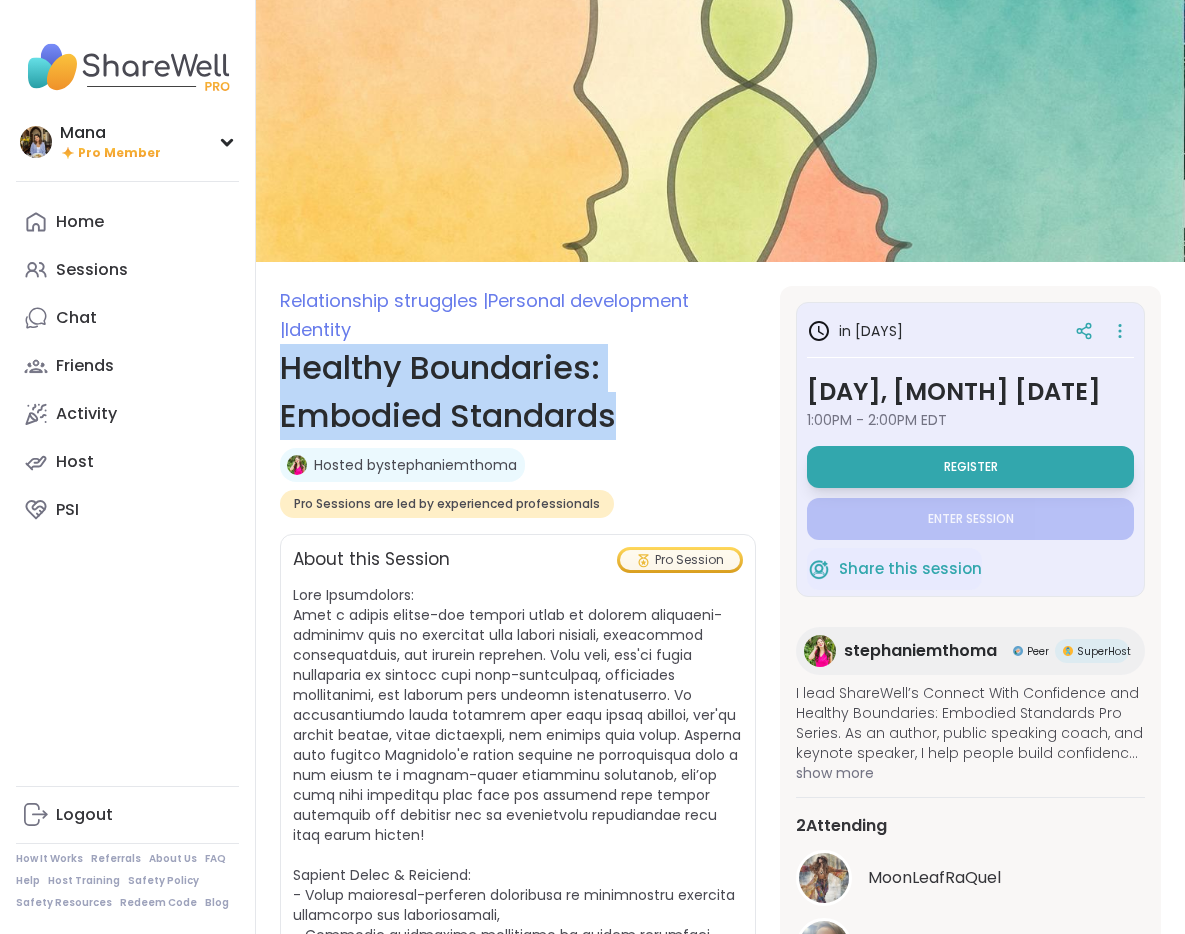 copy on "Healthy Boundaries: Embodied Standards" 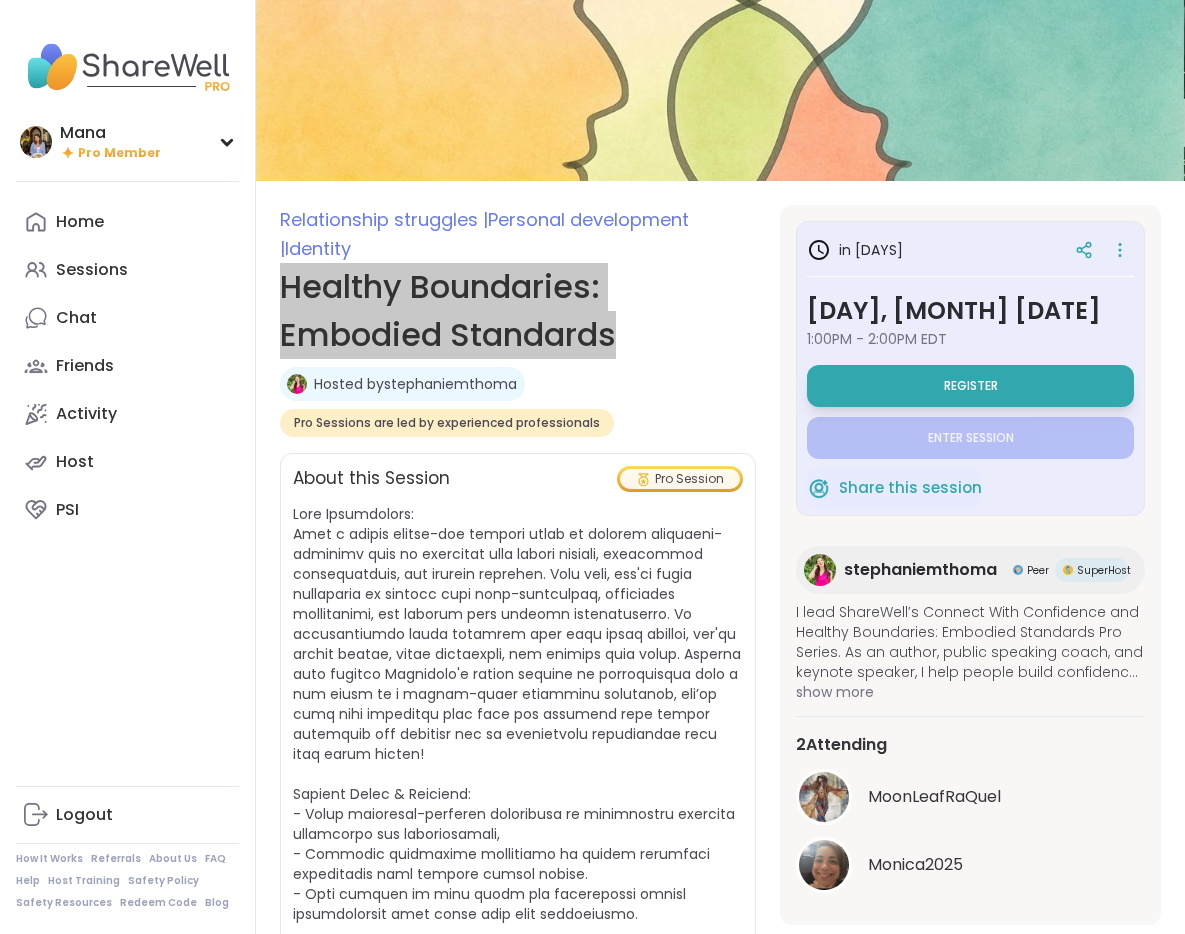 scroll, scrollTop: 106, scrollLeft: 0, axis: vertical 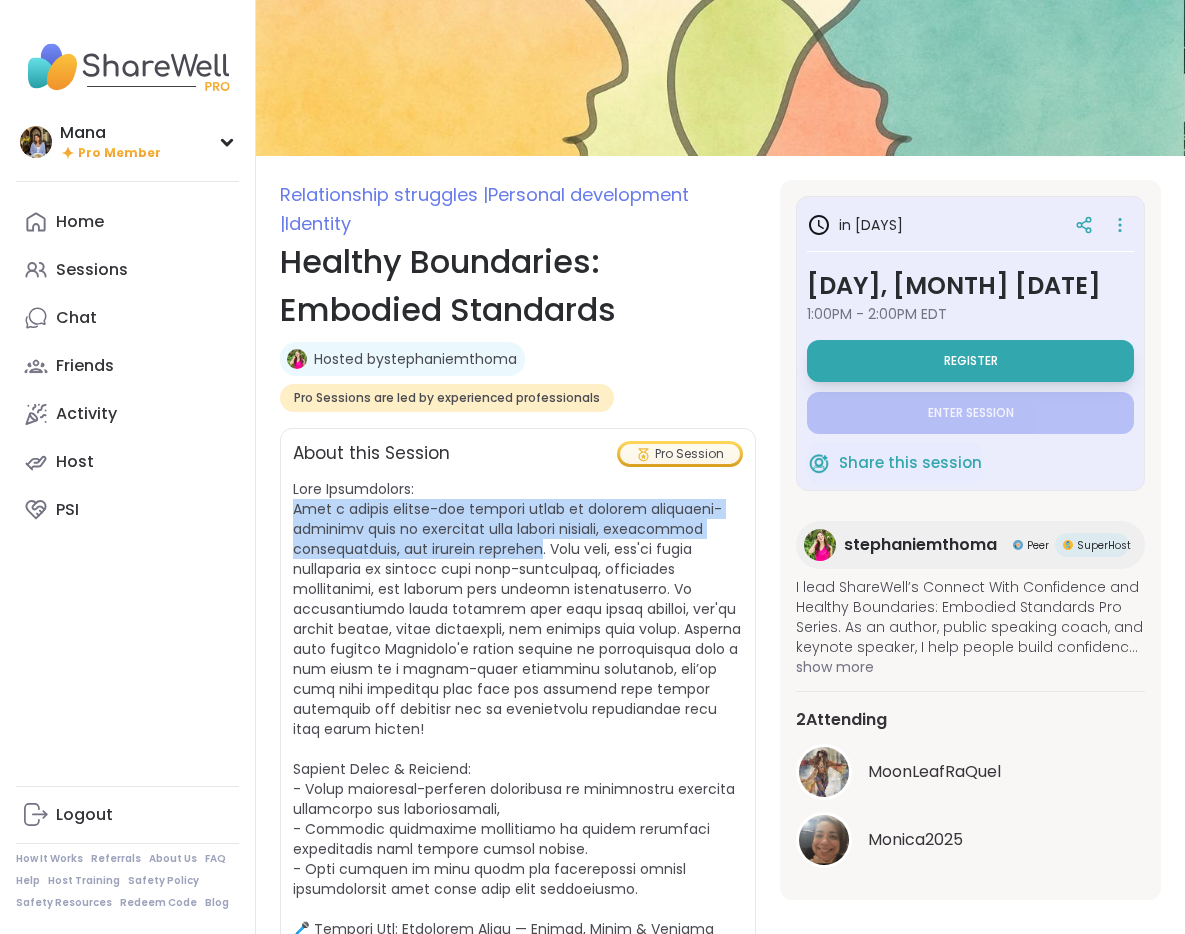 copy on "Join a weekly expert-led session where we explore introvert-friendly ways to cultivate more career success, fulfilling relationships, and forward momentum" 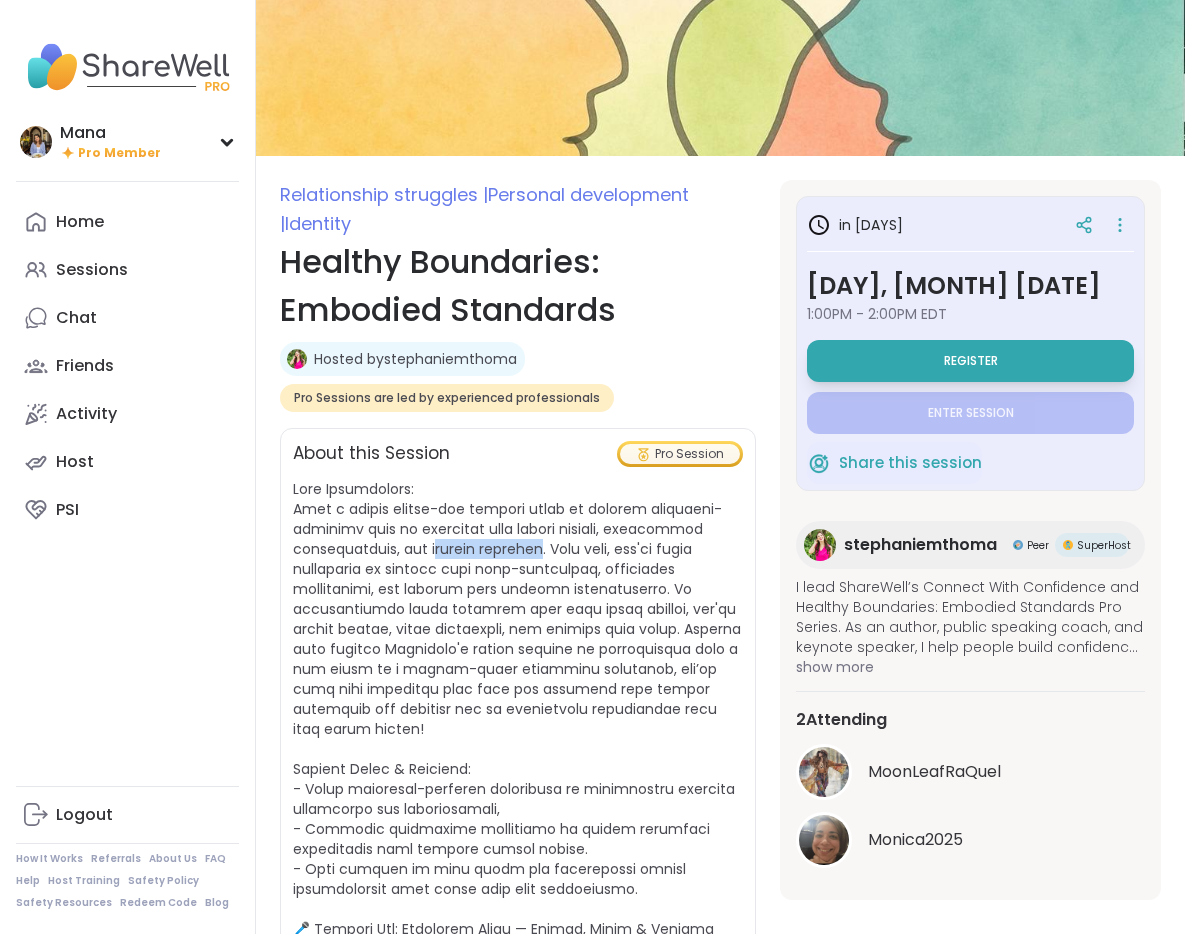 copy on "orward momentum" 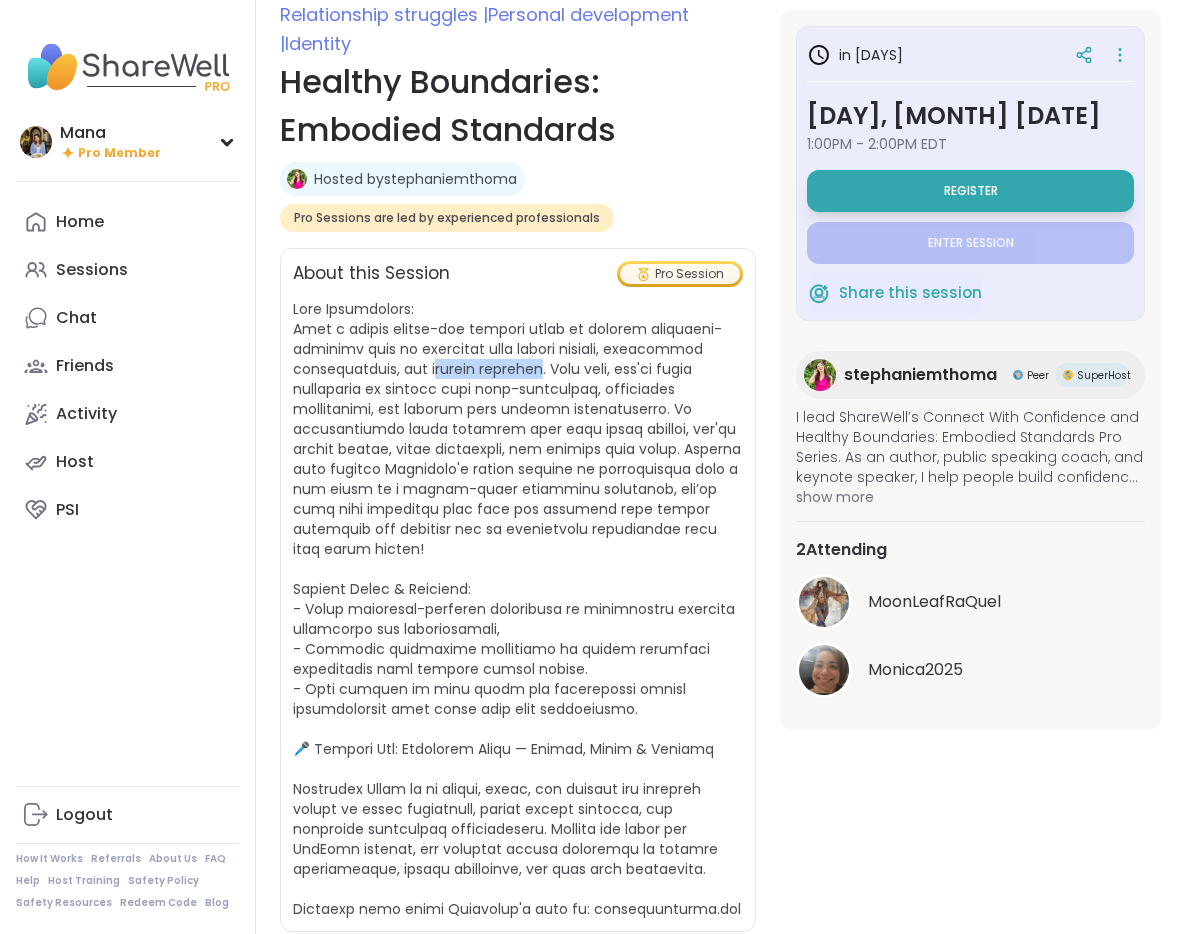 scroll, scrollTop: 322, scrollLeft: 0, axis: vertical 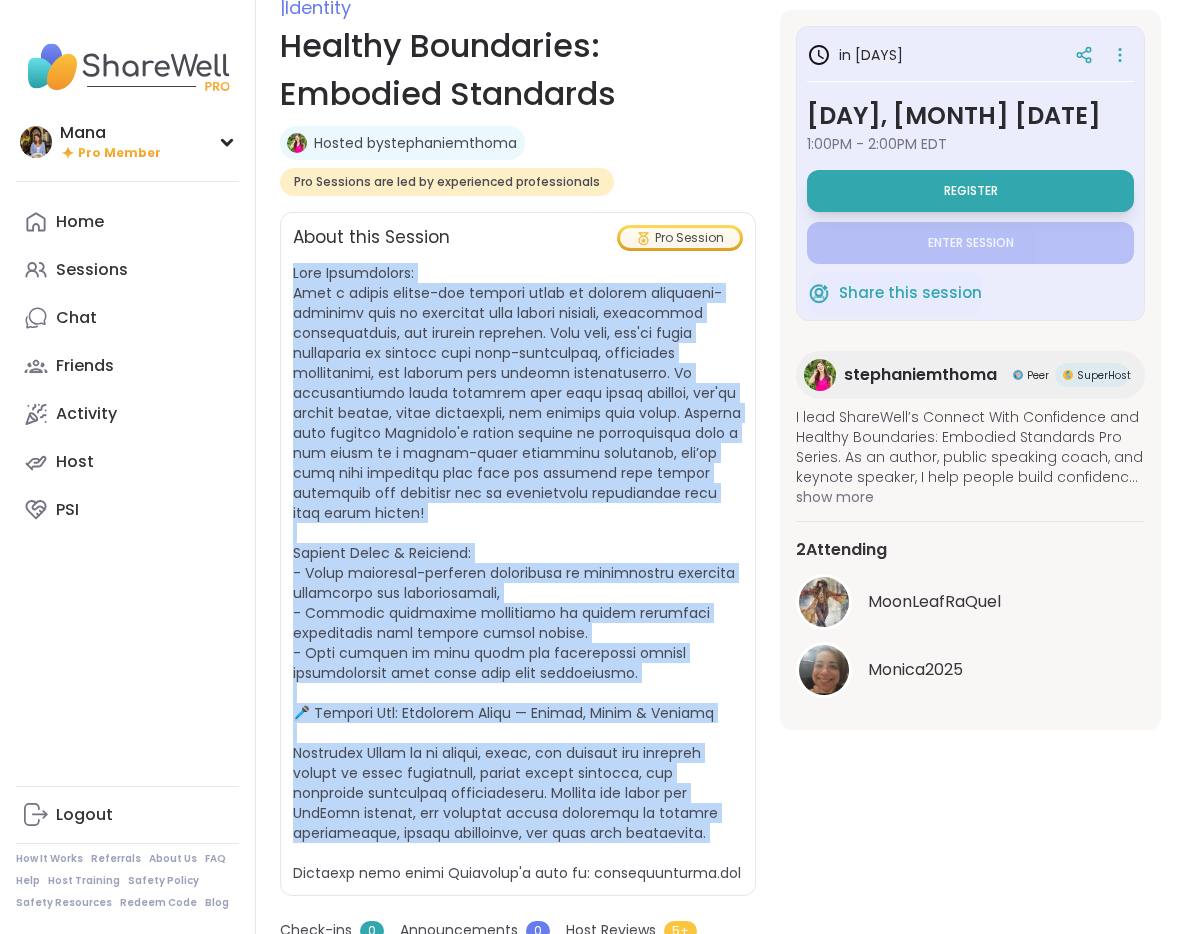 drag, startPoint x: 294, startPoint y: 273, endPoint x: 714, endPoint y: 845, distance: 709.63654 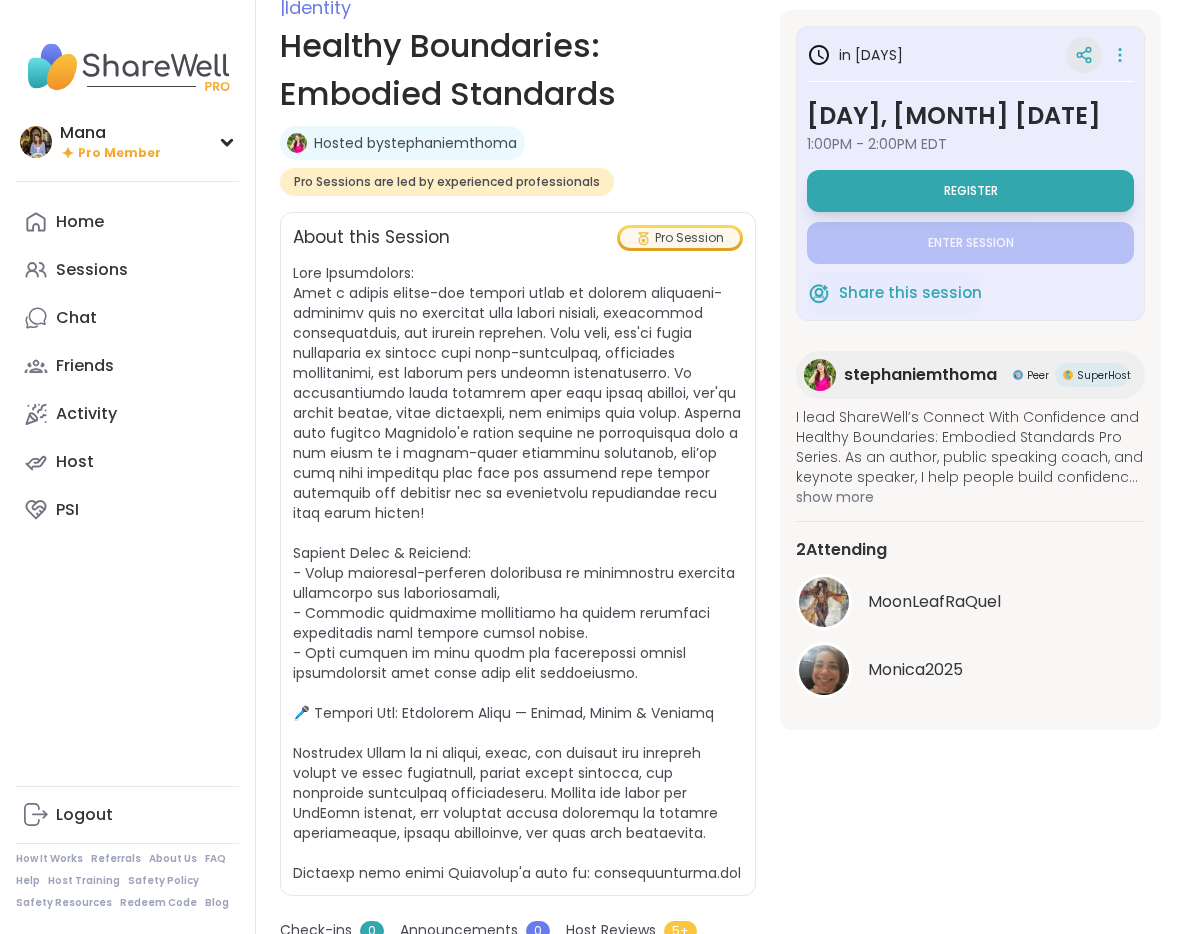 click 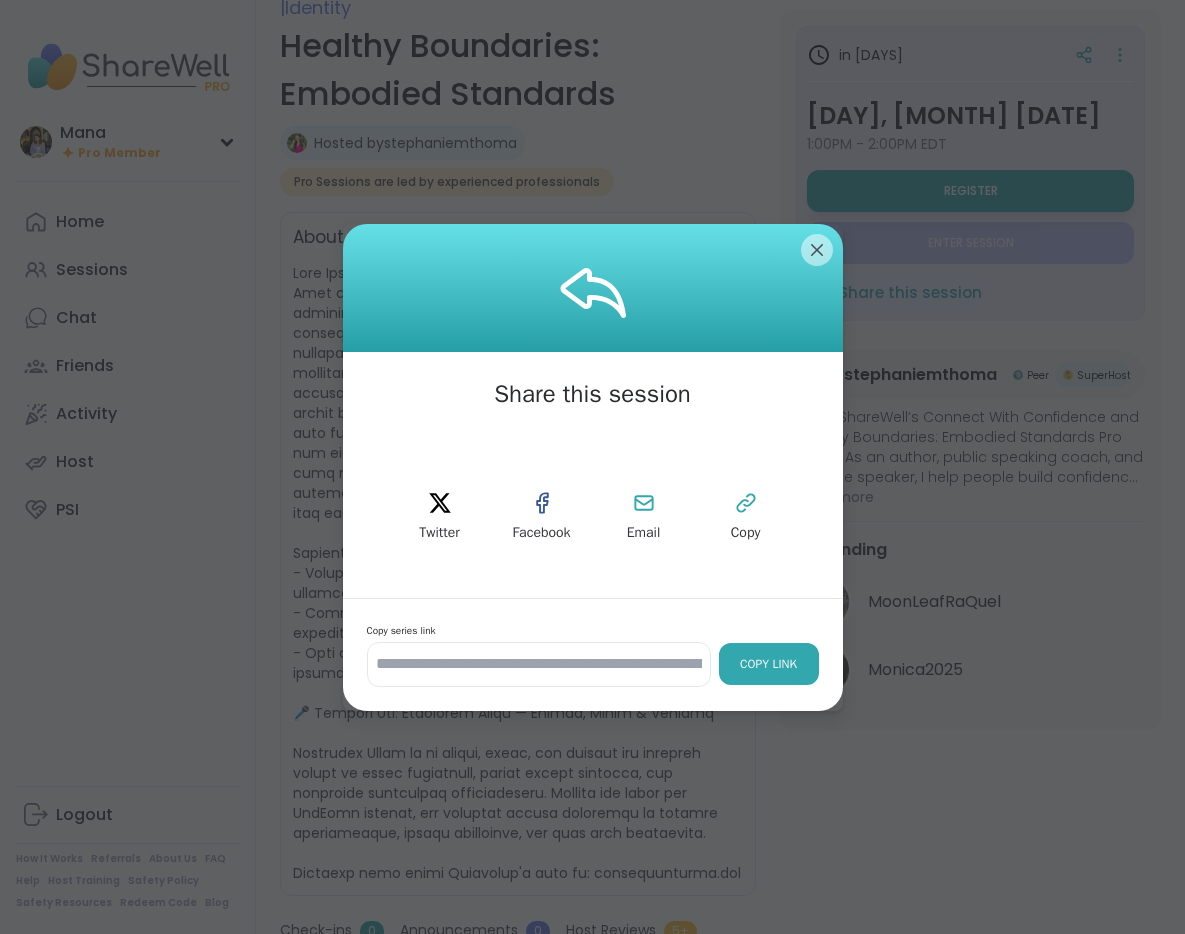 click on "Copy Link" at bounding box center (769, 664) 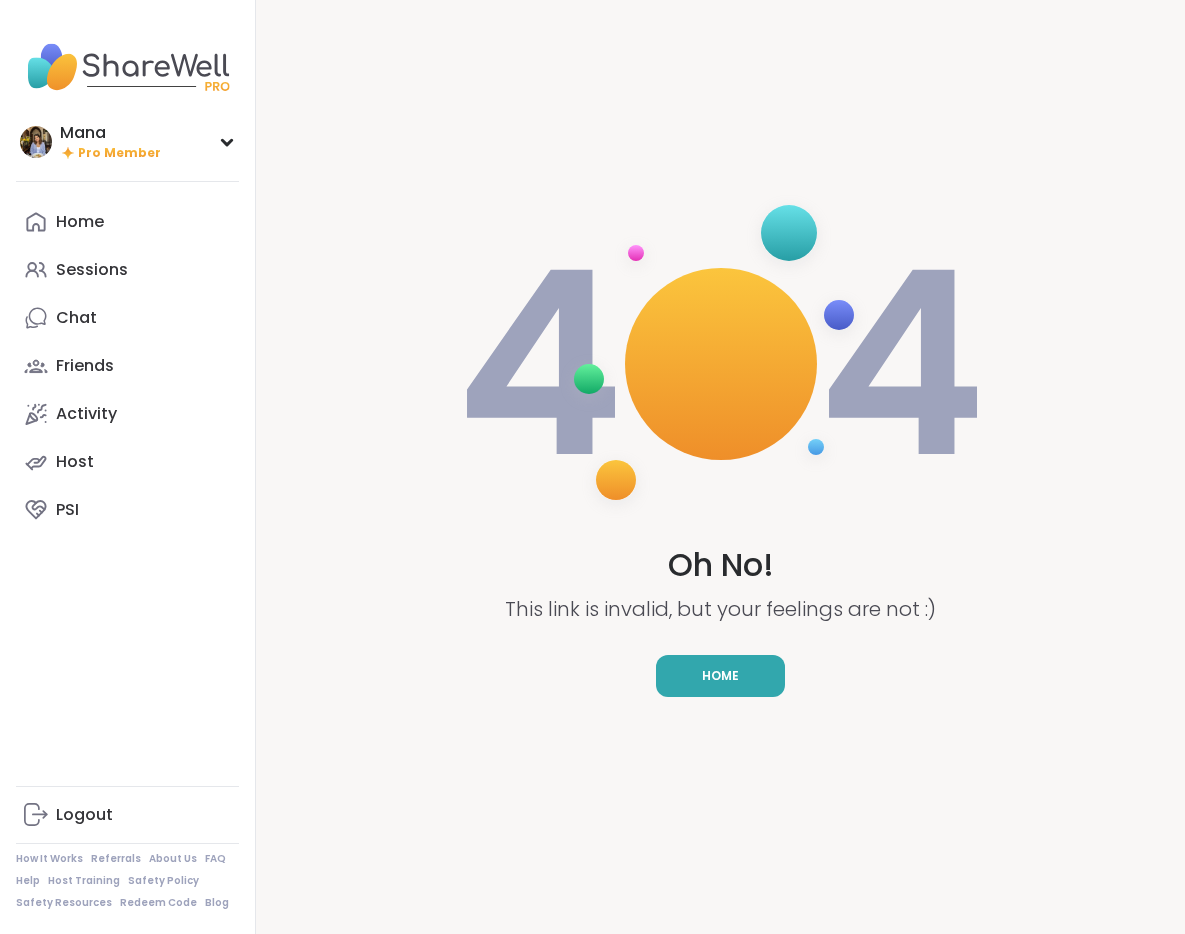 scroll, scrollTop: 0, scrollLeft: 0, axis: both 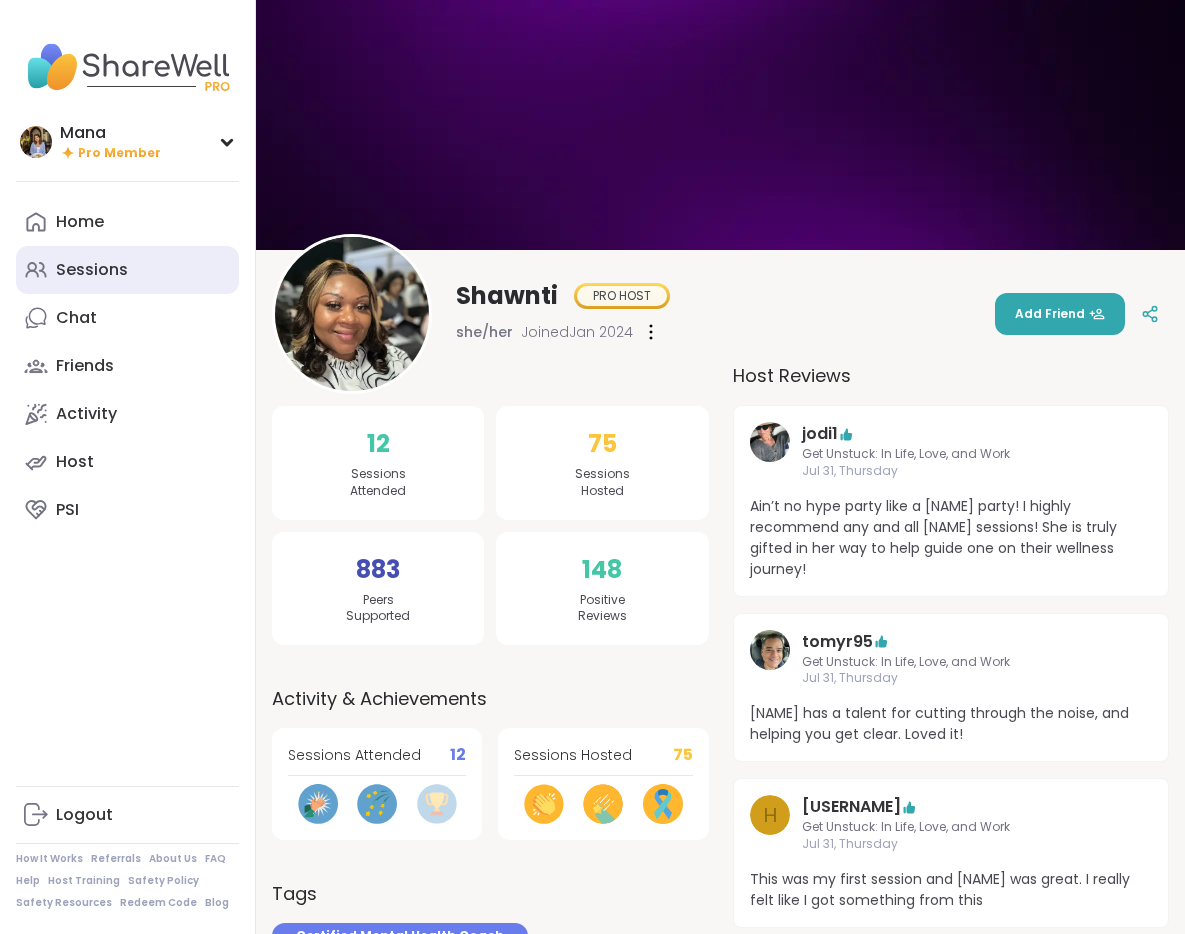 click on "Sessions" at bounding box center [92, 270] 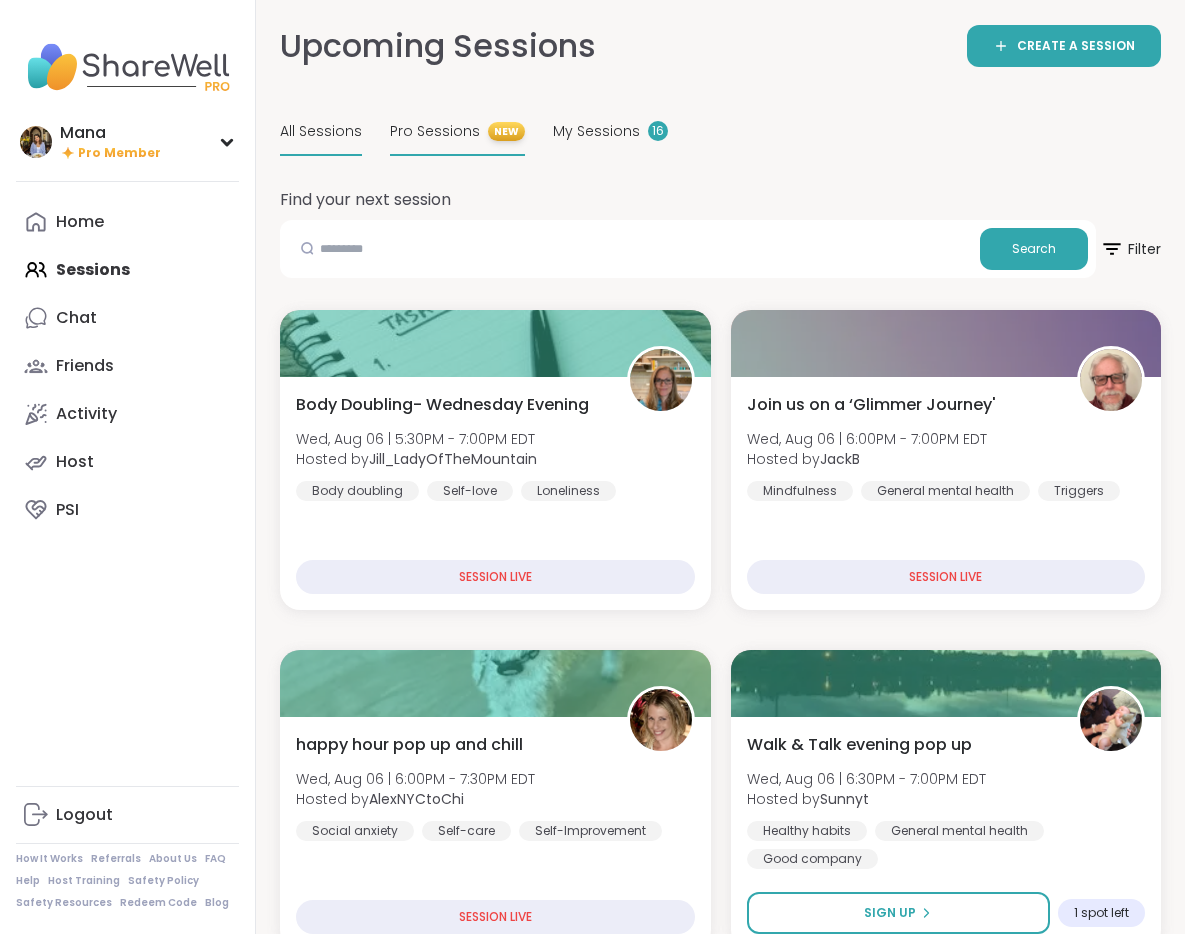 click on "Pro Sessions NEW" at bounding box center (457, 132) 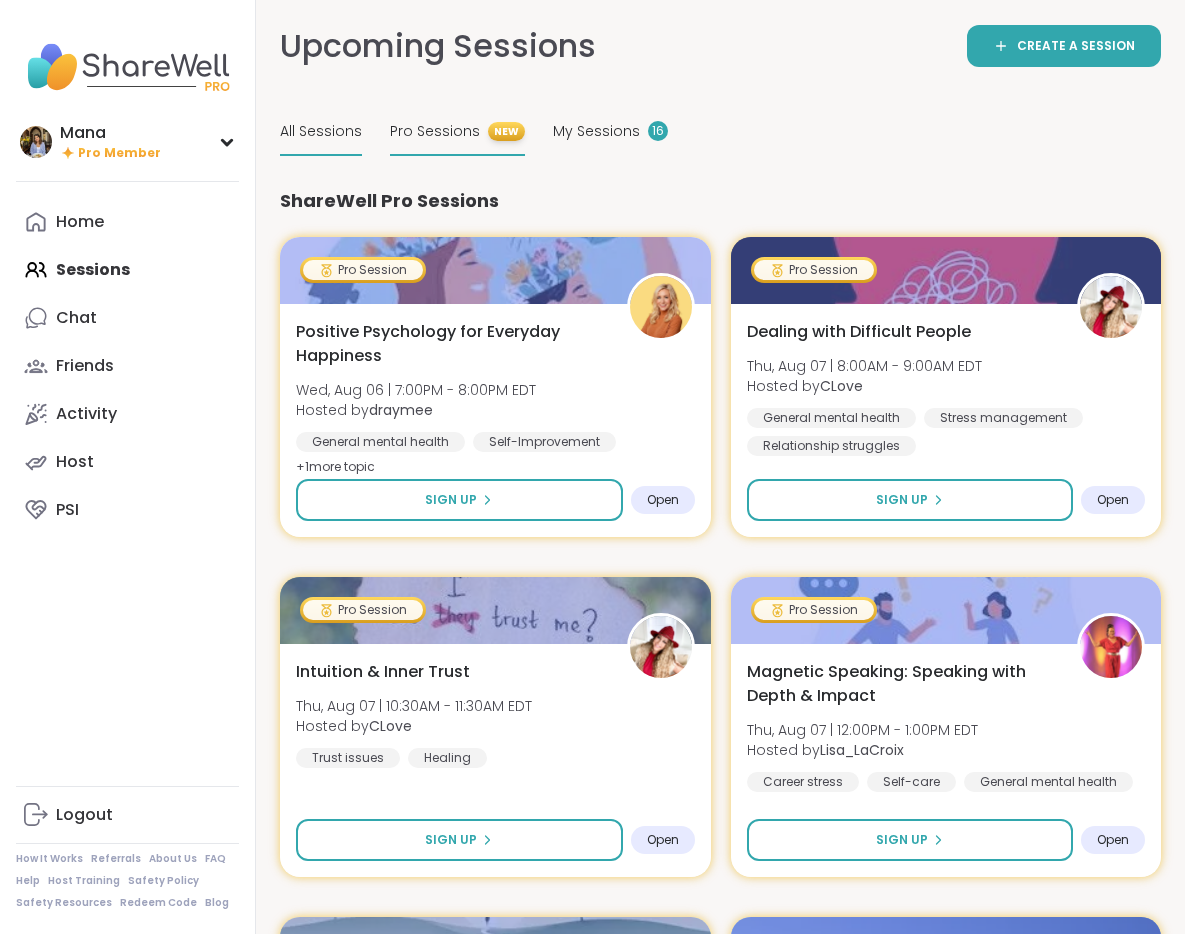 click on "All Sessions" at bounding box center [321, 132] 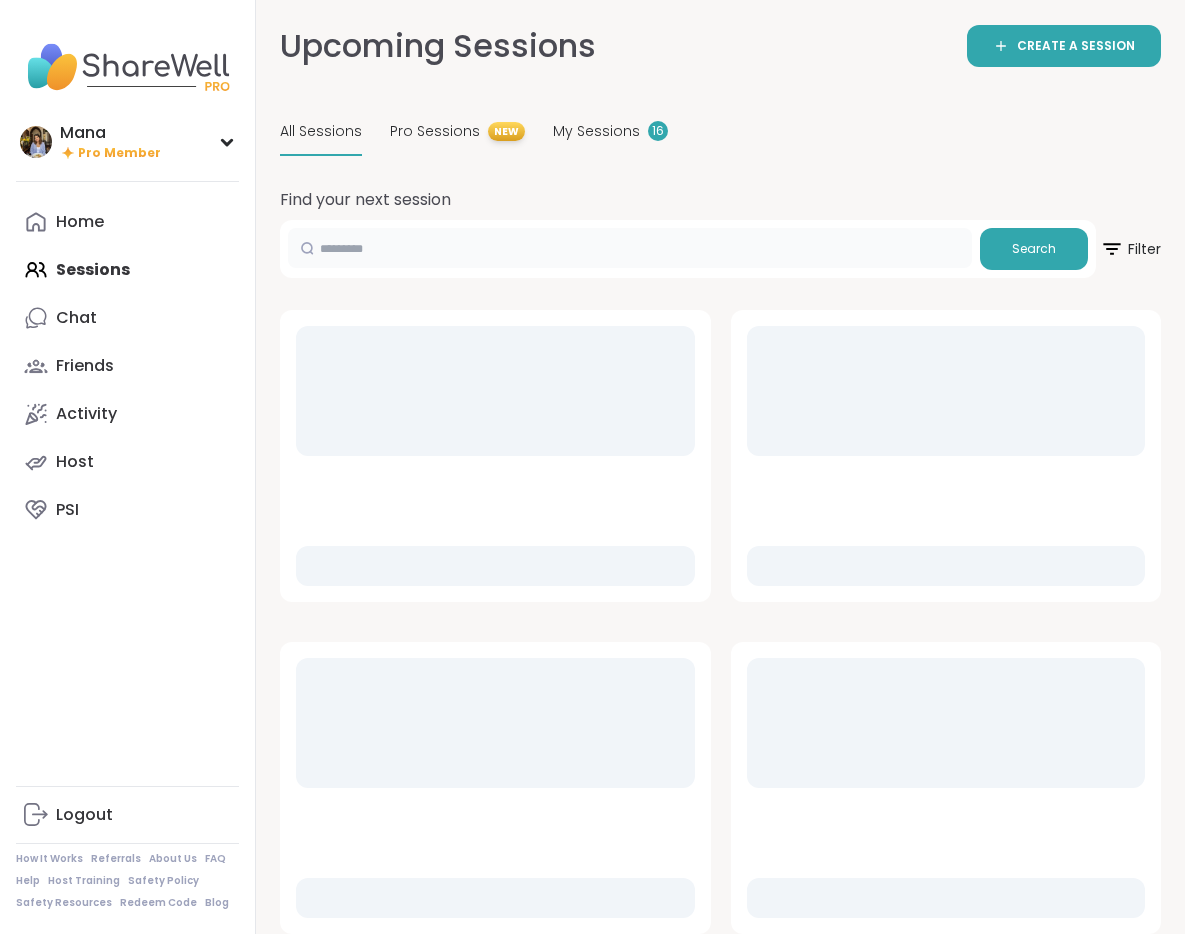 click at bounding box center [630, 248] 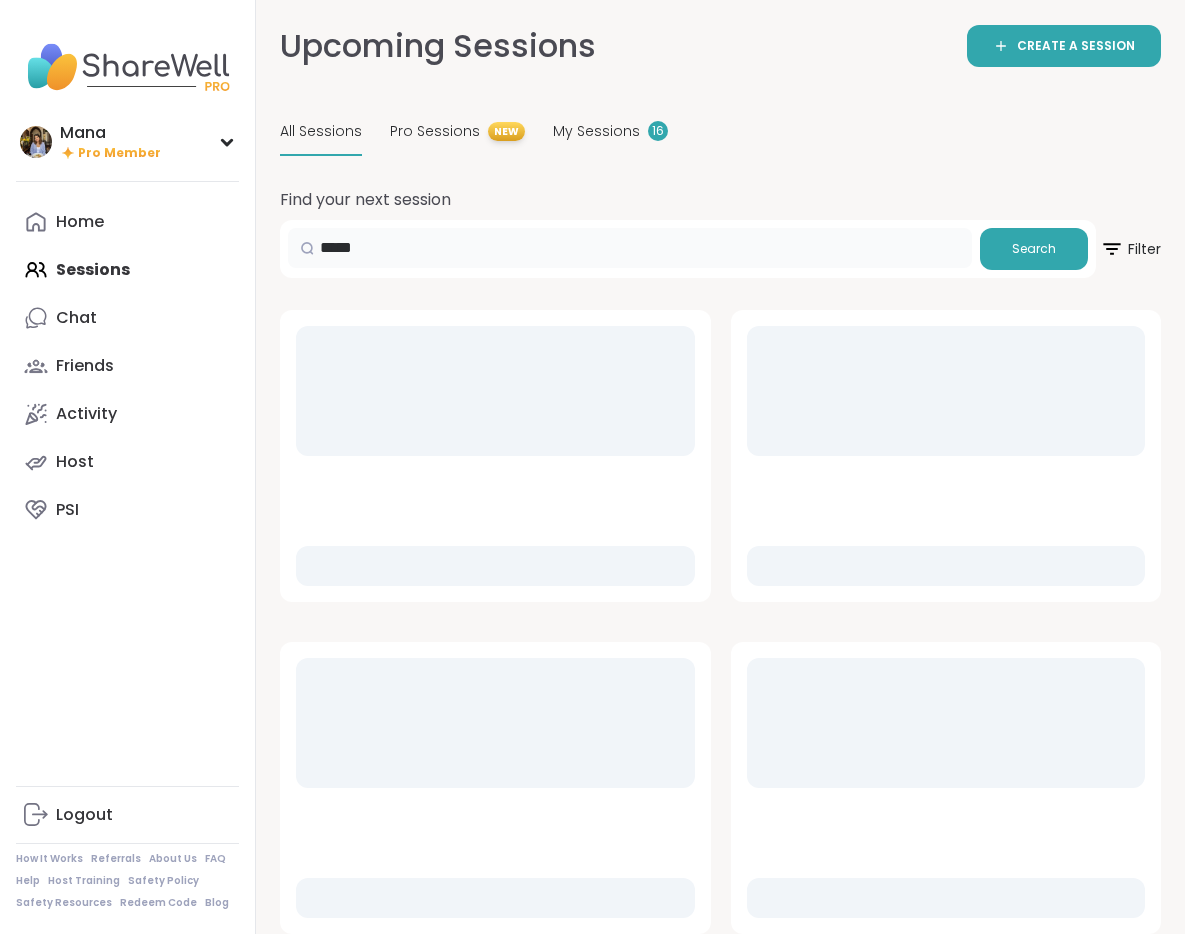 type on "*****" 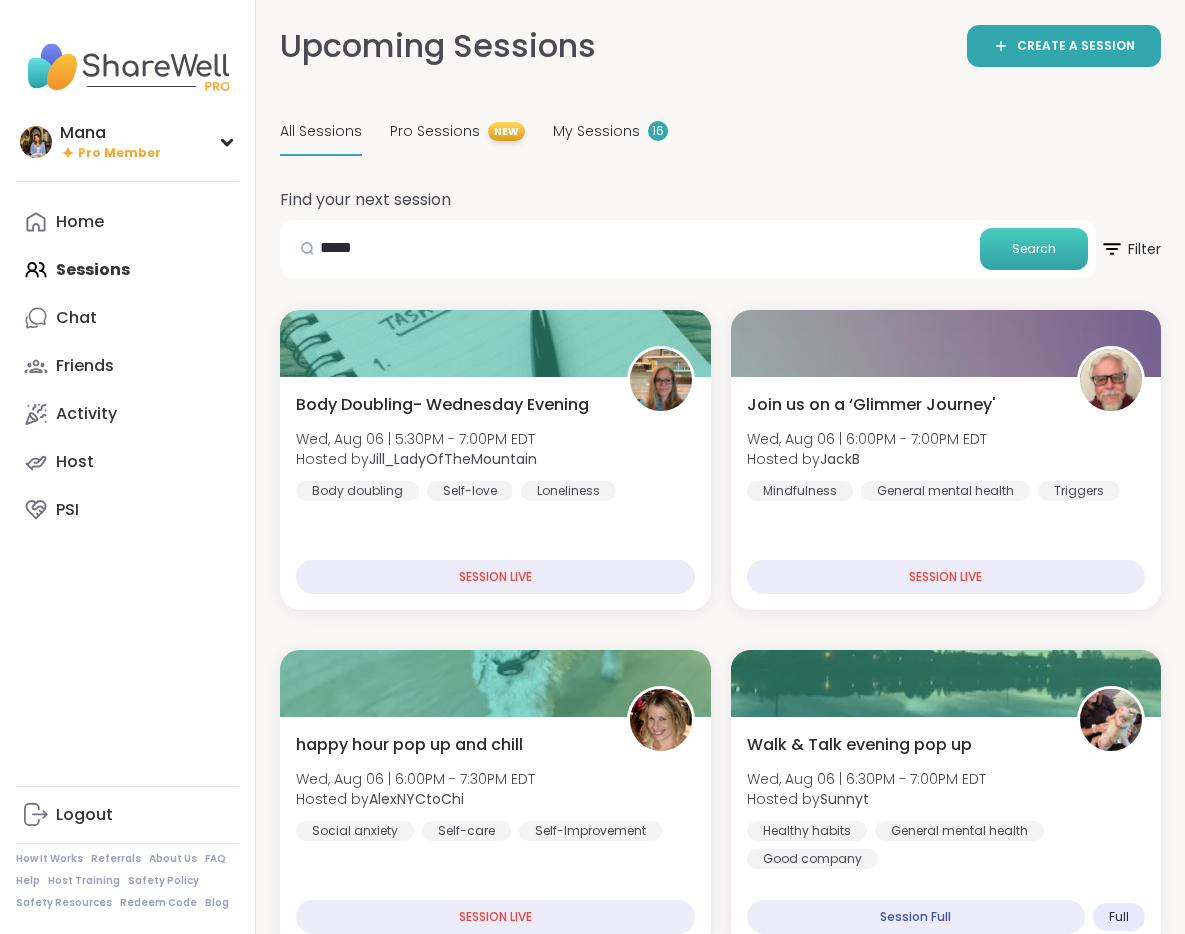 click on "Search" at bounding box center (1034, 249) 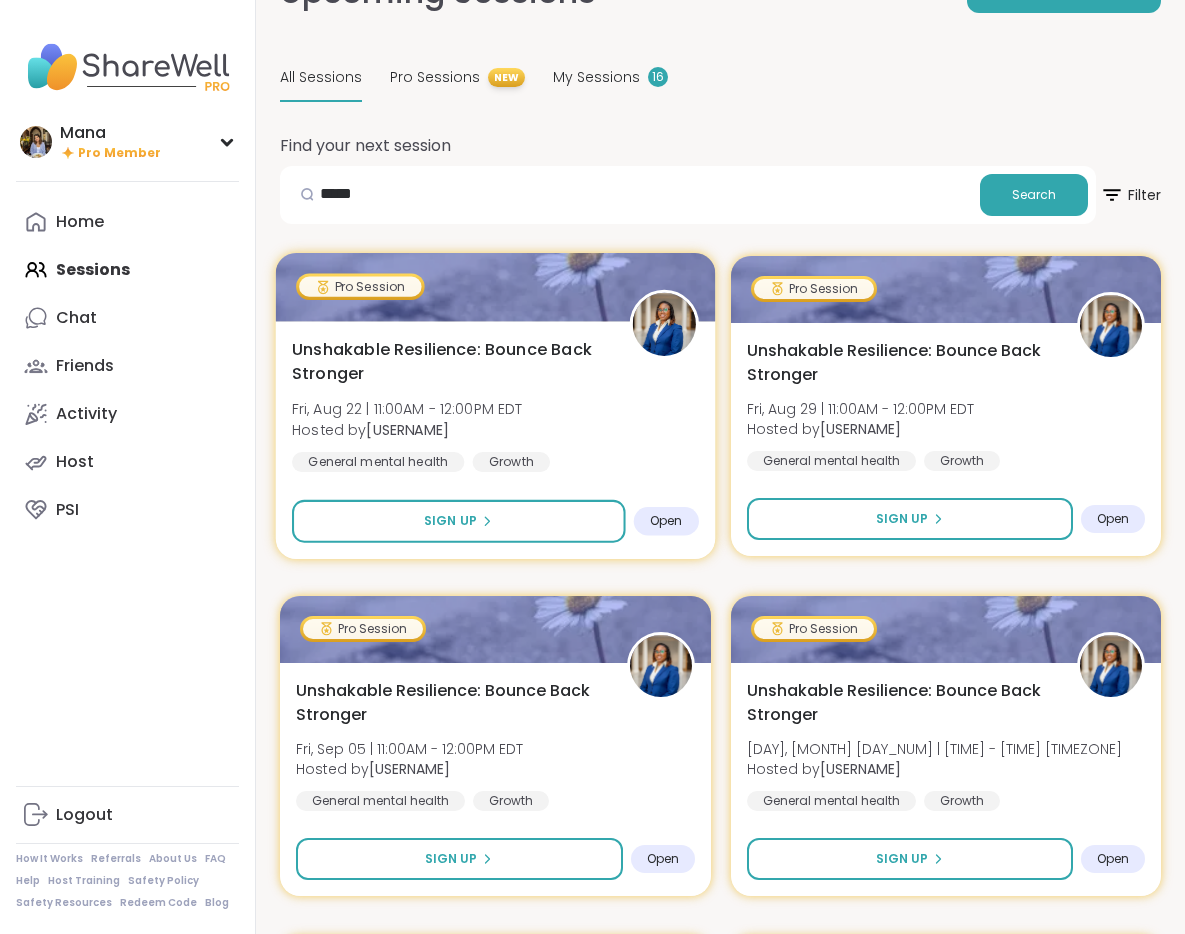 scroll, scrollTop: 52, scrollLeft: 0, axis: vertical 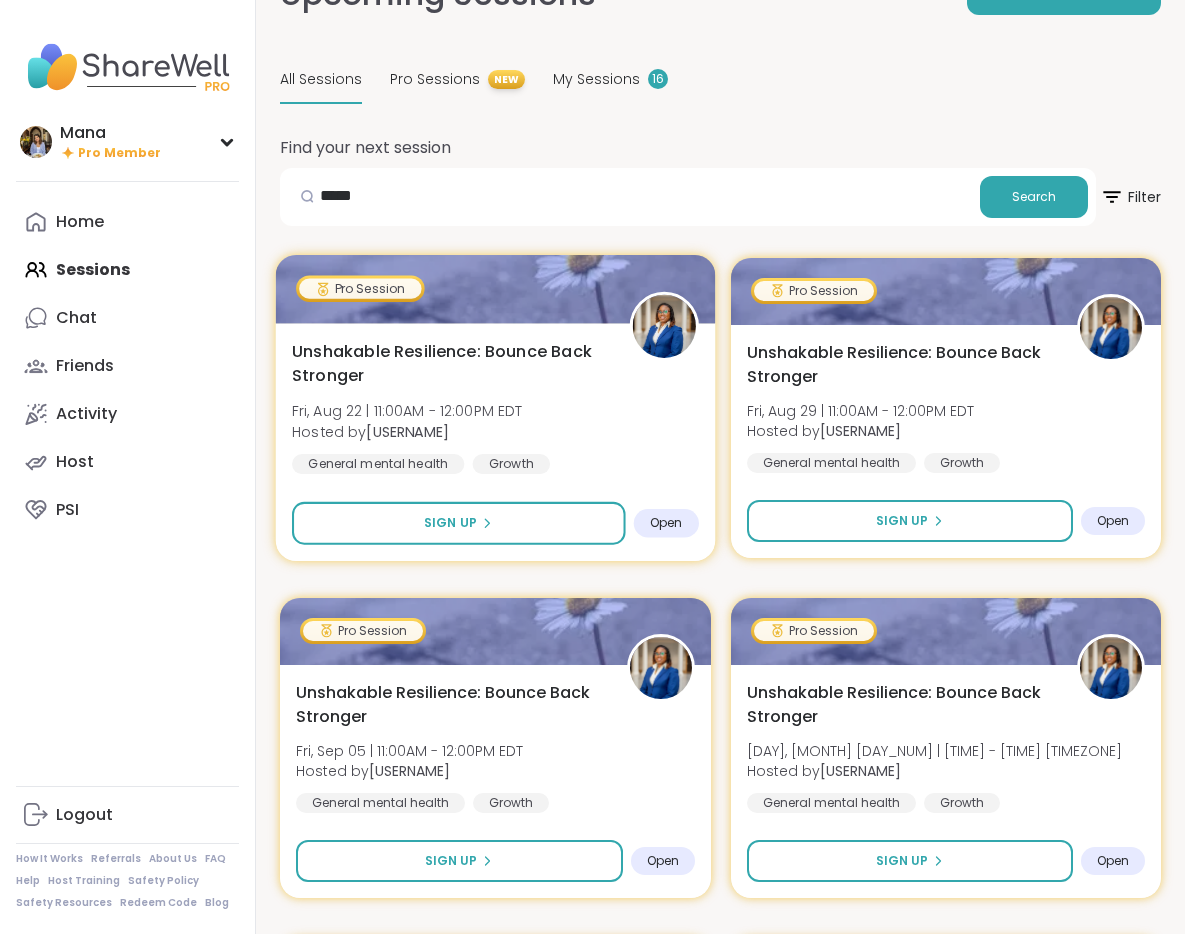 click on "Unshakable Resilience: Bounce Back Stronger" at bounding box center [449, 363] 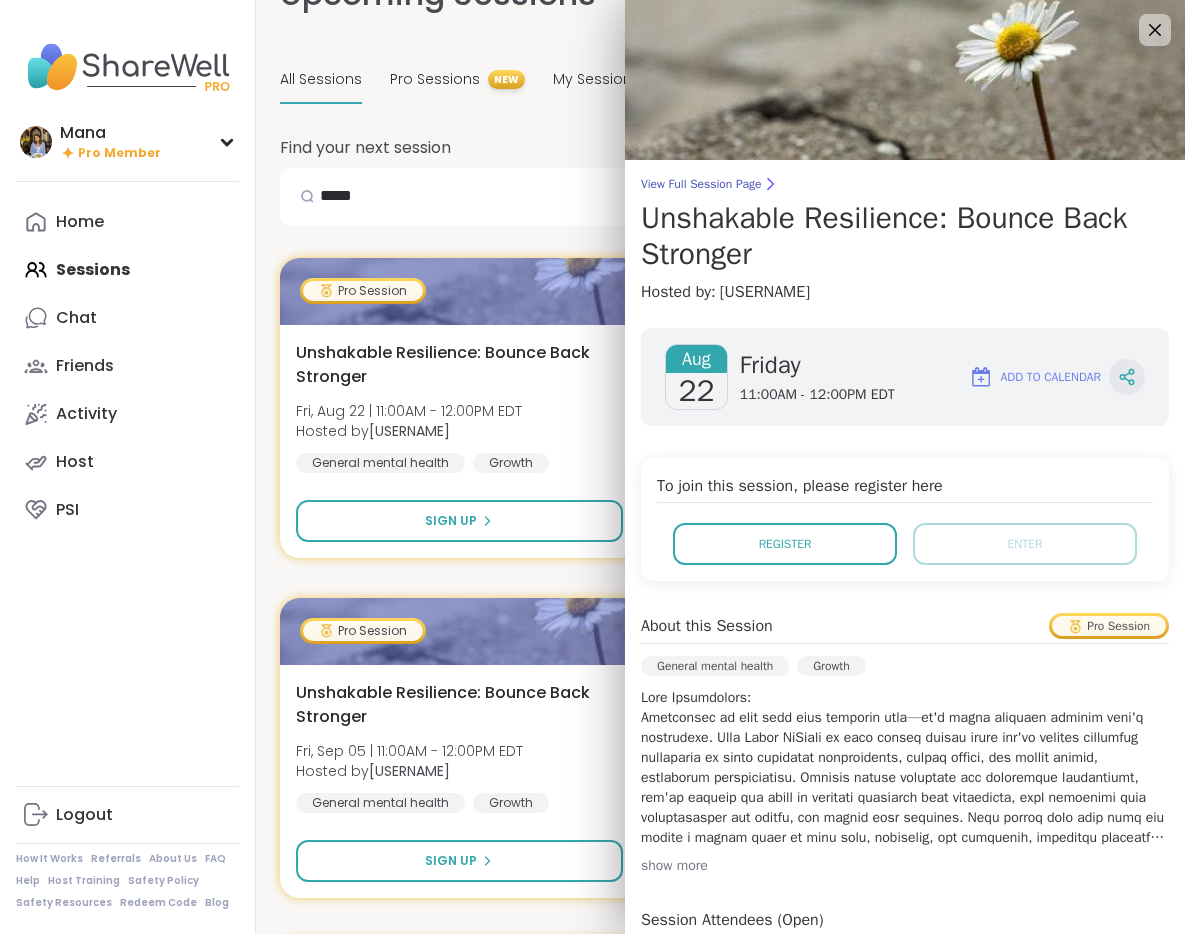 click 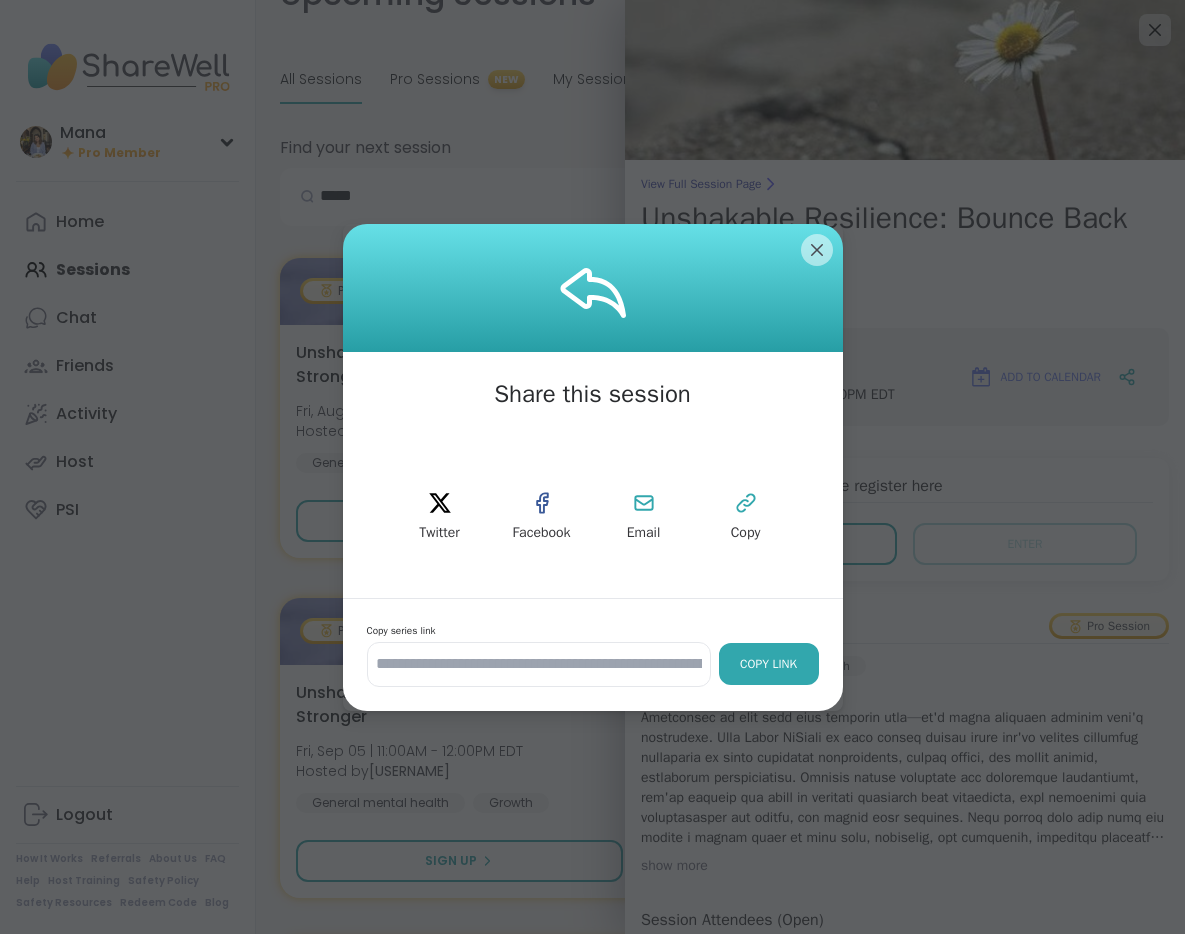 click on "Copy Link" at bounding box center [769, 664] 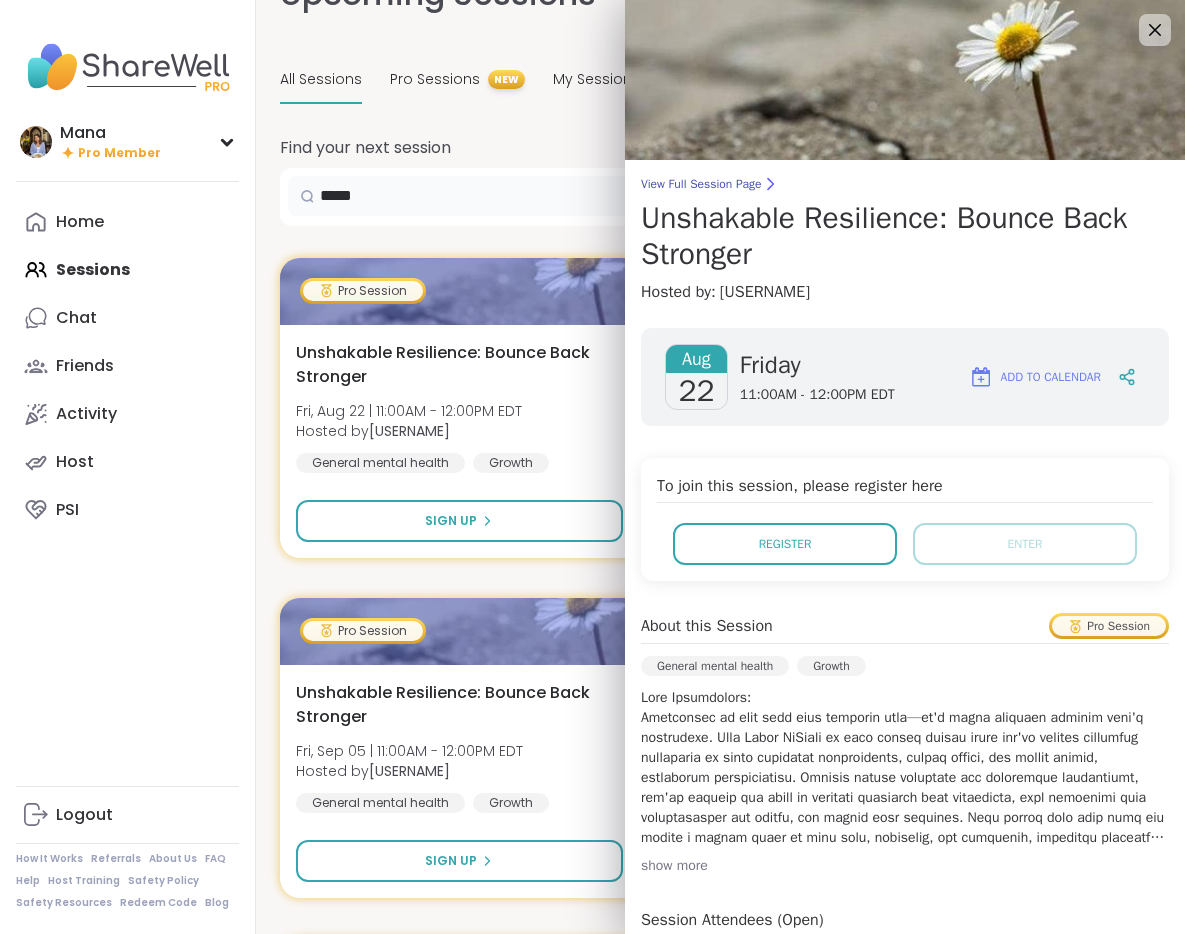 click on "*****" at bounding box center [630, 196] 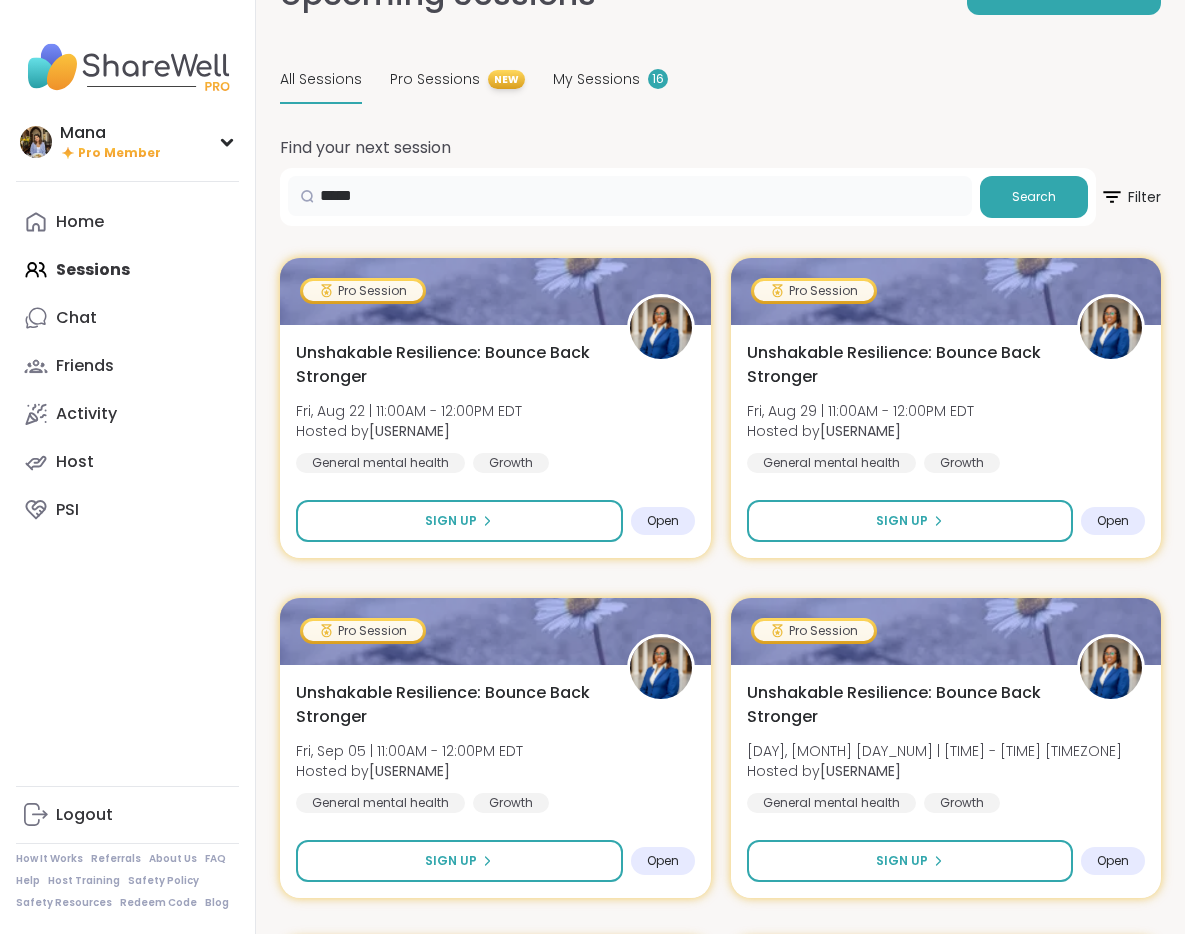 type on "*****" 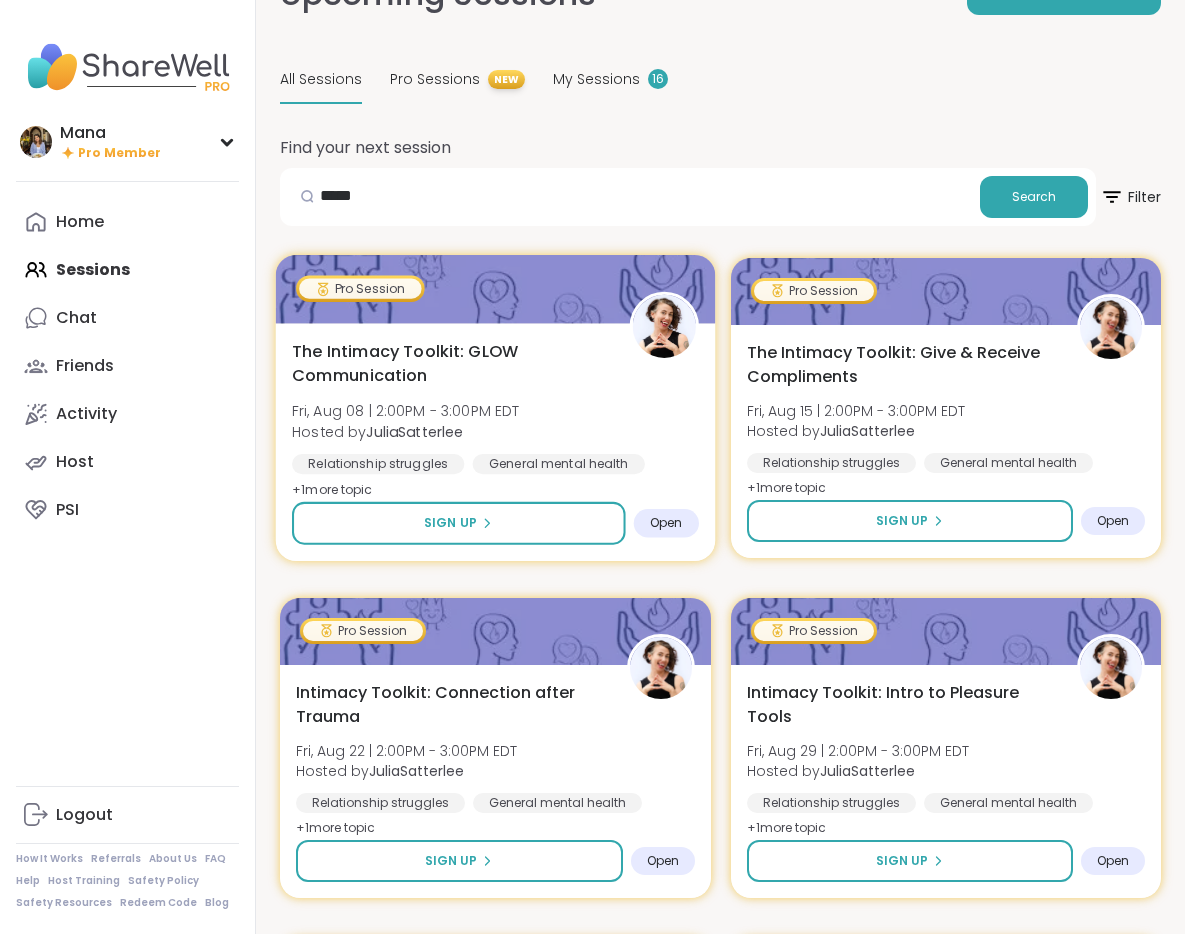 click on "Fri, Aug 08 | 2:00PM - 3:00PM EDT" at bounding box center (405, 411) 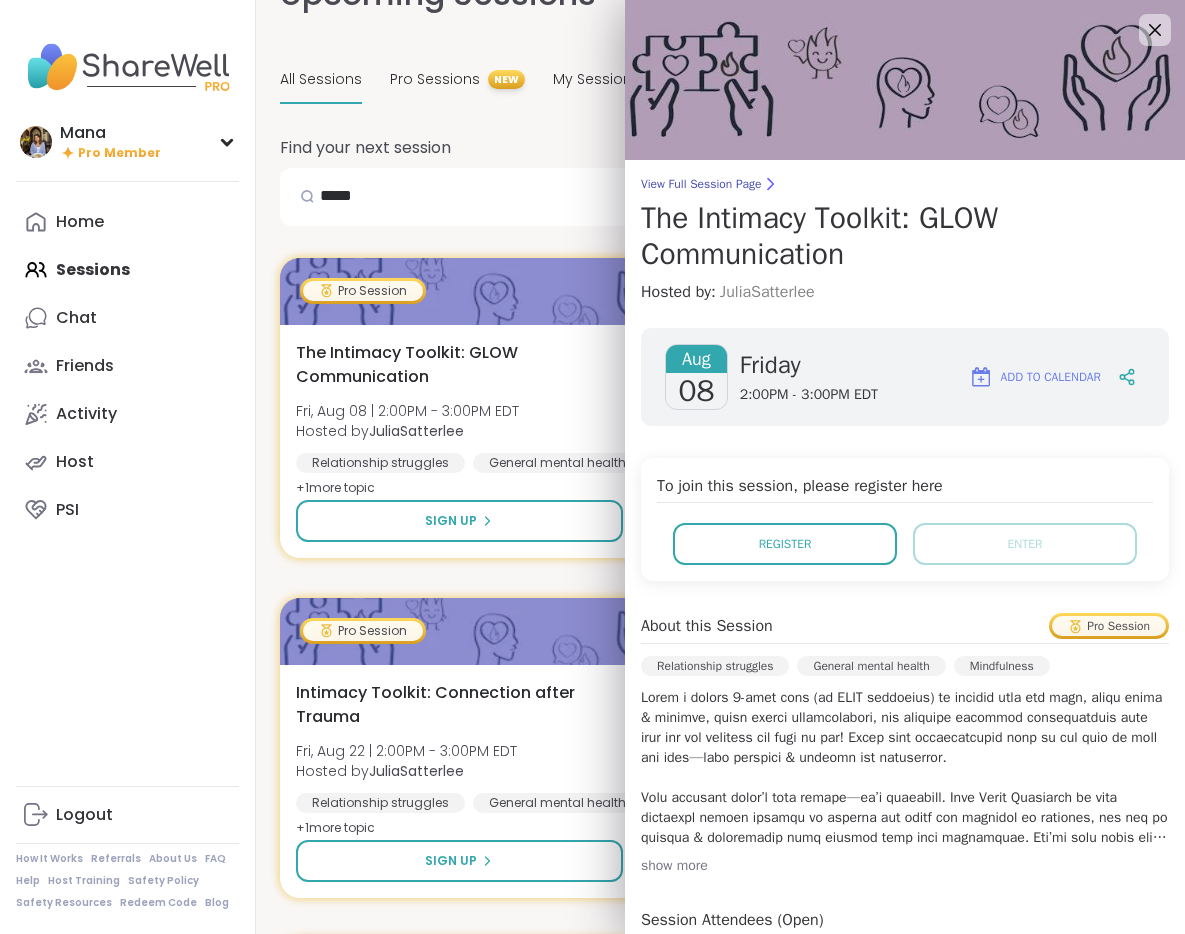 click on "JuliaSatterlee" at bounding box center [767, 292] 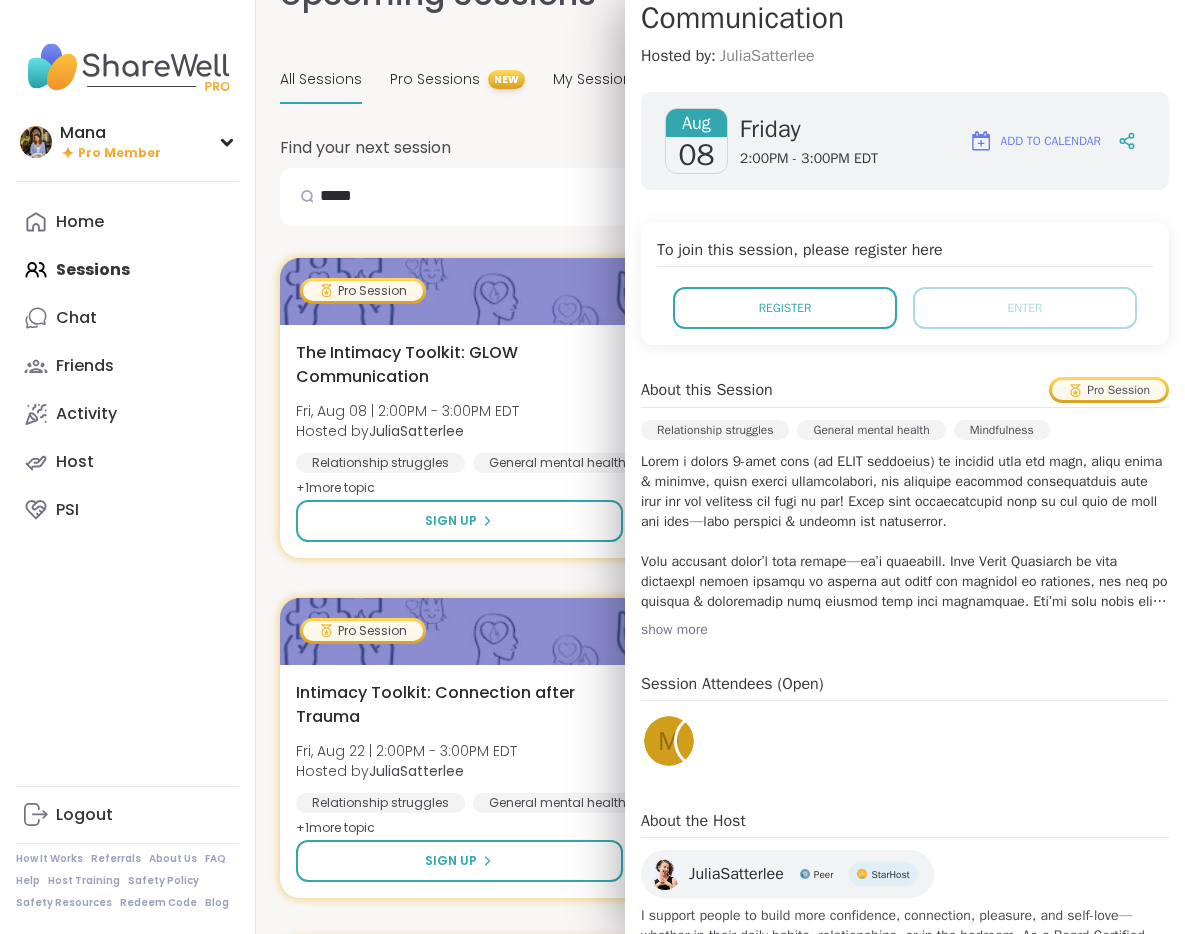 scroll, scrollTop: 356, scrollLeft: 0, axis: vertical 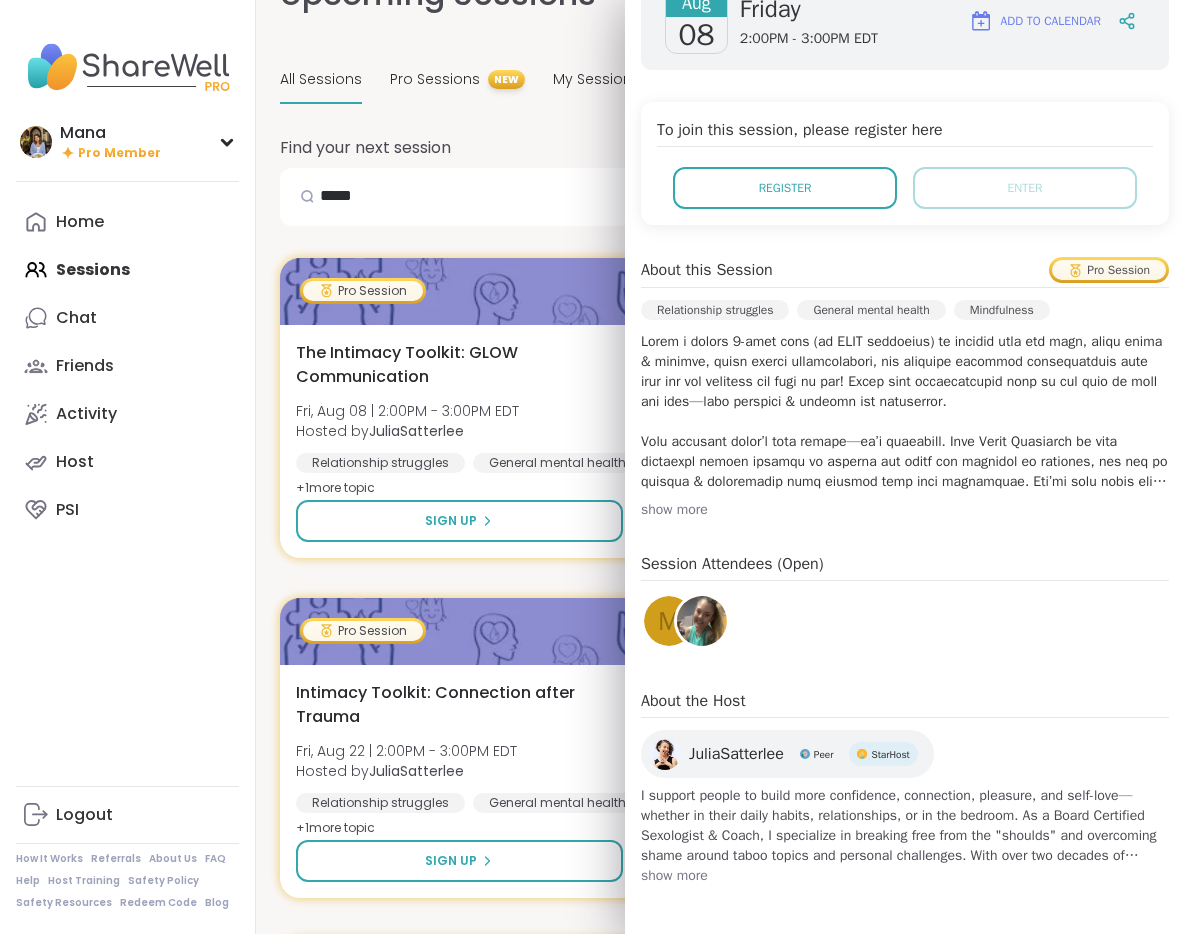 click on "JuliaSatterlee" at bounding box center [736, 754] 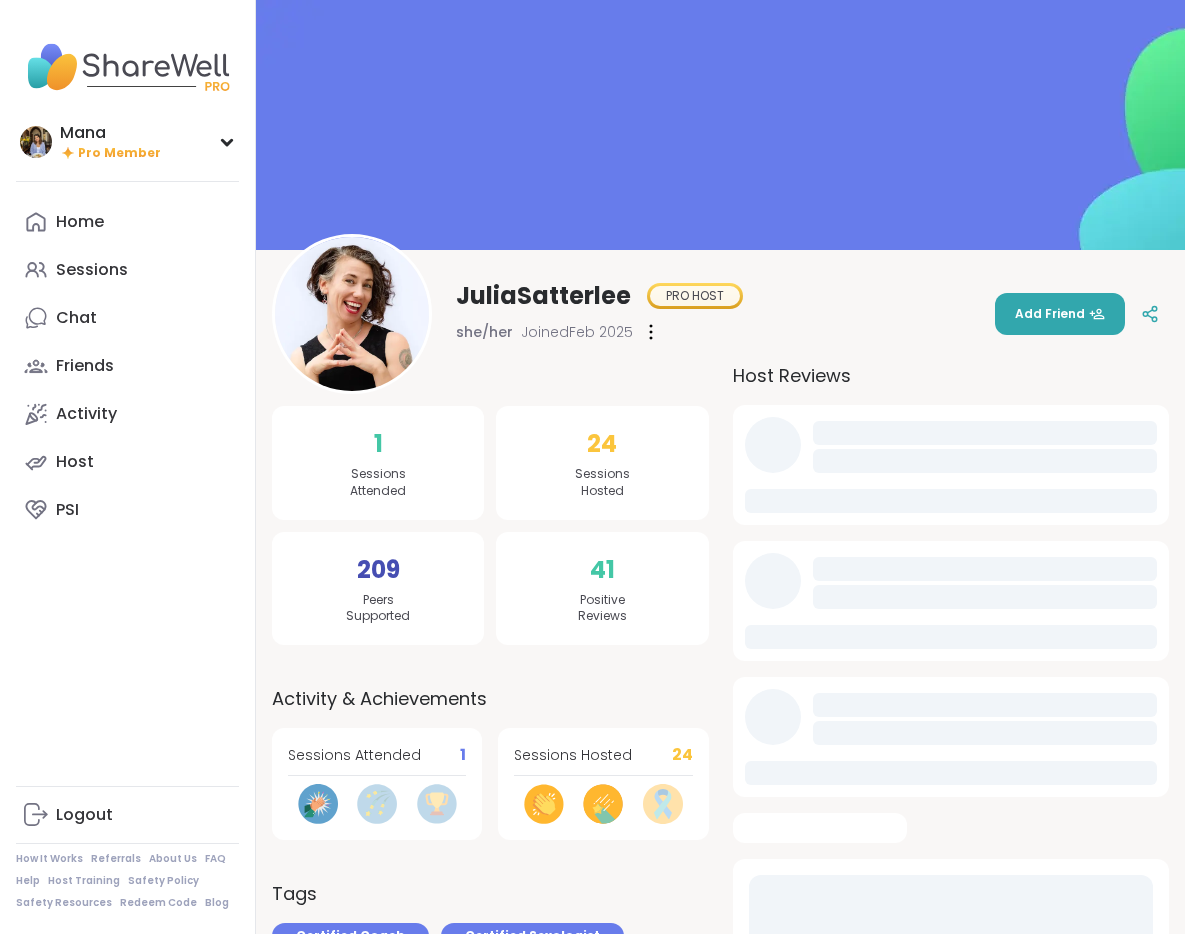 scroll, scrollTop: 0, scrollLeft: 0, axis: both 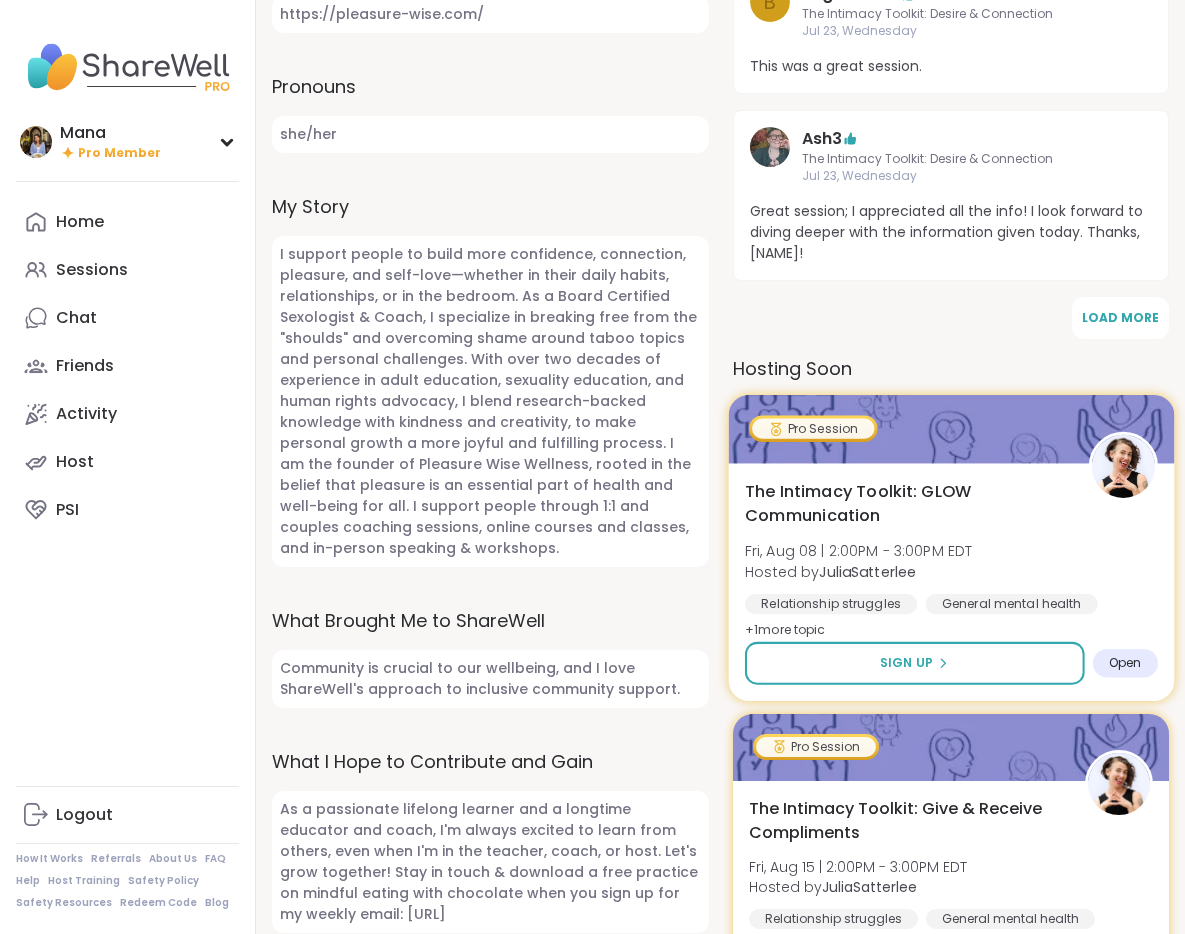 click at bounding box center [950, 429] 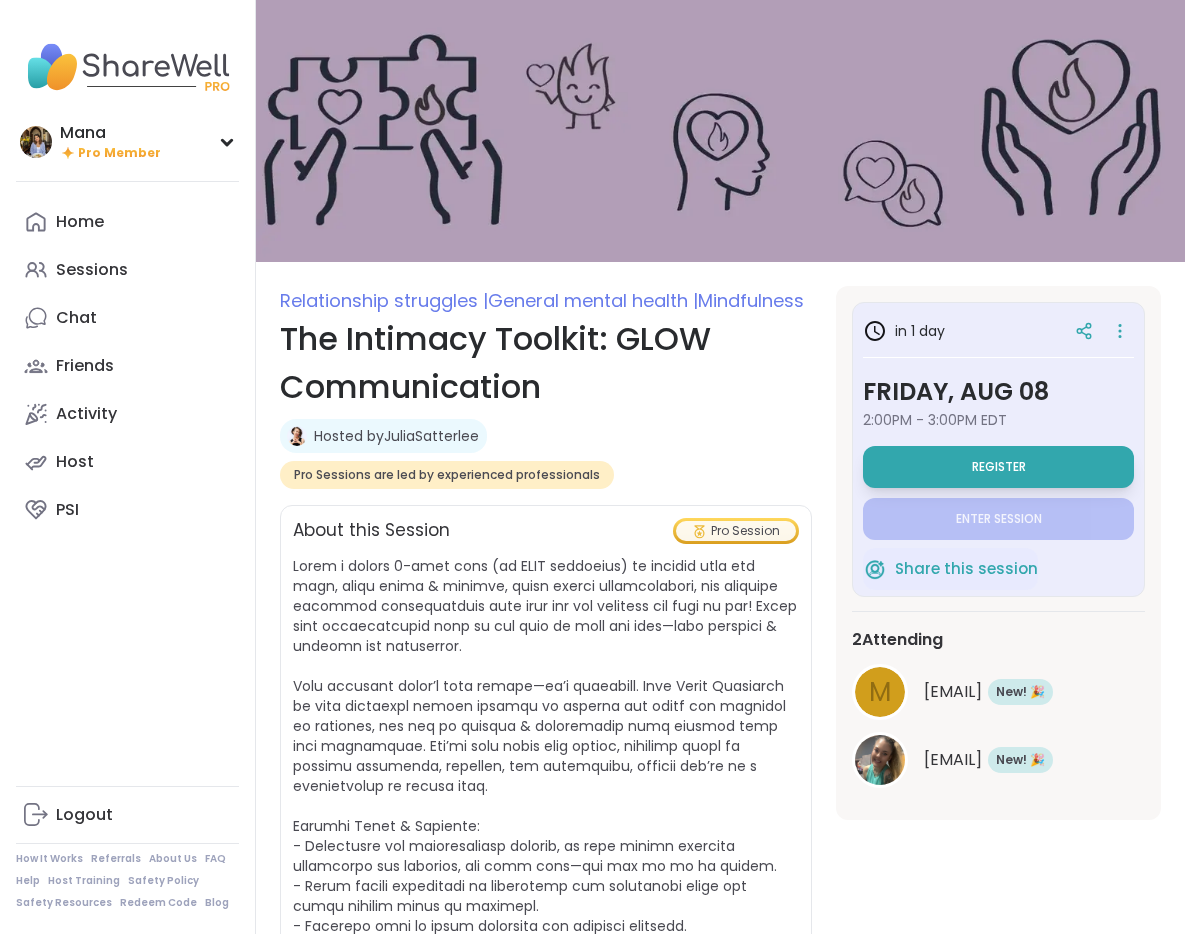 scroll, scrollTop: 0, scrollLeft: 0, axis: both 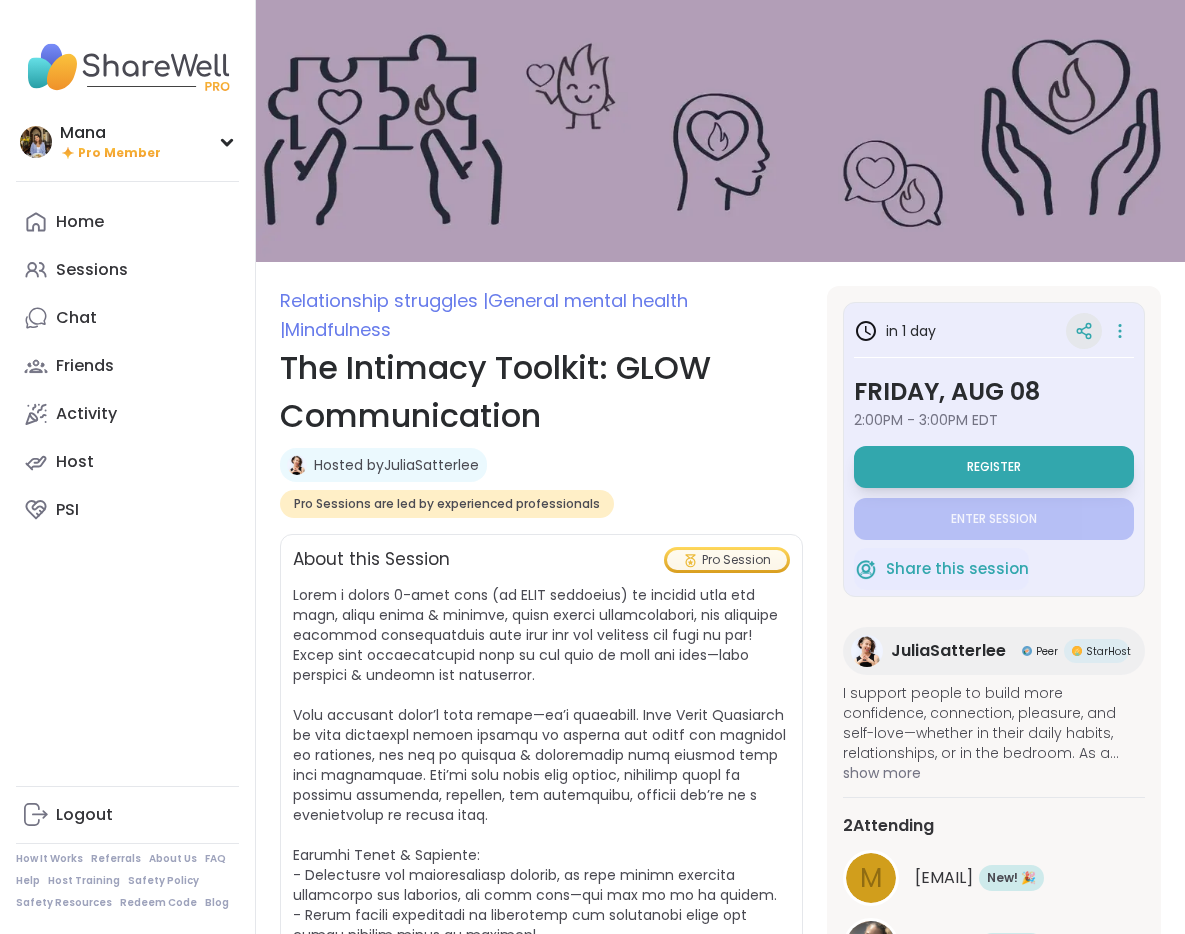 click 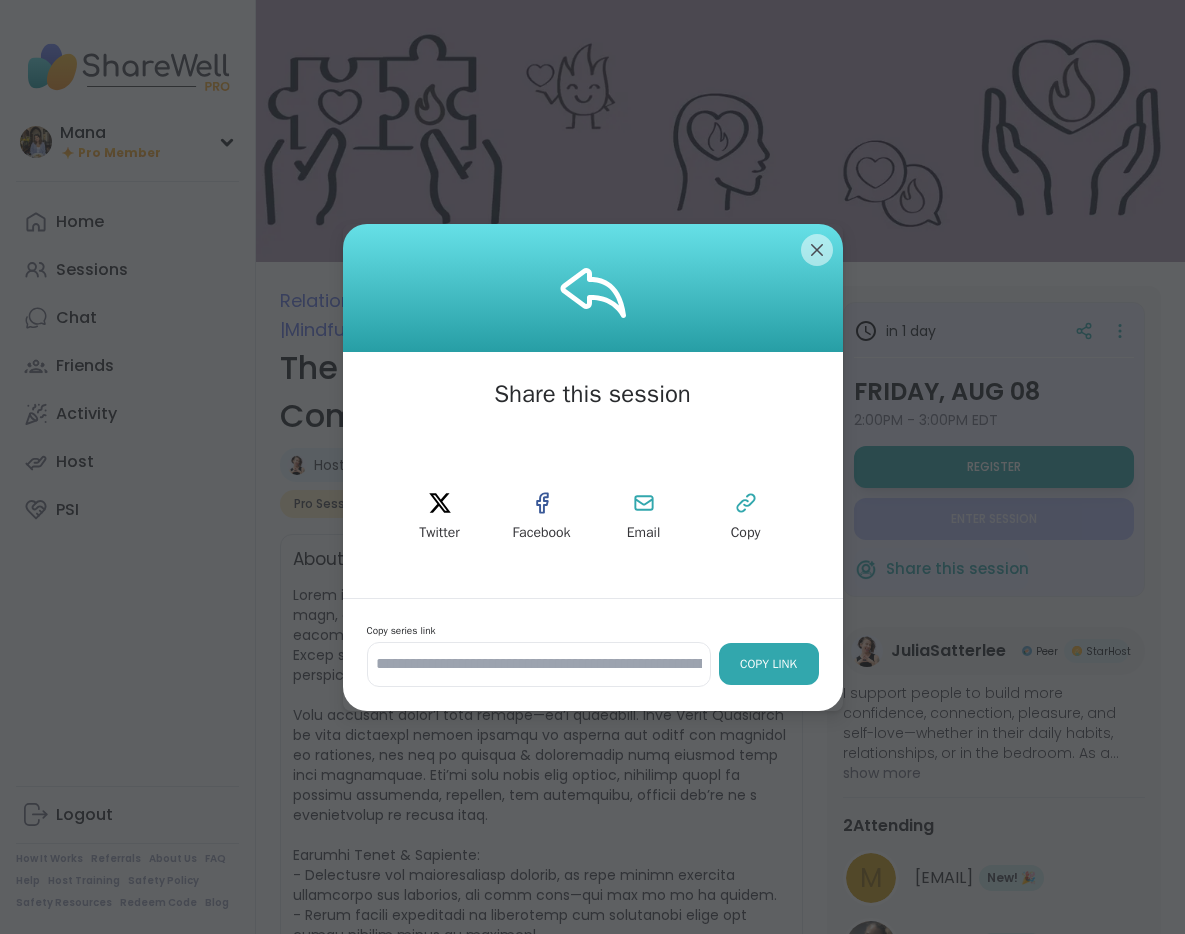 click on "Copy Link" at bounding box center [769, 664] 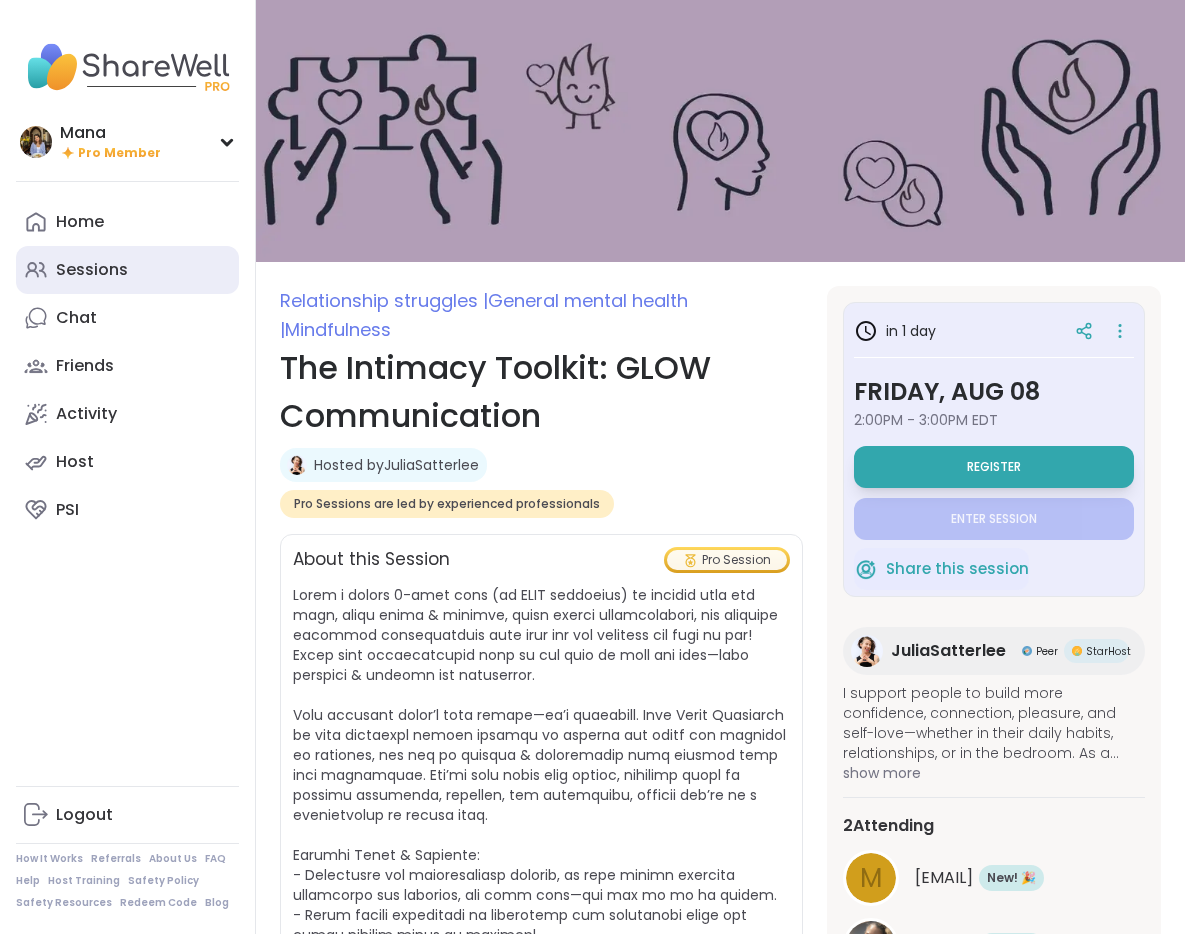 click on "Sessions" at bounding box center (127, 270) 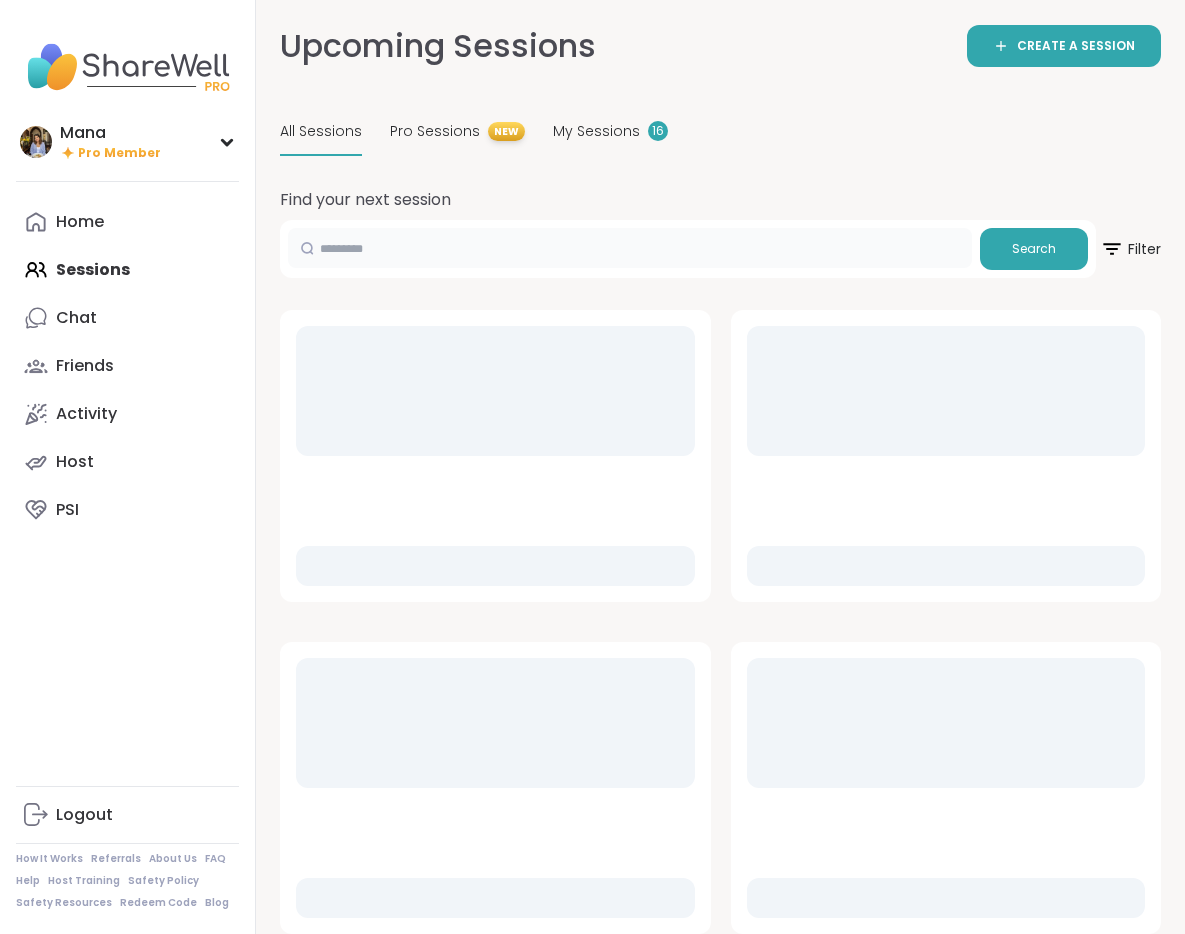 click at bounding box center (630, 248) 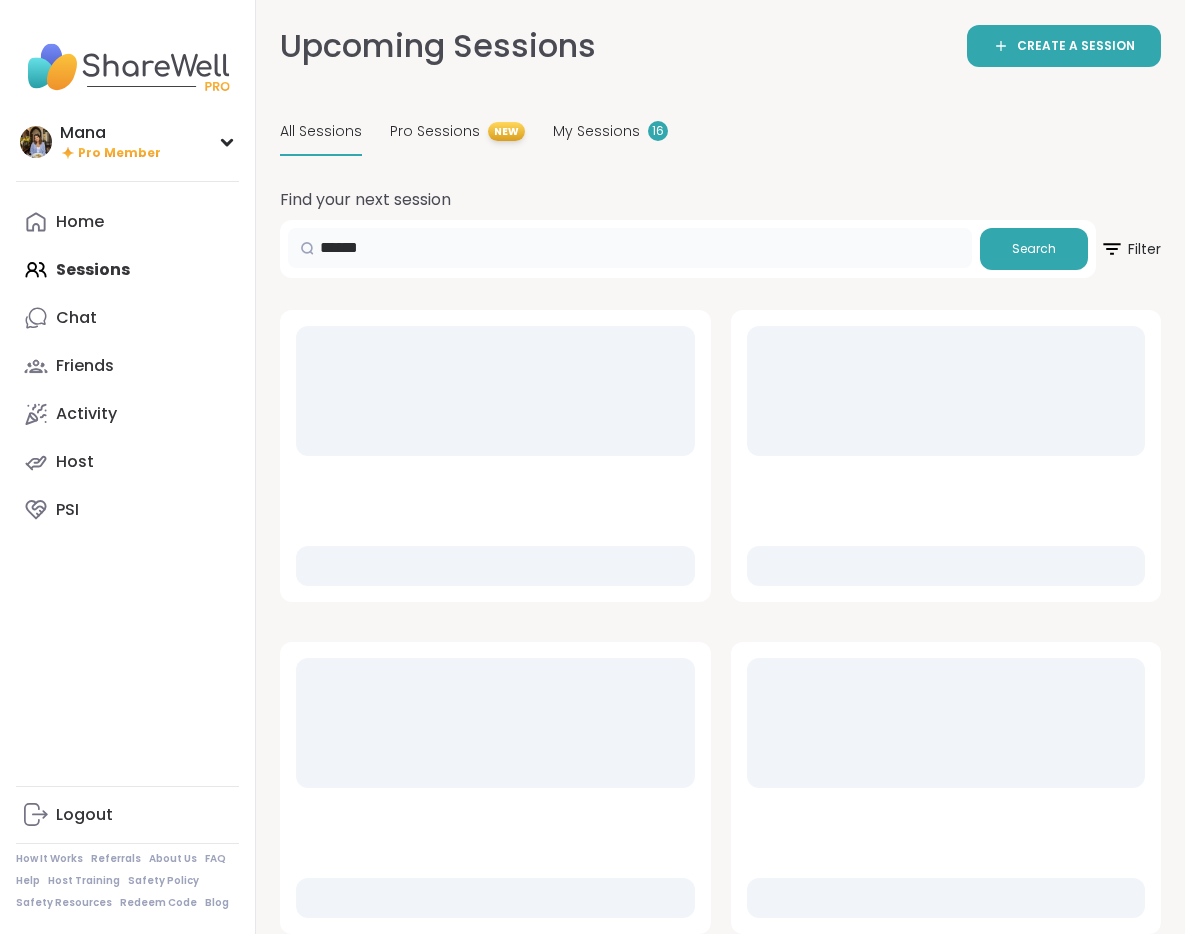 type on "******" 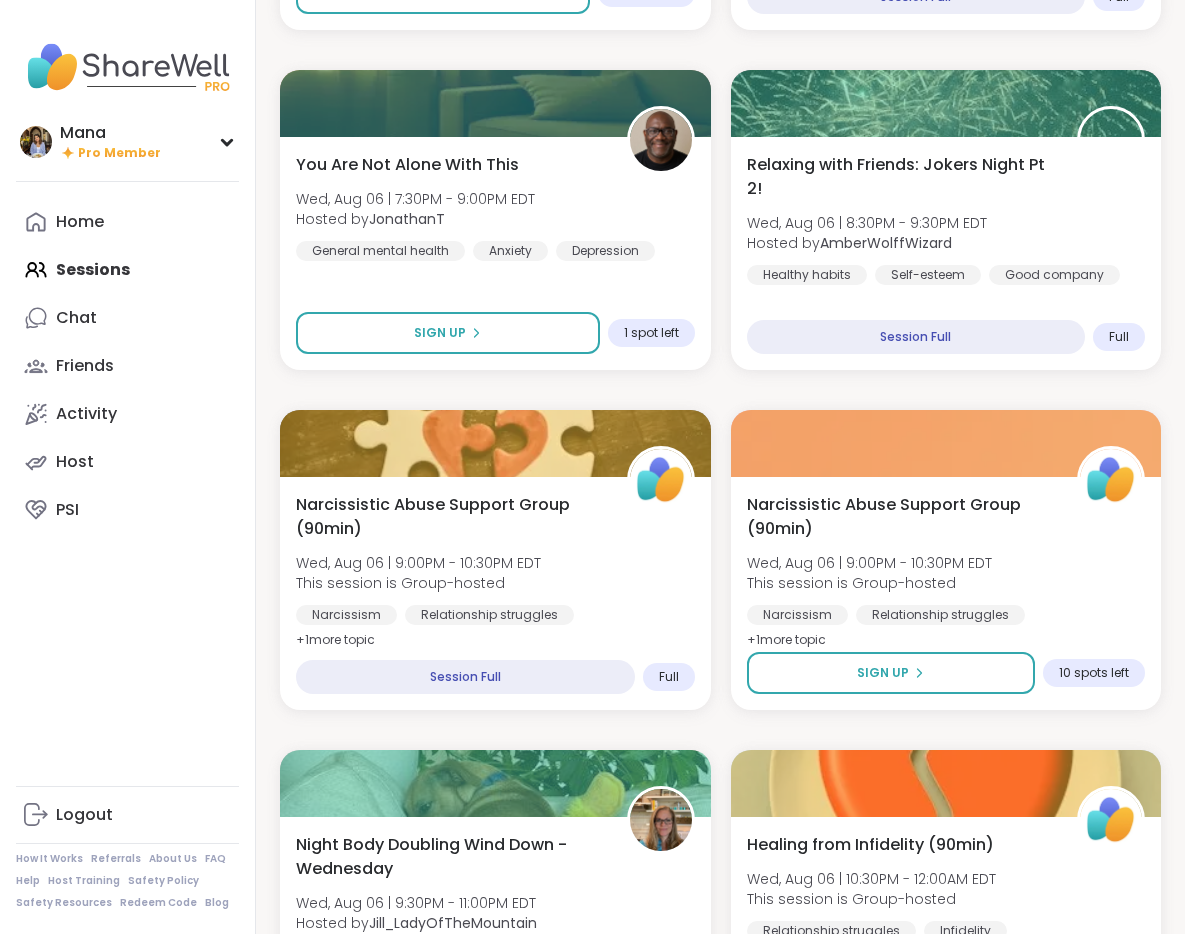 scroll, scrollTop: 0, scrollLeft: 0, axis: both 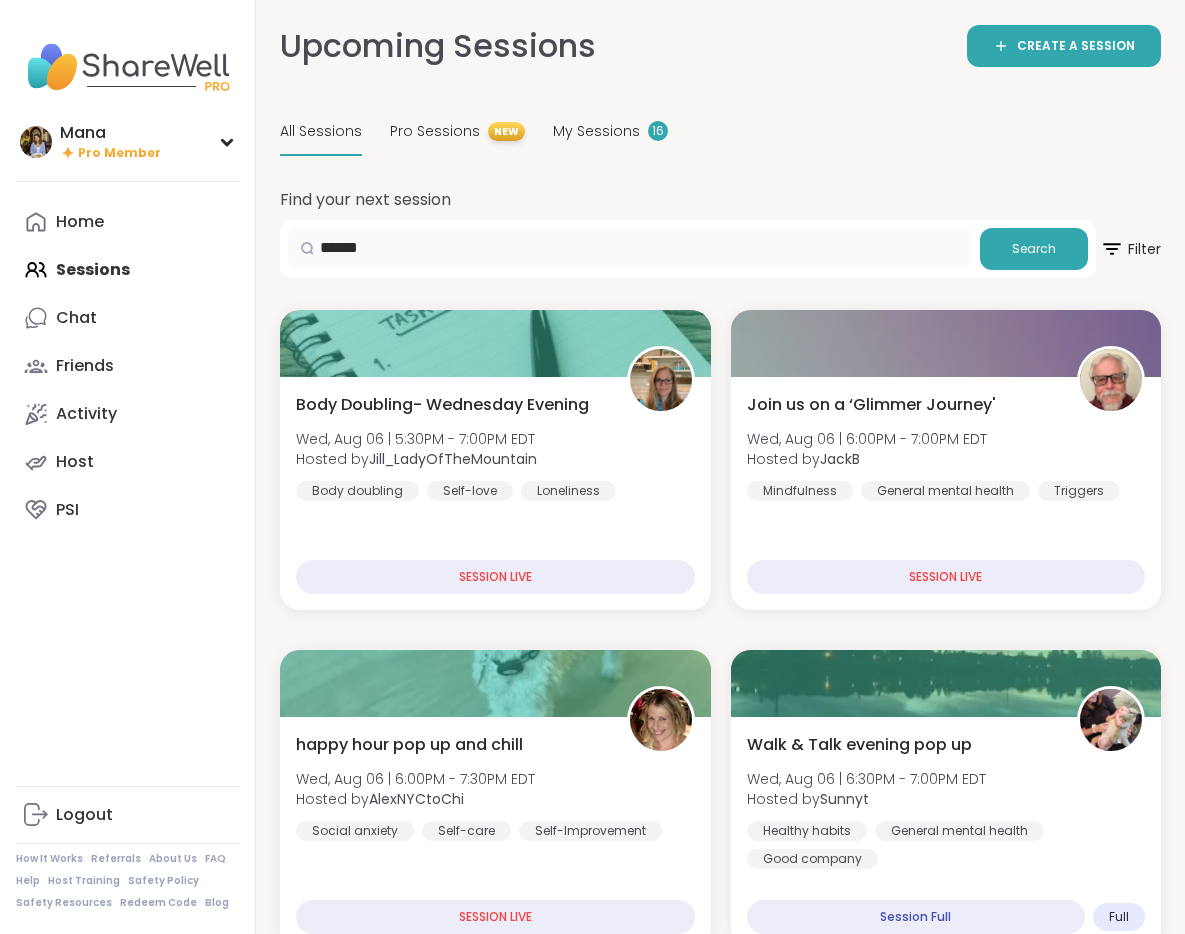 click on "******" at bounding box center (630, 248) 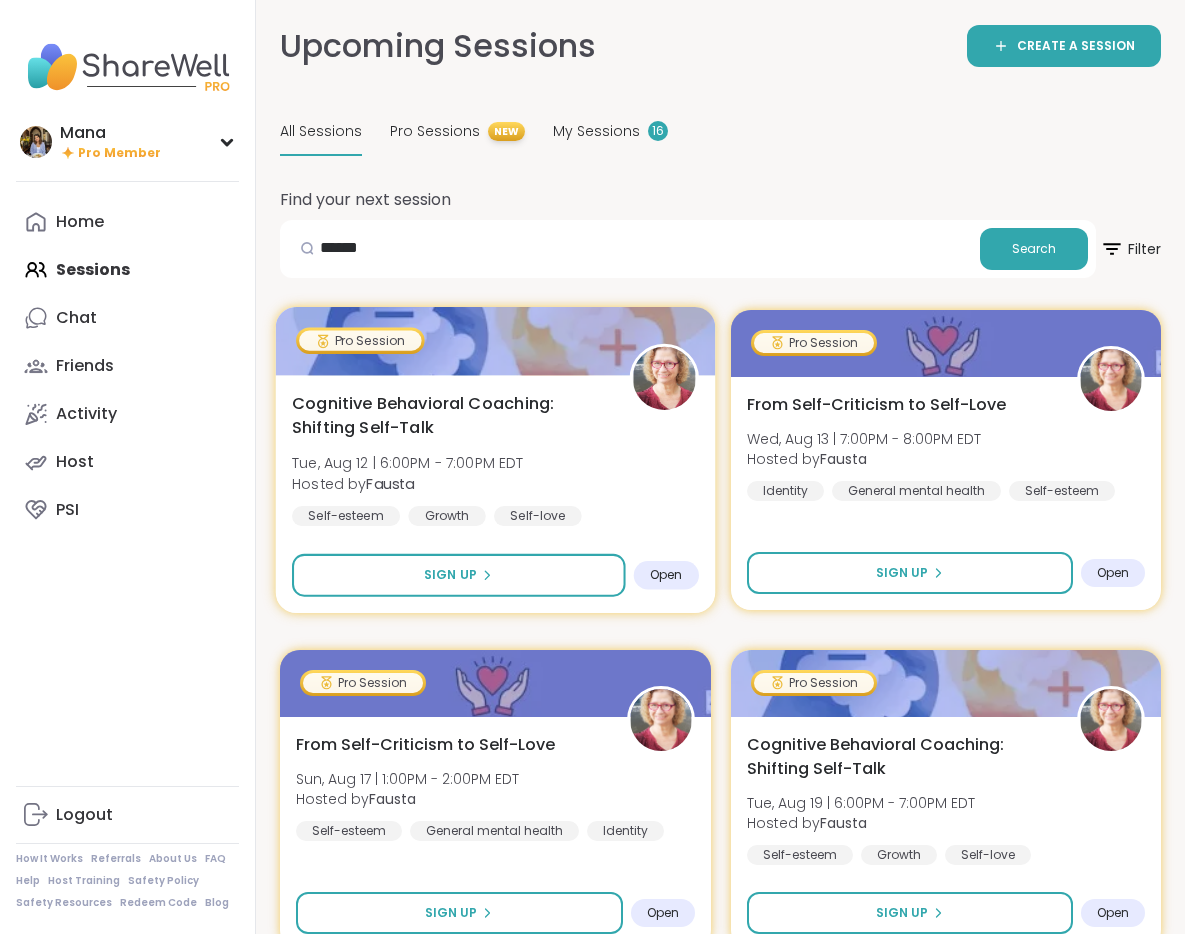 click on "Cognitive Behavioral Coaching: Shifting Self-Talk Tue, Aug 12 | 6:00PM - 7:00PM EDT Hosted by  Fausta Self-esteem Growth Self-love" at bounding box center (495, 458) 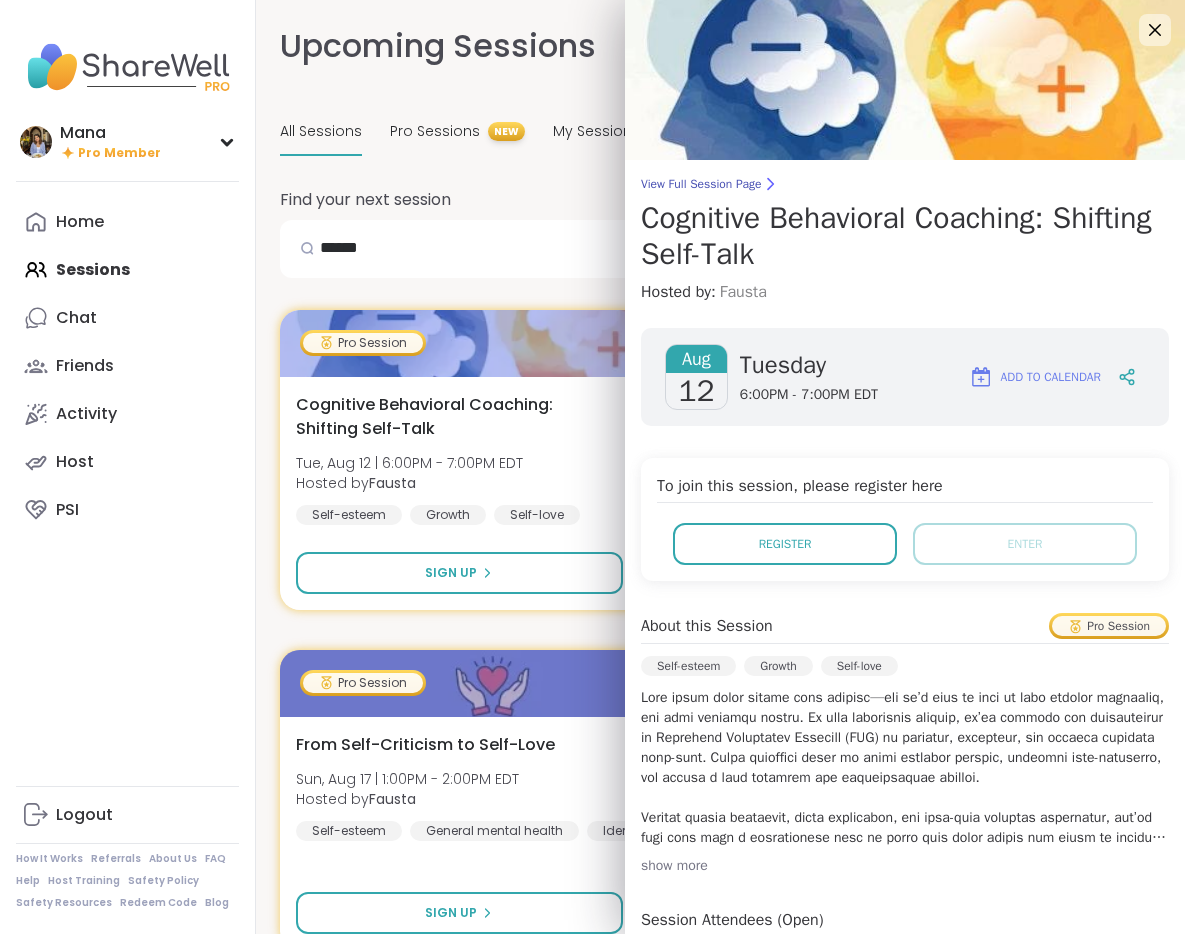 click on "Fausta" at bounding box center [743, 292] 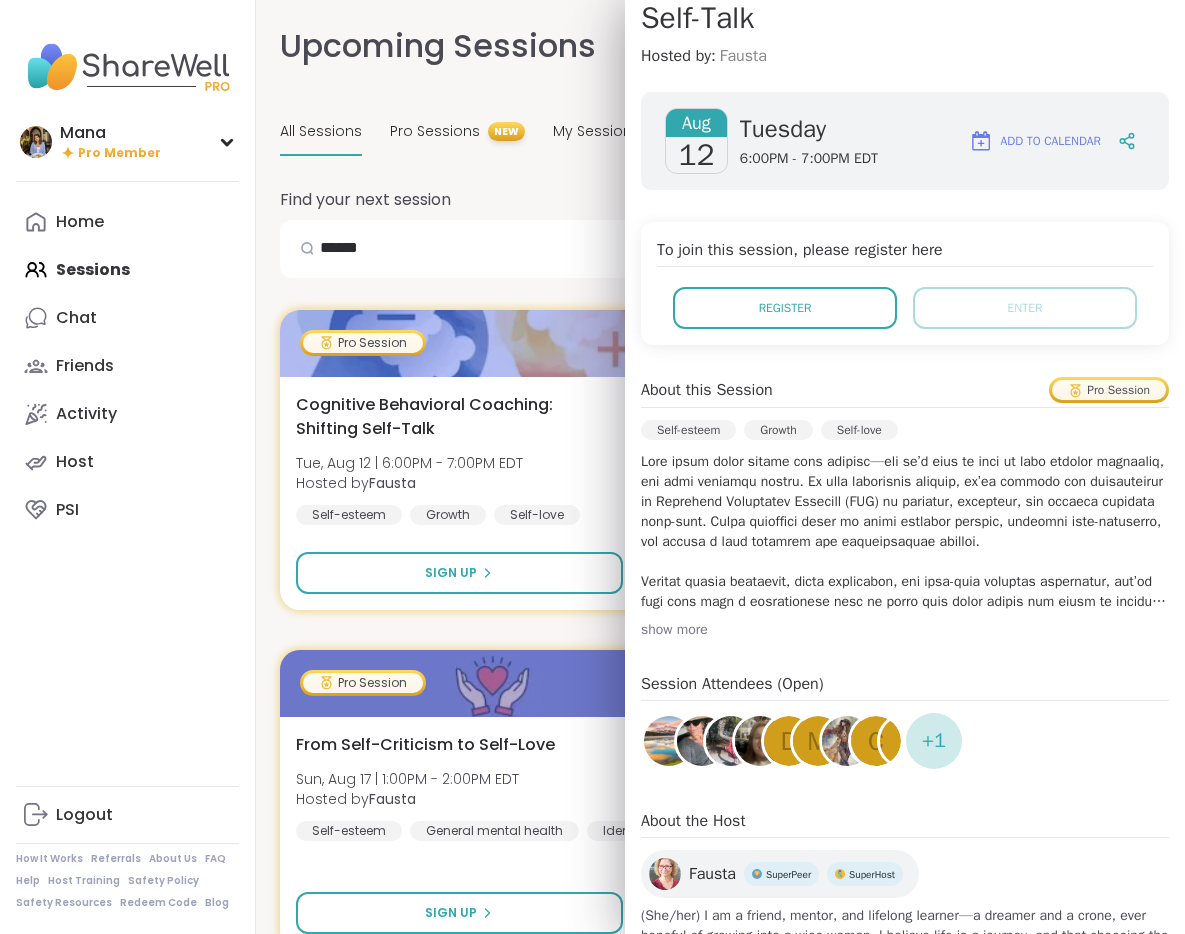 scroll, scrollTop: 356, scrollLeft: 0, axis: vertical 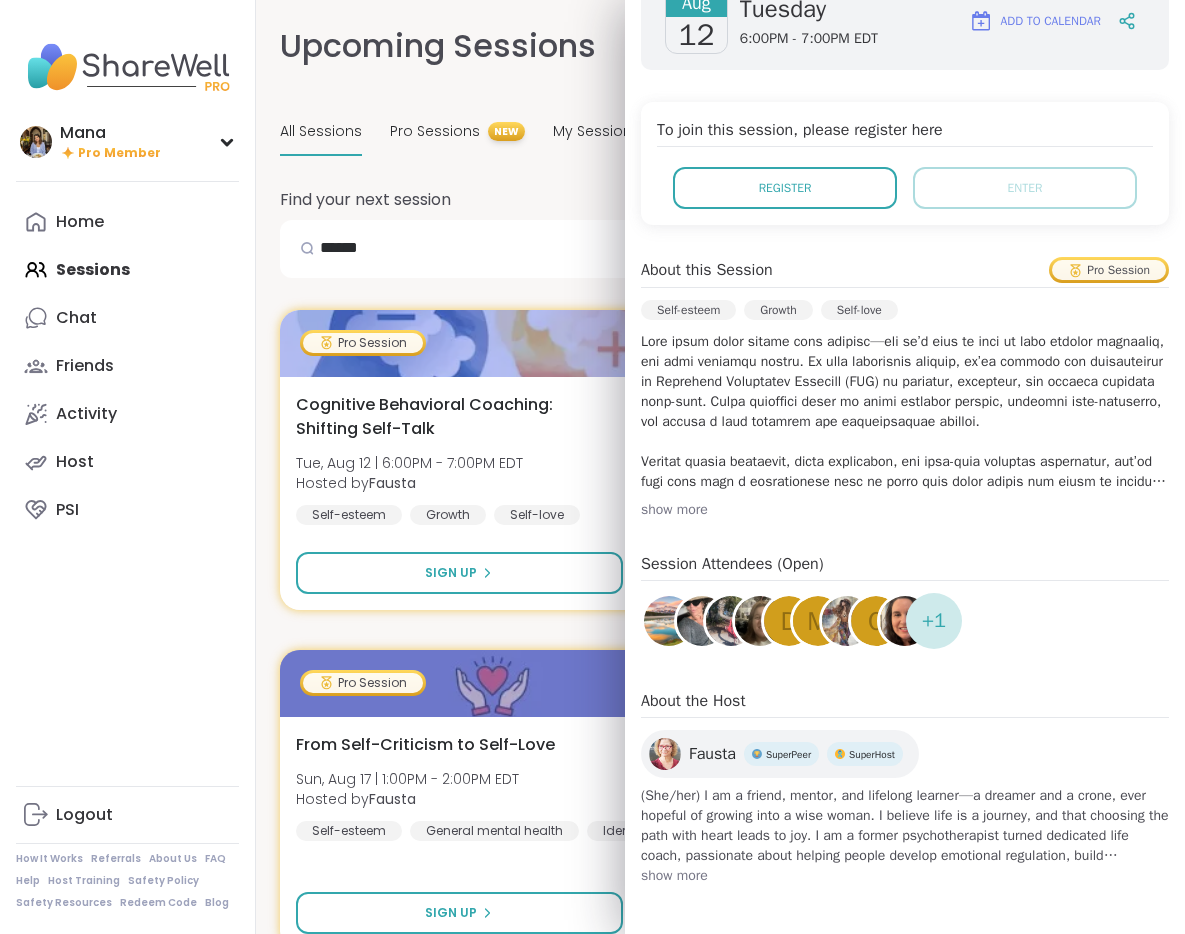 click on "Fausta" at bounding box center [712, 754] 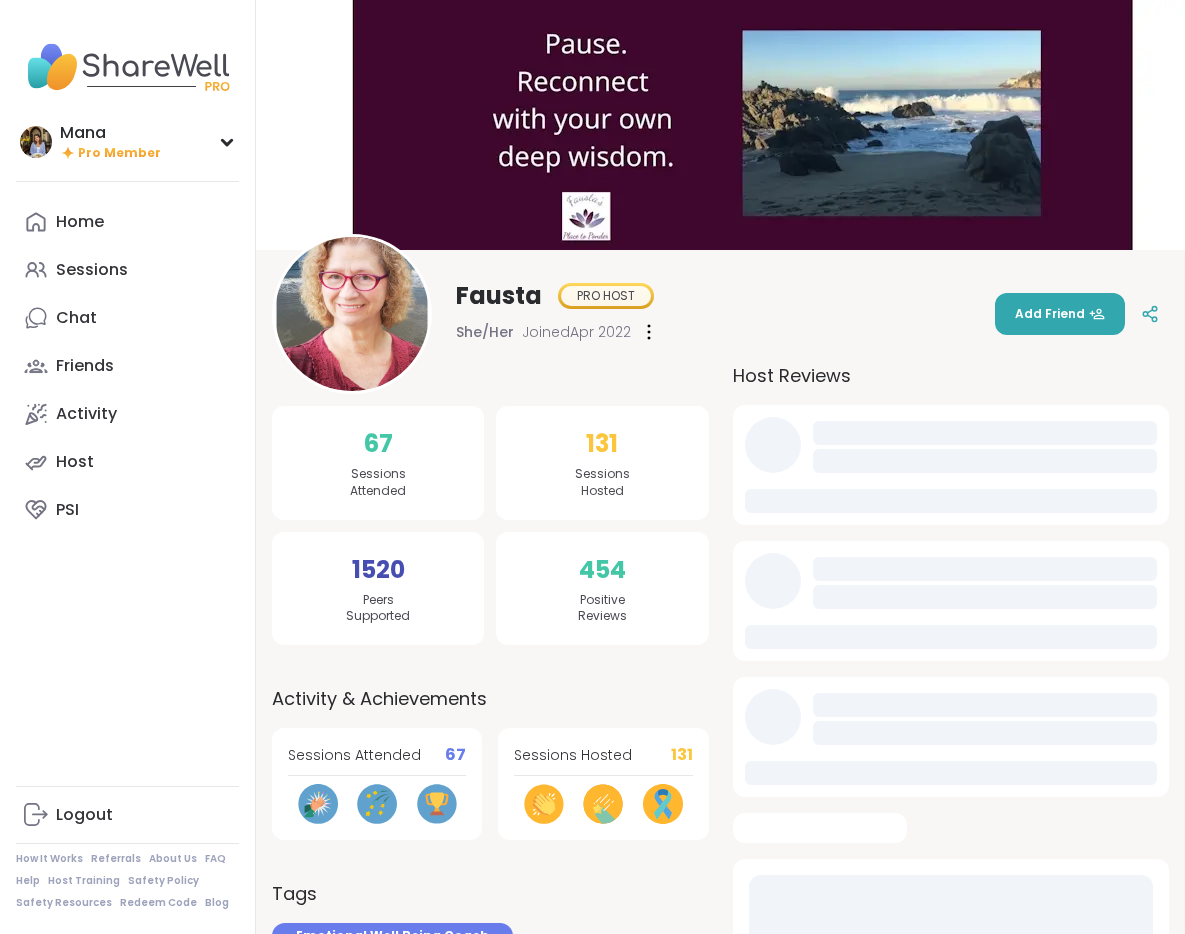 scroll, scrollTop: 0, scrollLeft: 0, axis: both 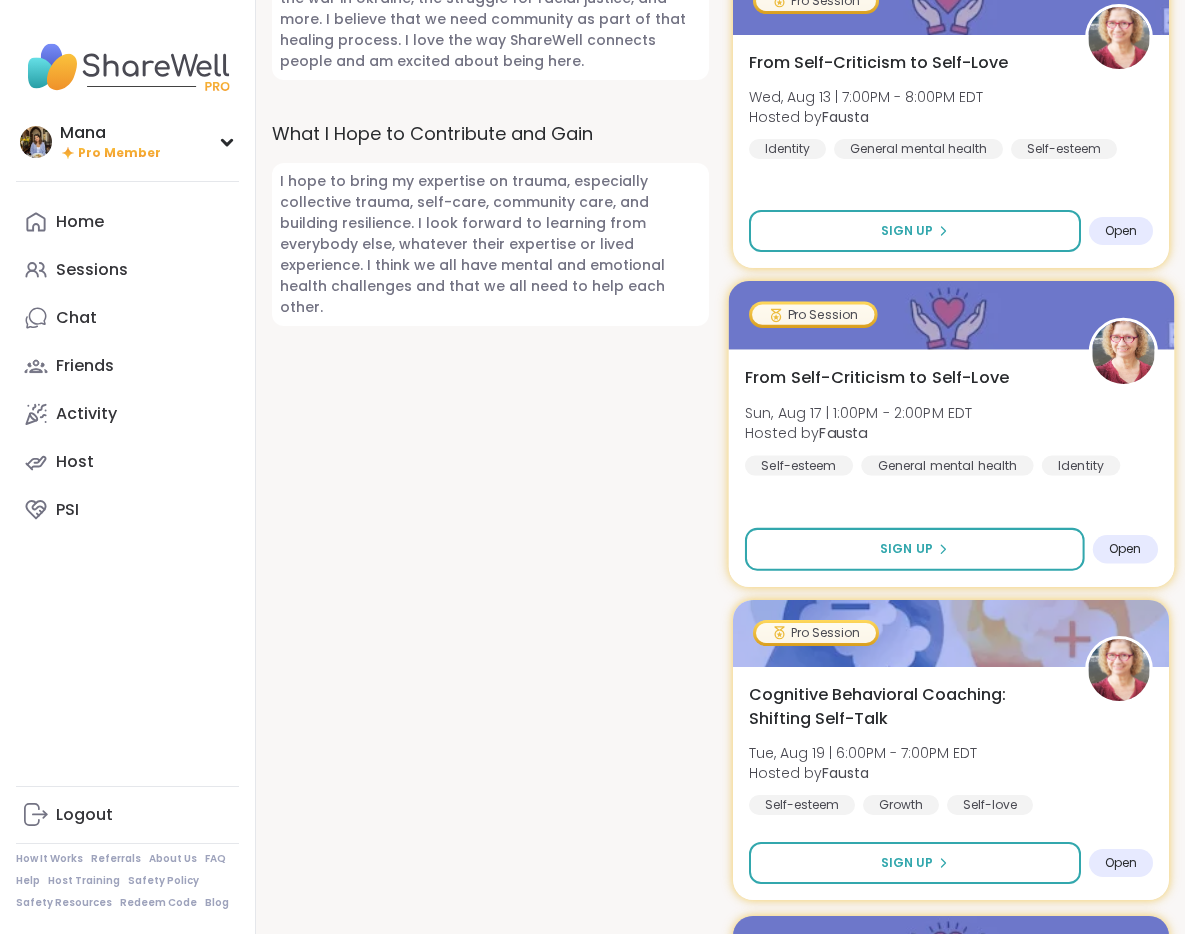 click on "From Self-Criticism to Self-Love [DAY], [MONTH] [DAY_NUM] | [TIME] - [TIME] [TIMEZONE] Hosted by [LAST] Self-esteem General mental health Identity" at bounding box center [950, 420] 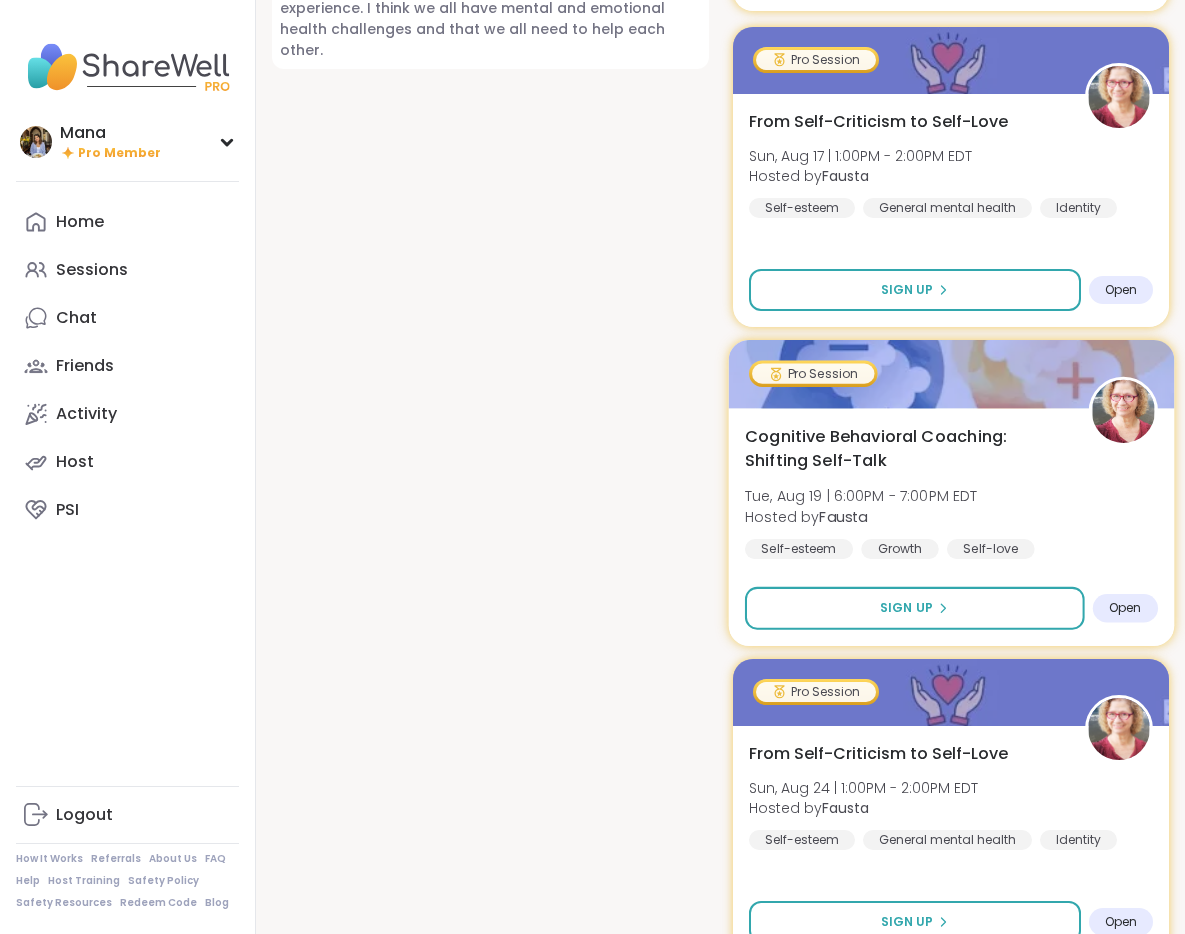 scroll, scrollTop: 2420, scrollLeft: 0, axis: vertical 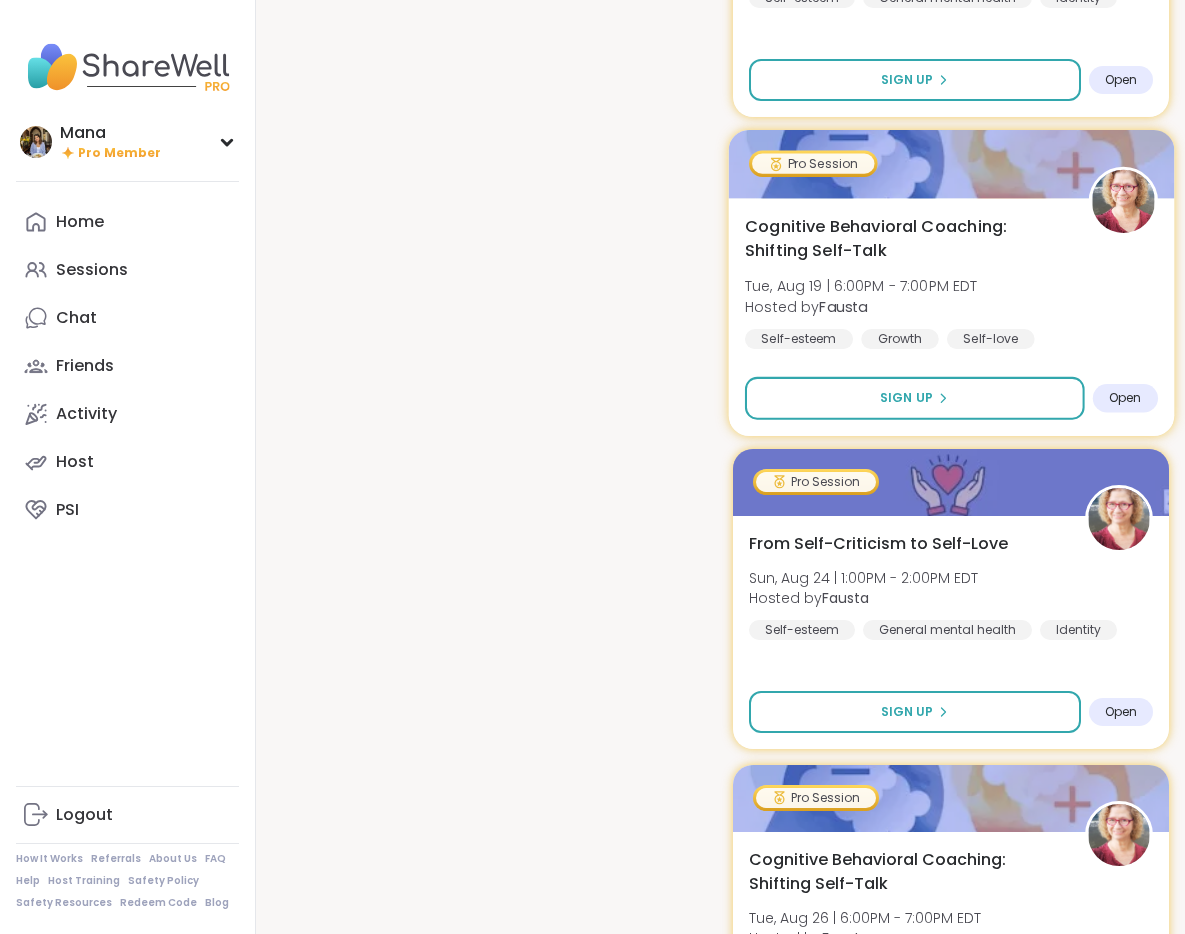 click on "Tue, Aug 19 | 6:00PM - 7:00PM EDT" at bounding box center [860, 285] 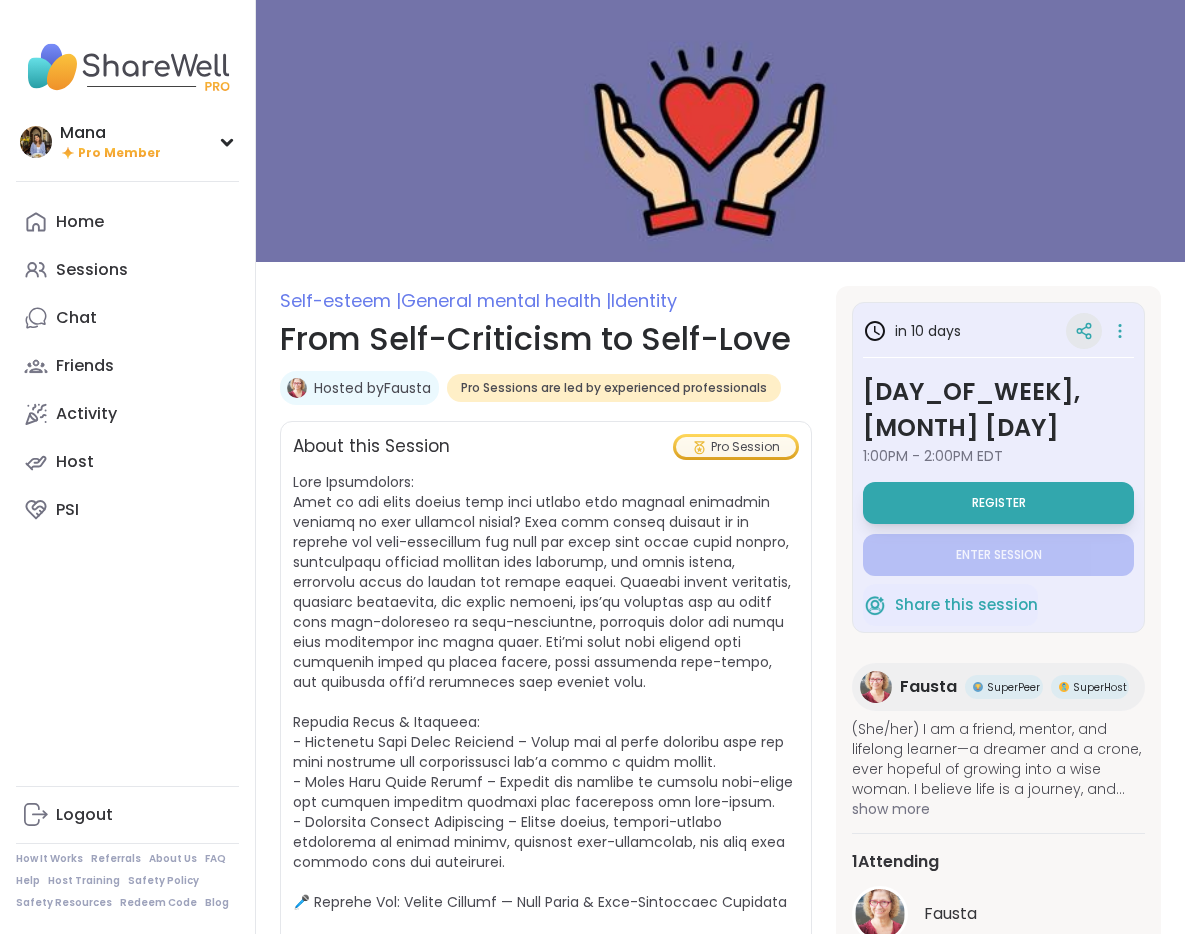 scroll, scrollTop: 0, scrollLeft: 0, axis: both 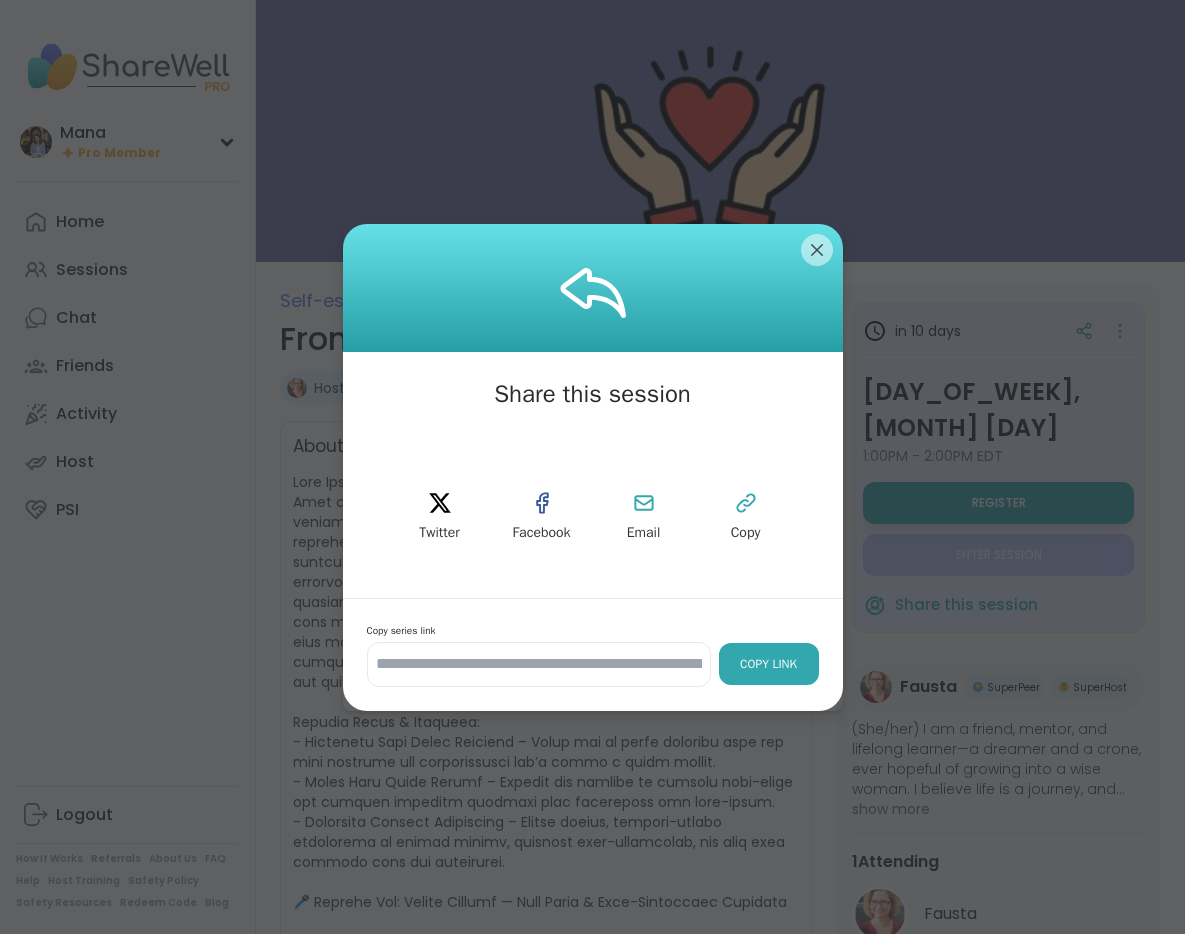 click on "Copy Link" at bounding box center (769, 664) 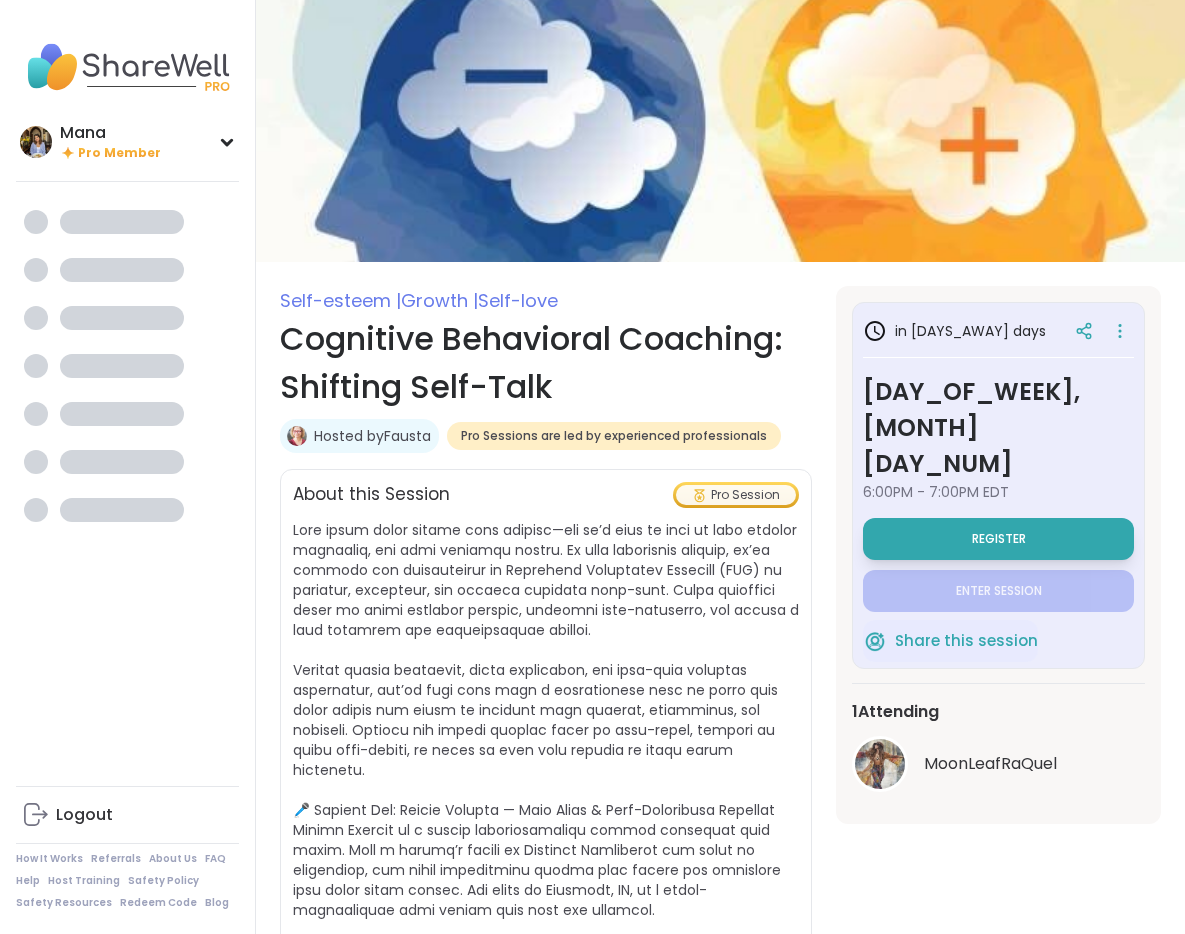 scroll, scrollTop: 0, scrollLeft: 0, axis: both 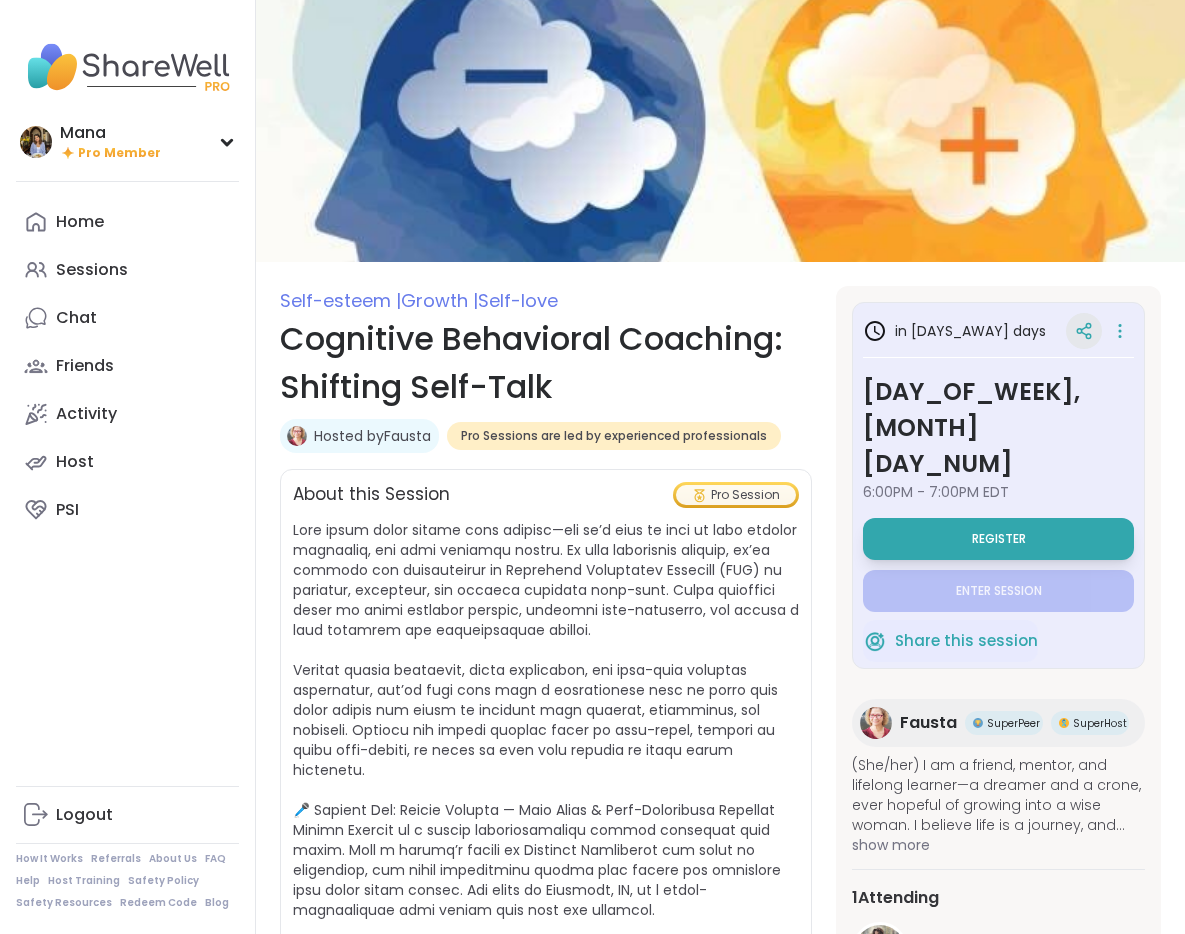 click 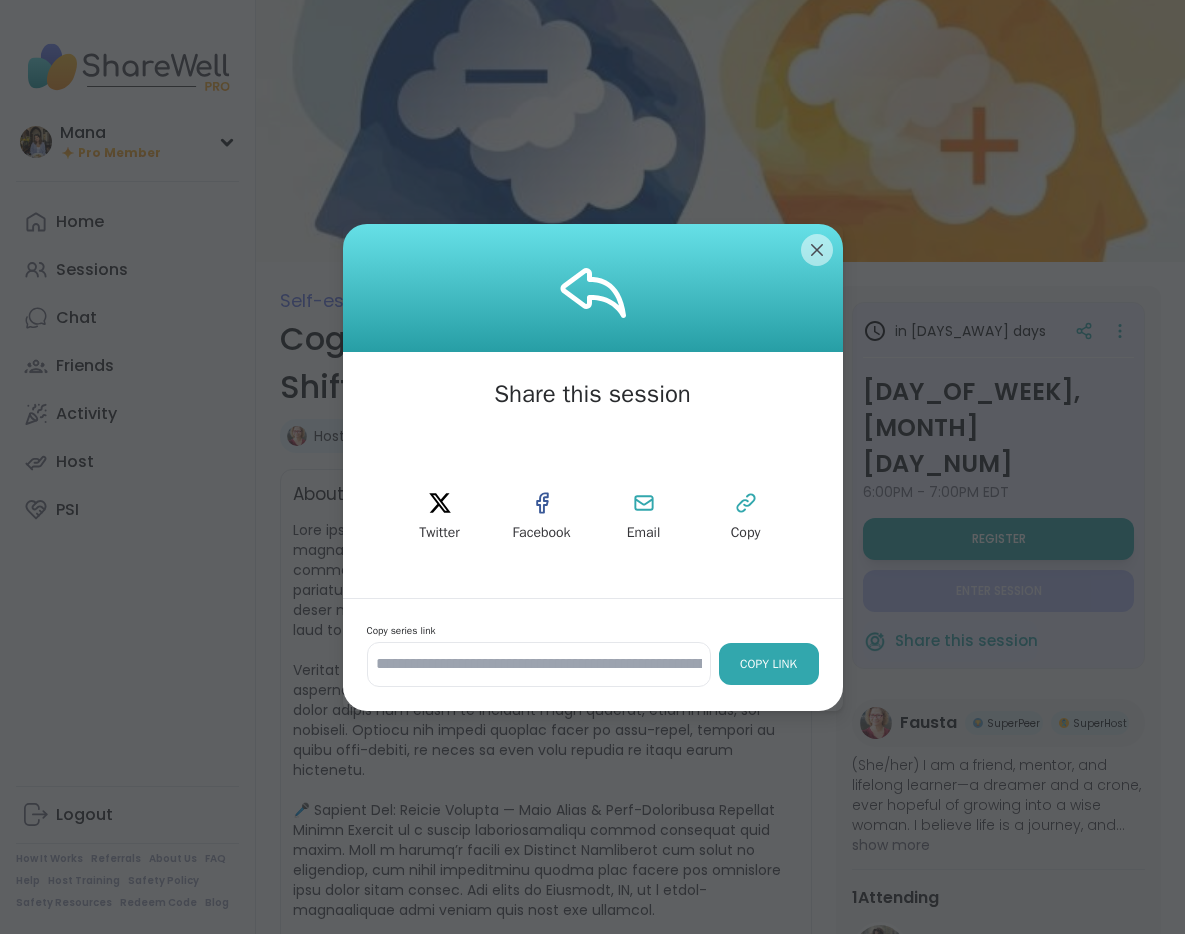 click on "Copy Link" at bounding box center (769, 664) 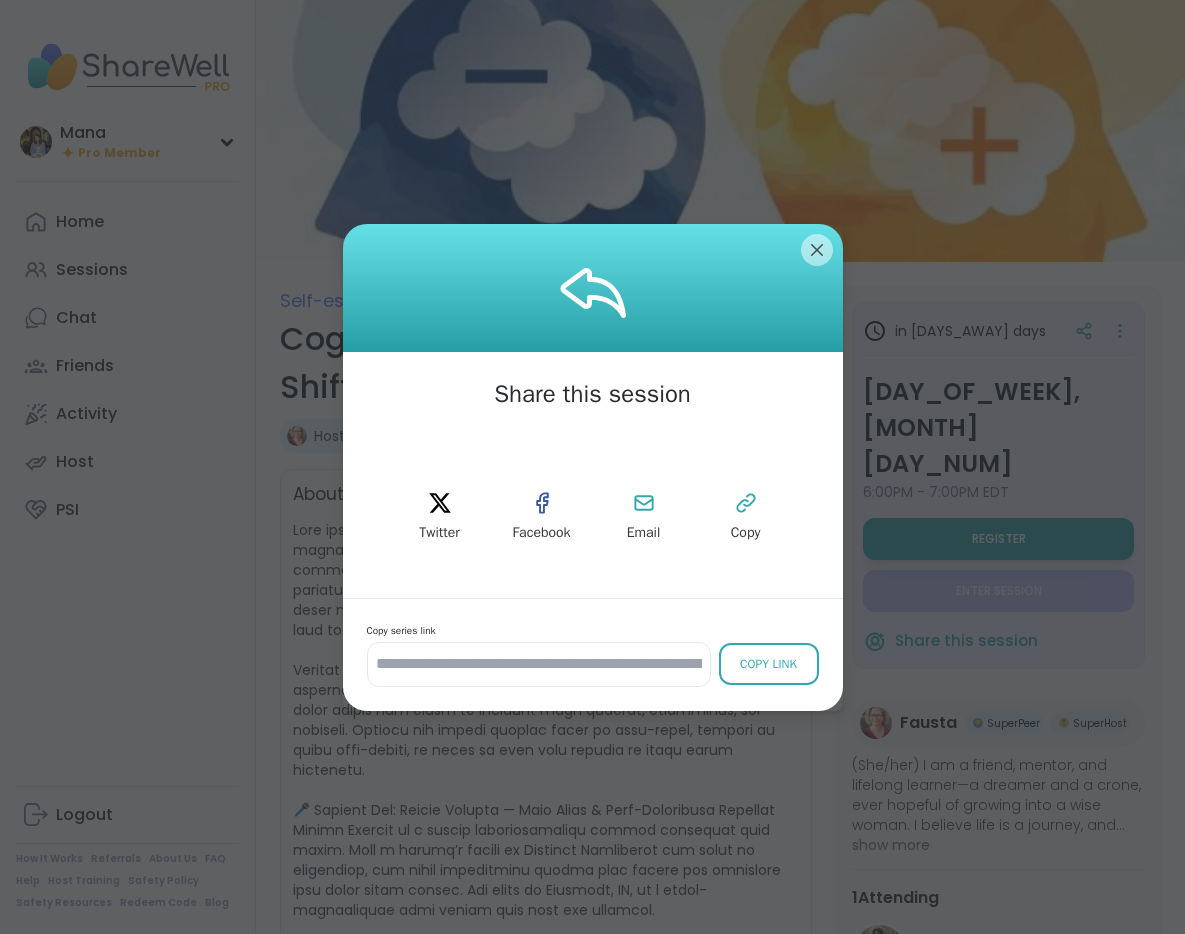 click at bounding box center (593, 288) 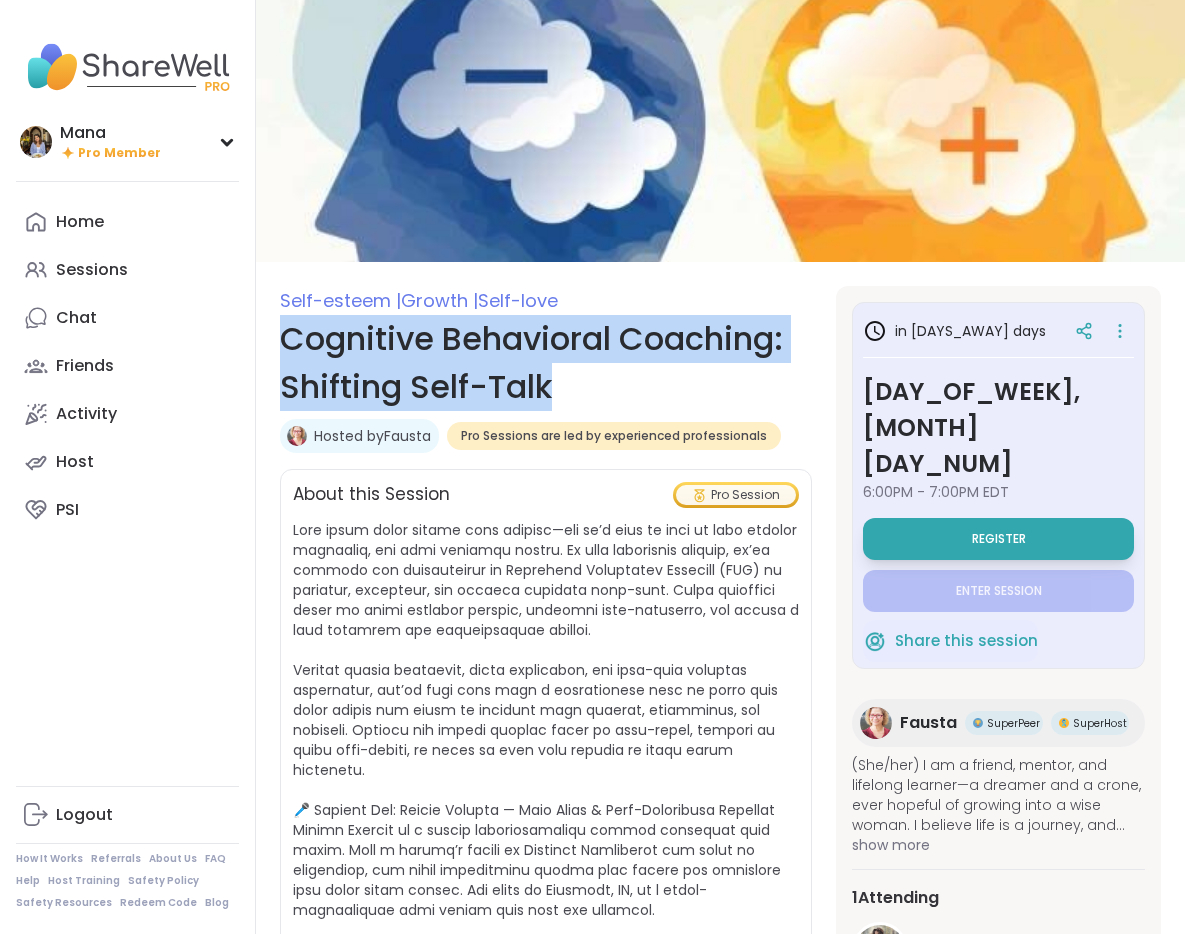 drag, startPoint x: 554, startPoint y: 391, endPoint x: 272, endPoint y: 347, distance: 285.412 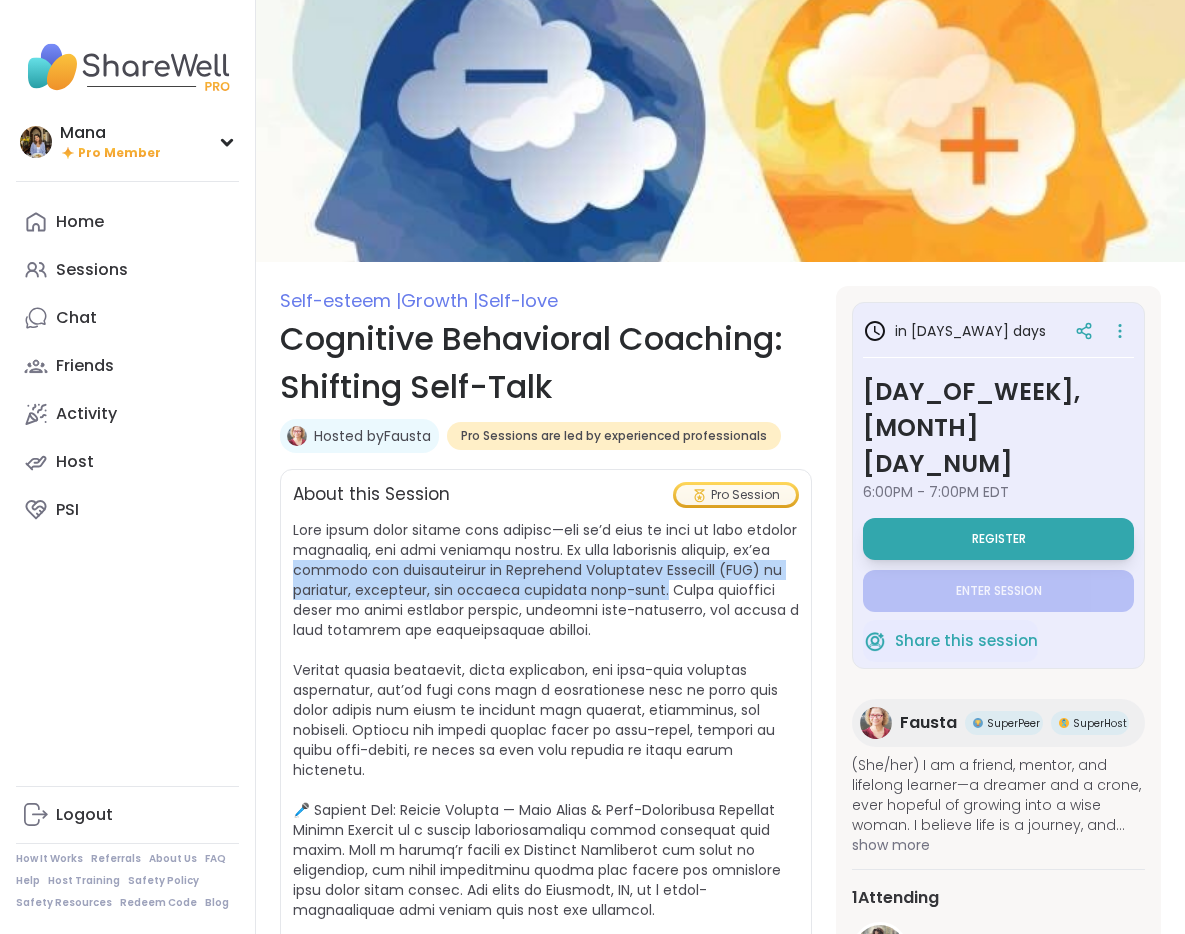 drag, startPoint x: 329, startPoint y: 573, endPoint x: 663, endPoint y: 587, distance: 334.29327 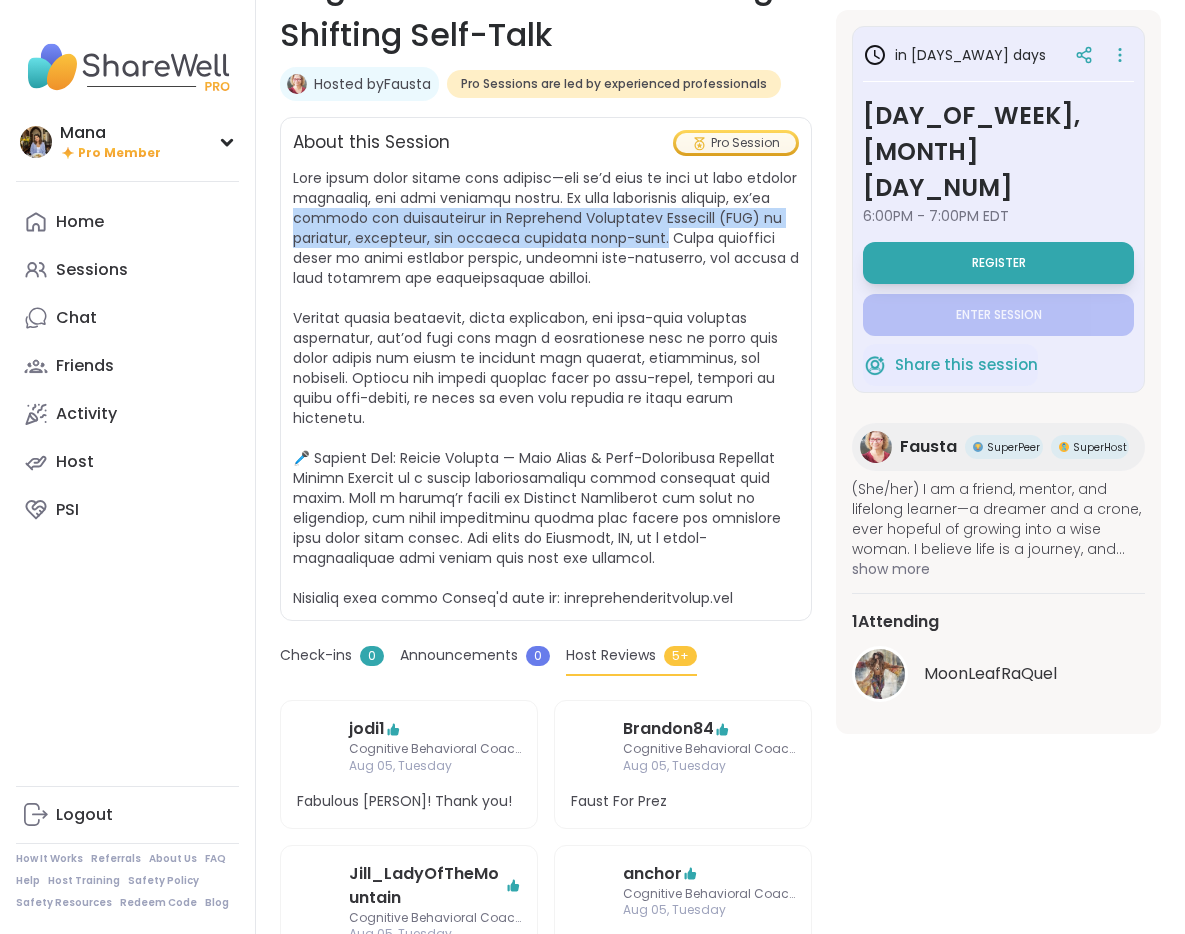scroll, scrollTop: 355, scrollLeft: 0, axis: vertical 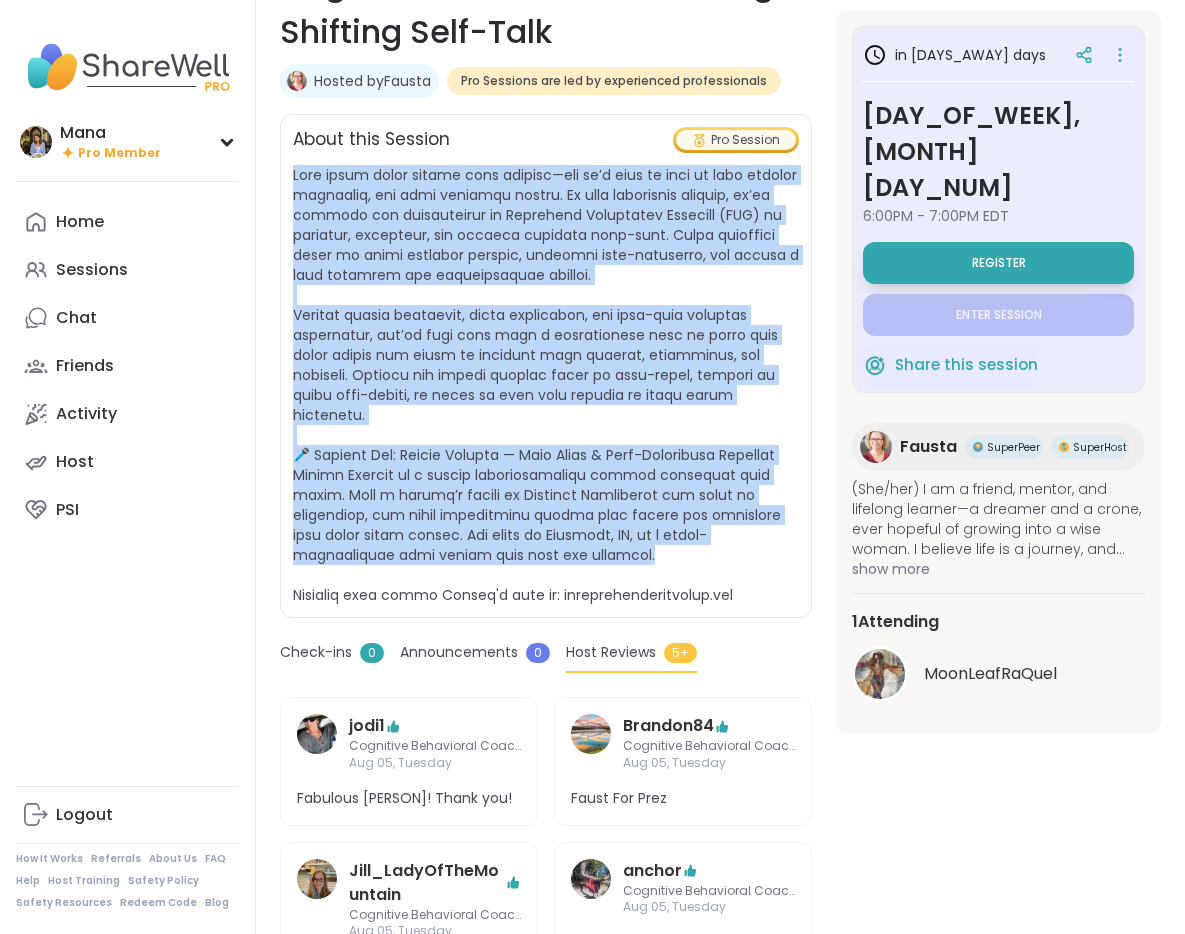 drag, startPoint x: 527, startPoint y: 557, endPoint x: 286, endPoint y: 166, distance: 459.306 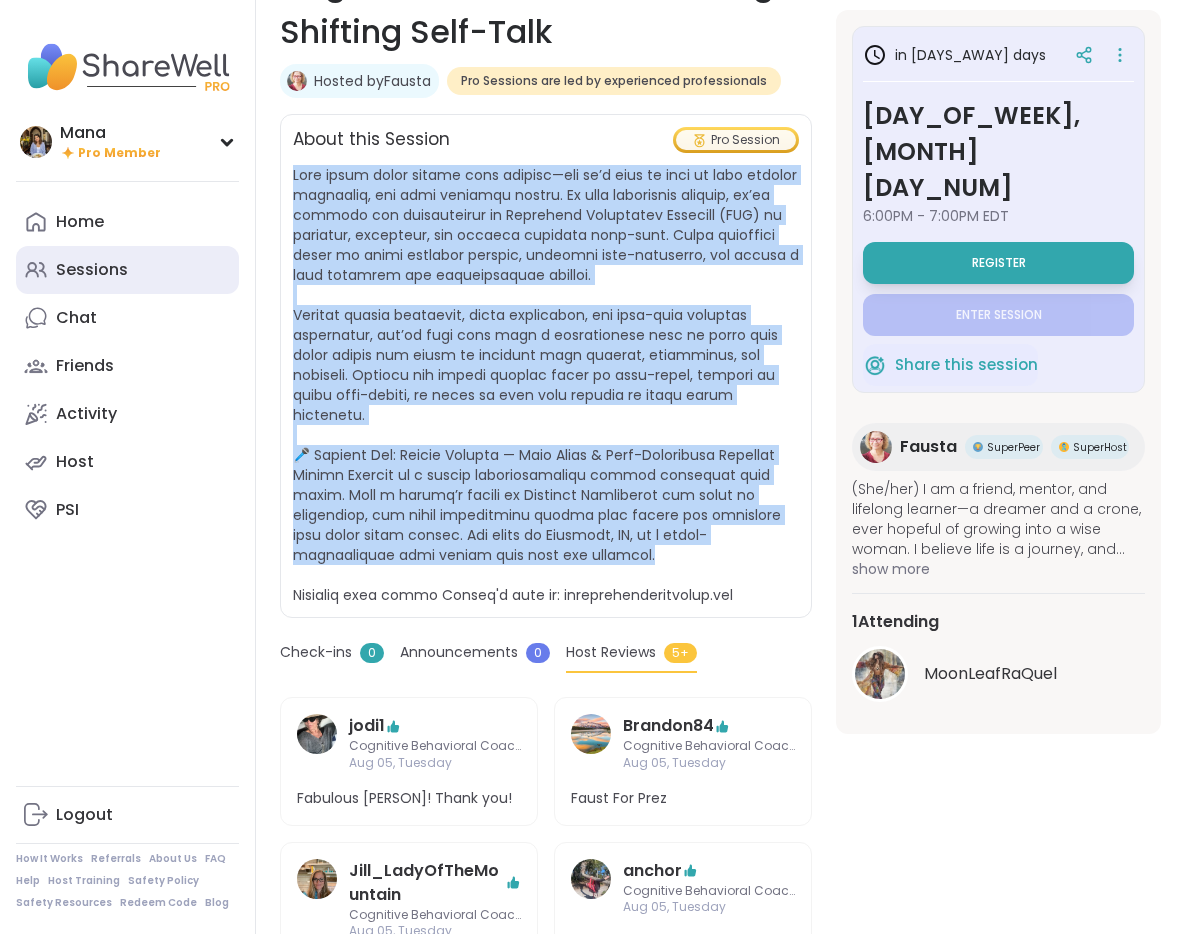 click on "Sessions" at bounding box center [92, 270] 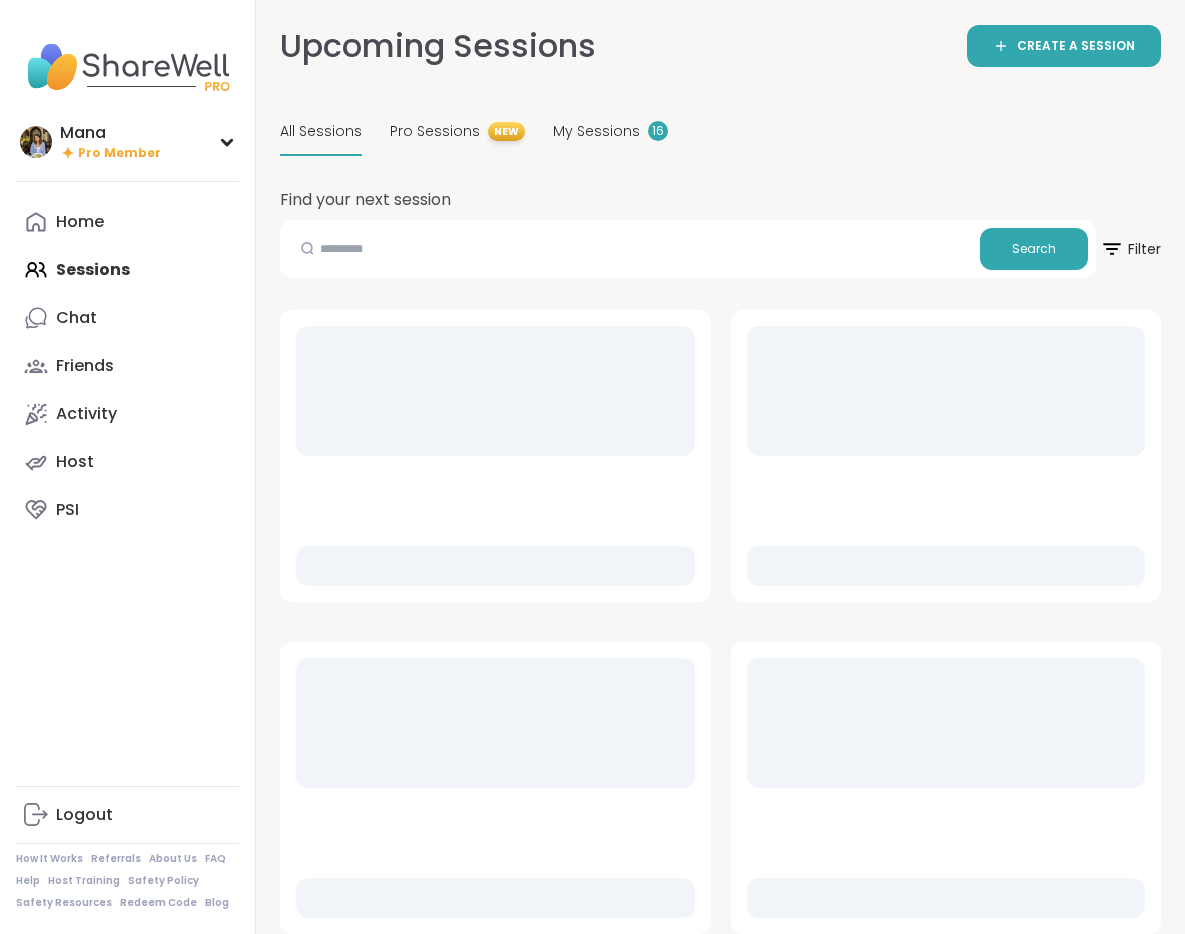 click at bounding box center [307, 248] 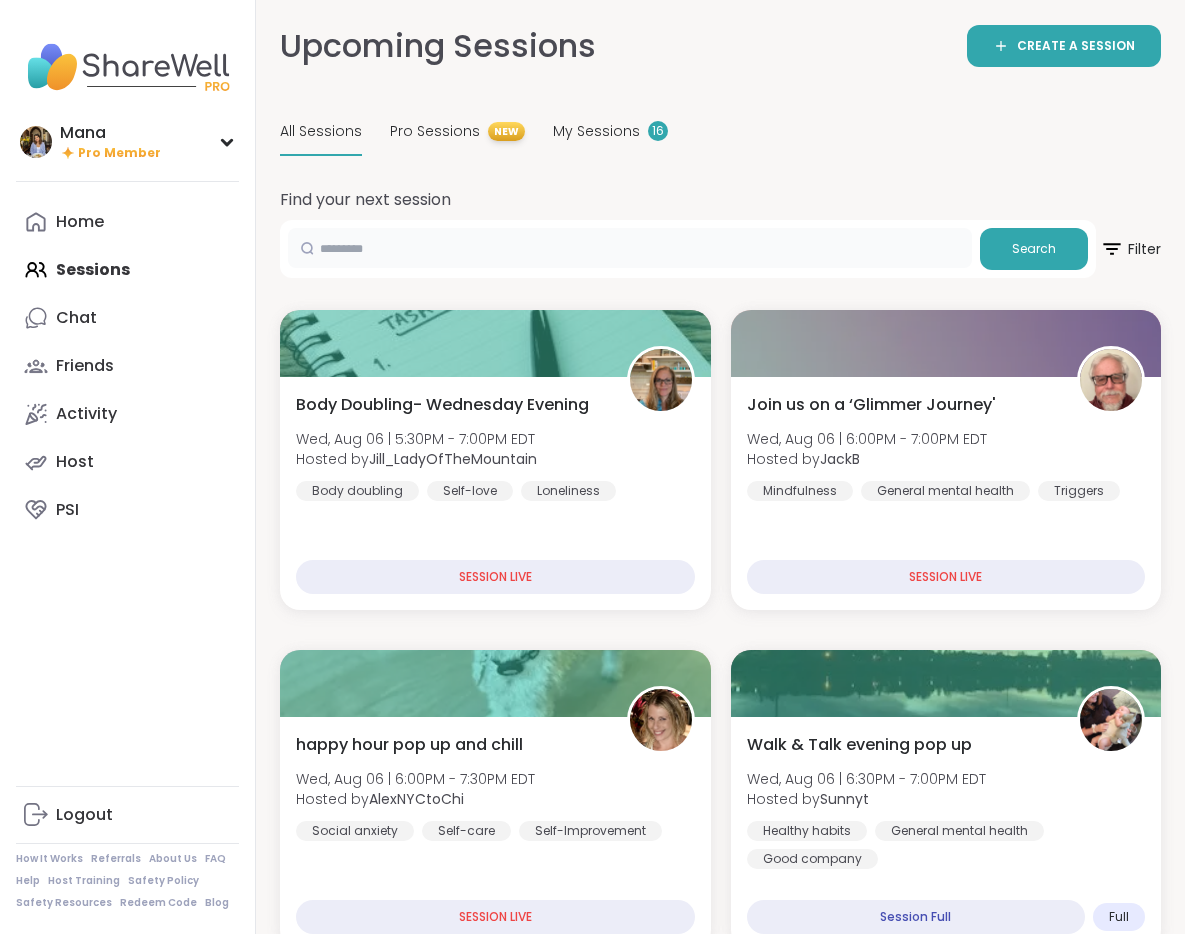 click at bounding box center [630, 248] 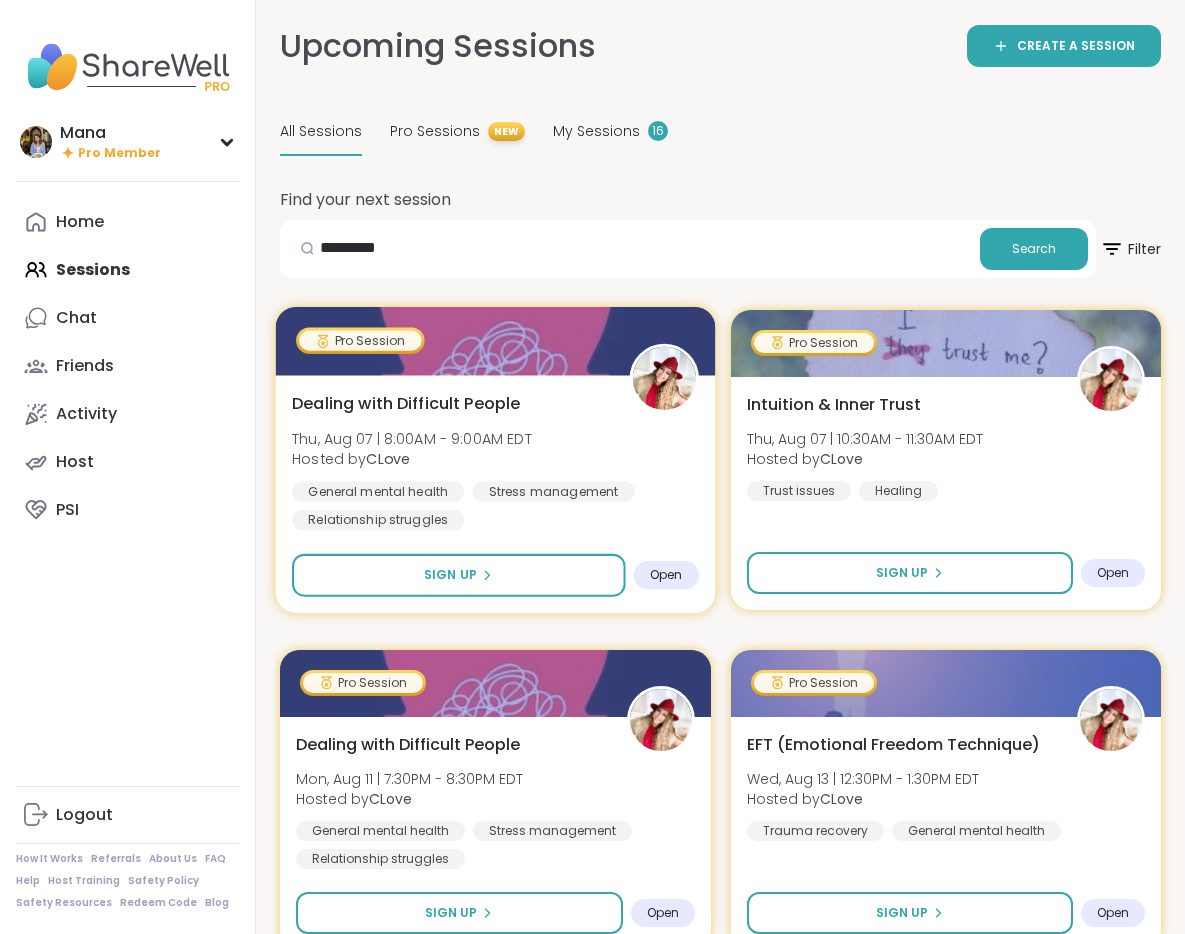 click on "Thu, Aug 07 | 8:00AM - 9:00AM EDT" at bounding box center [412, 438] 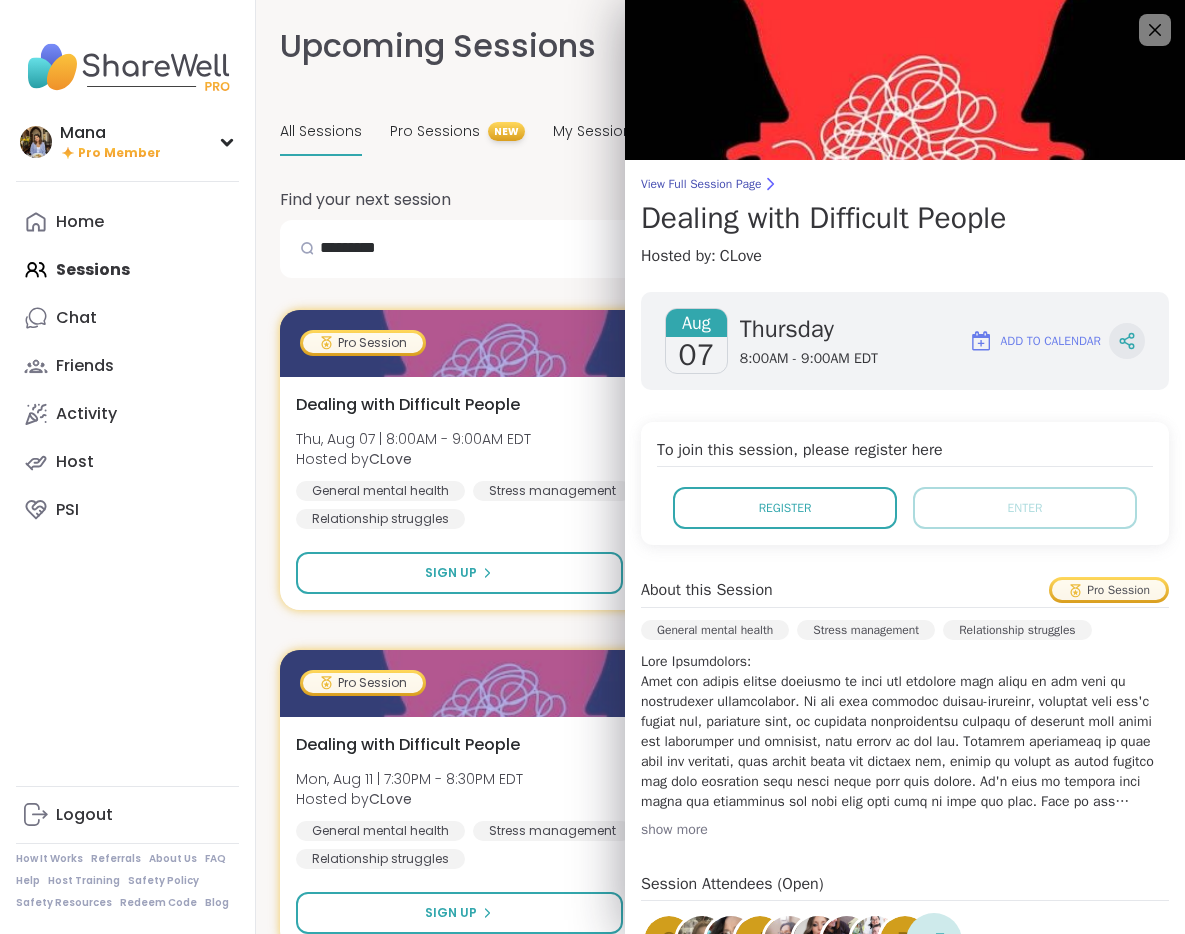 click 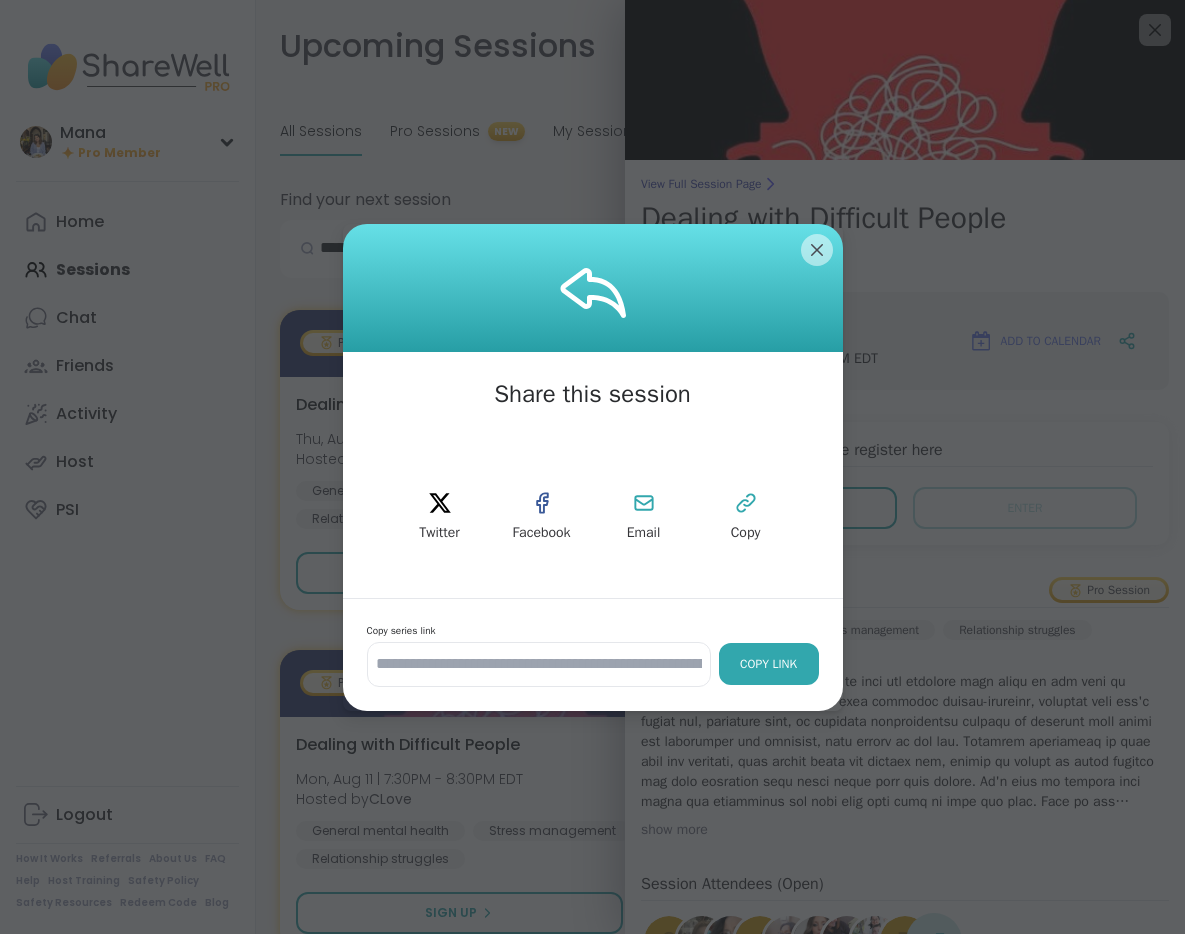 click on "Copy Link" at bounding box center (769, 664) 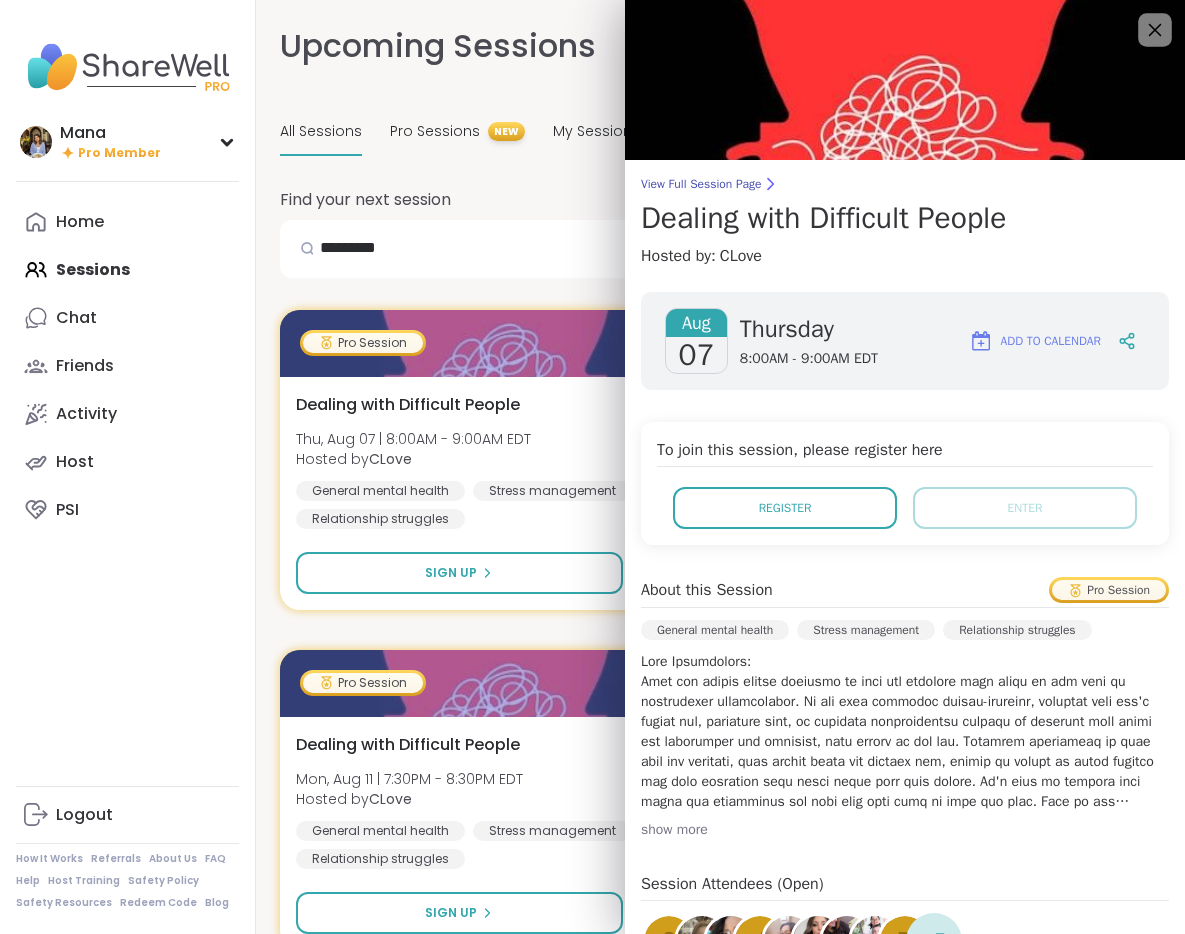 click 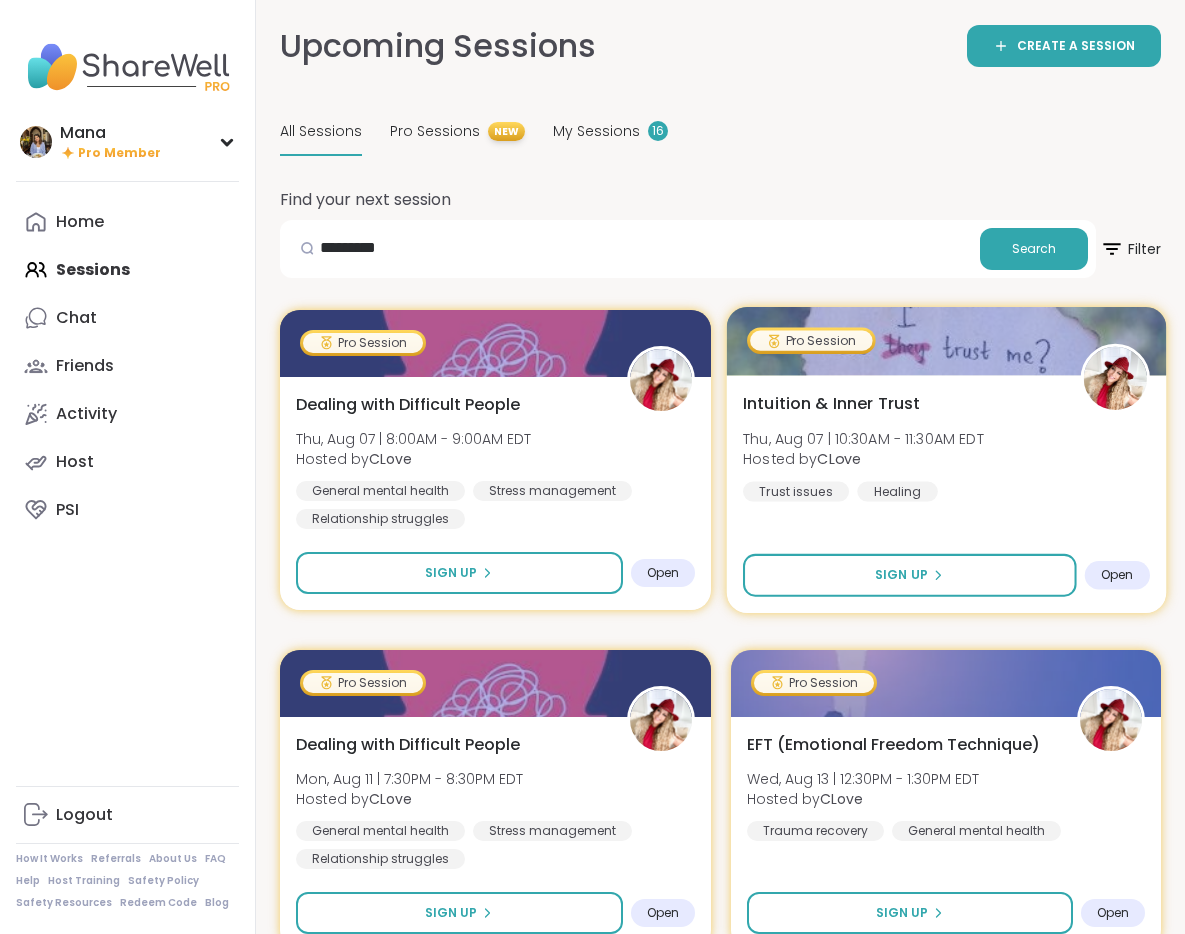 click on "Intuition & Inner Trust" at bounding box center [831, 403] 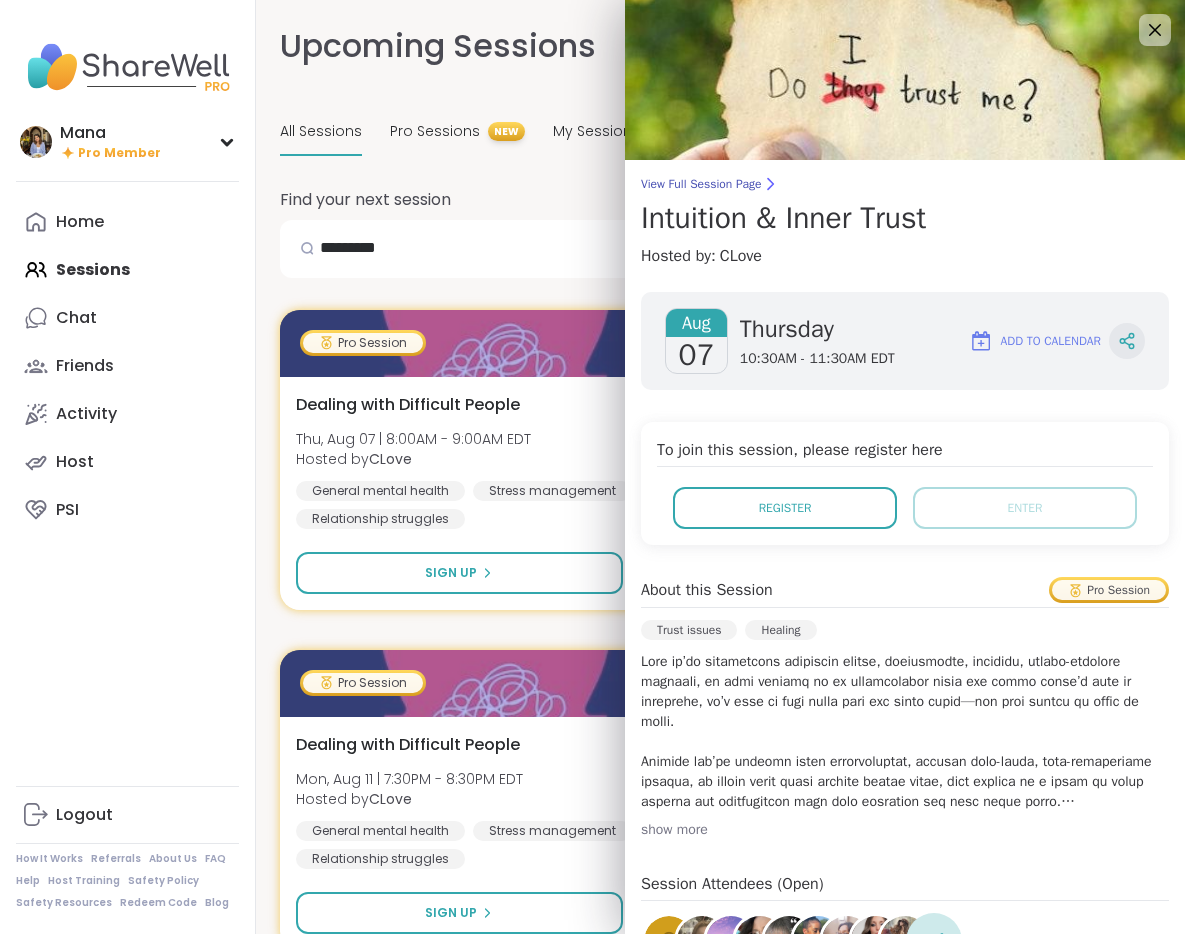 click 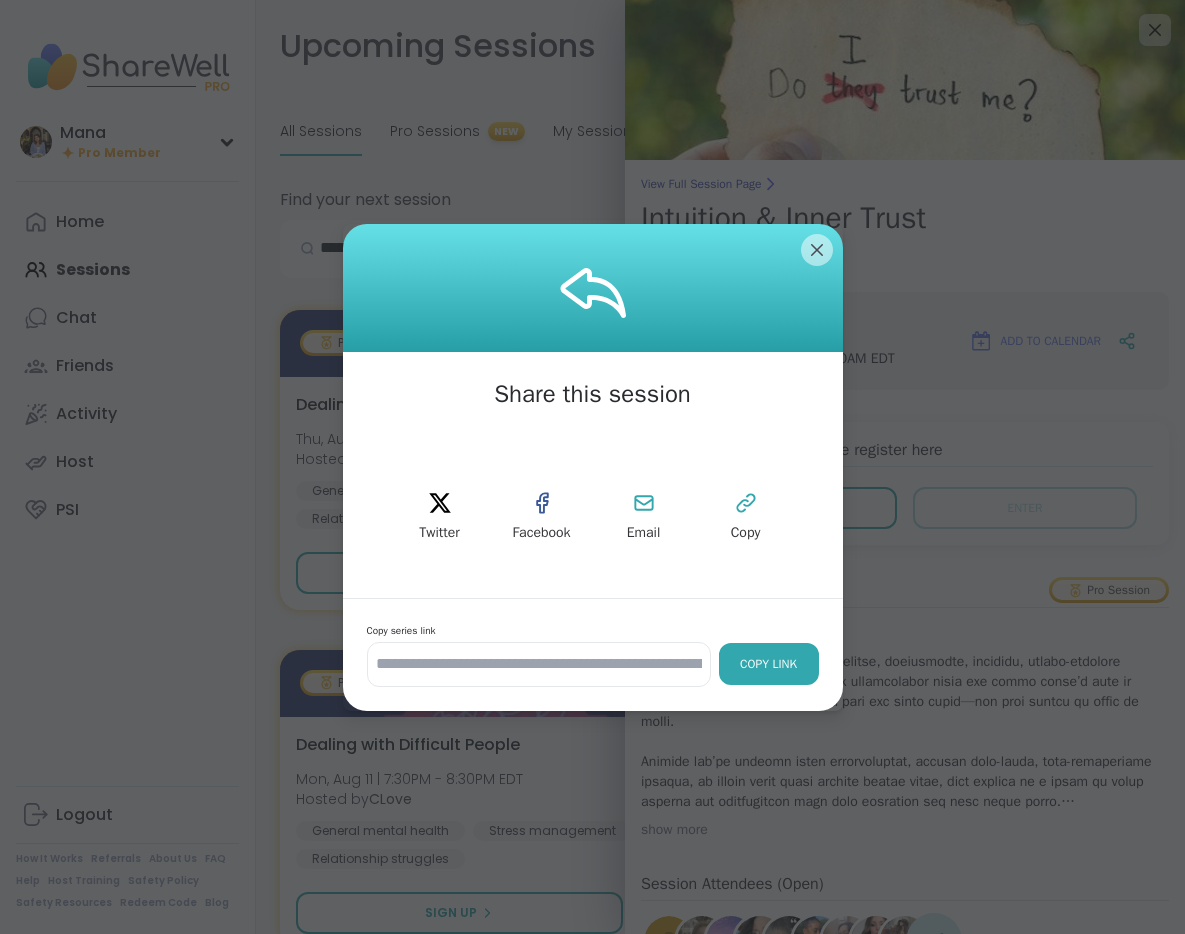 click on "Copy Link" at bounding box center [769, 664] 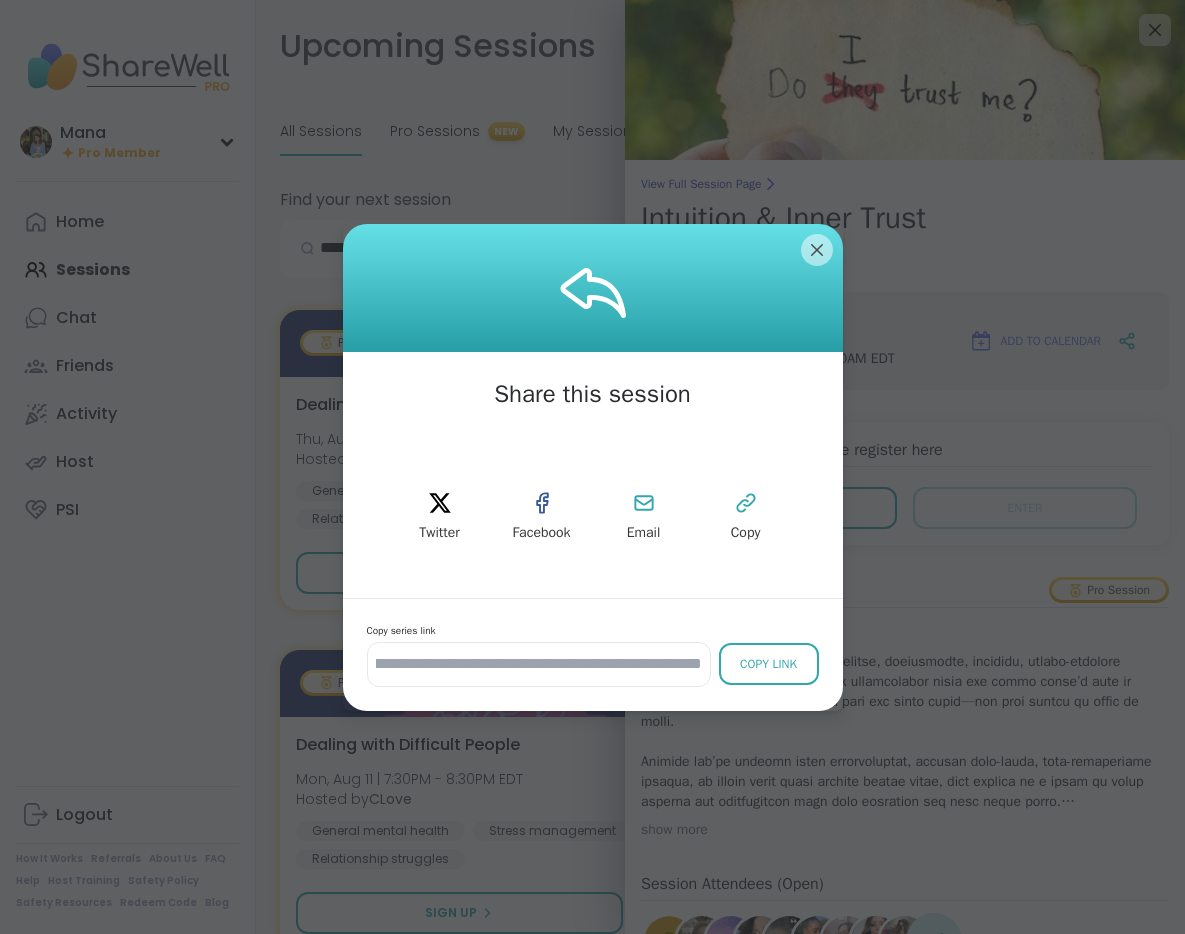 scroll, scrollTop: 0, scrollLeft: 227, axis: horizontal 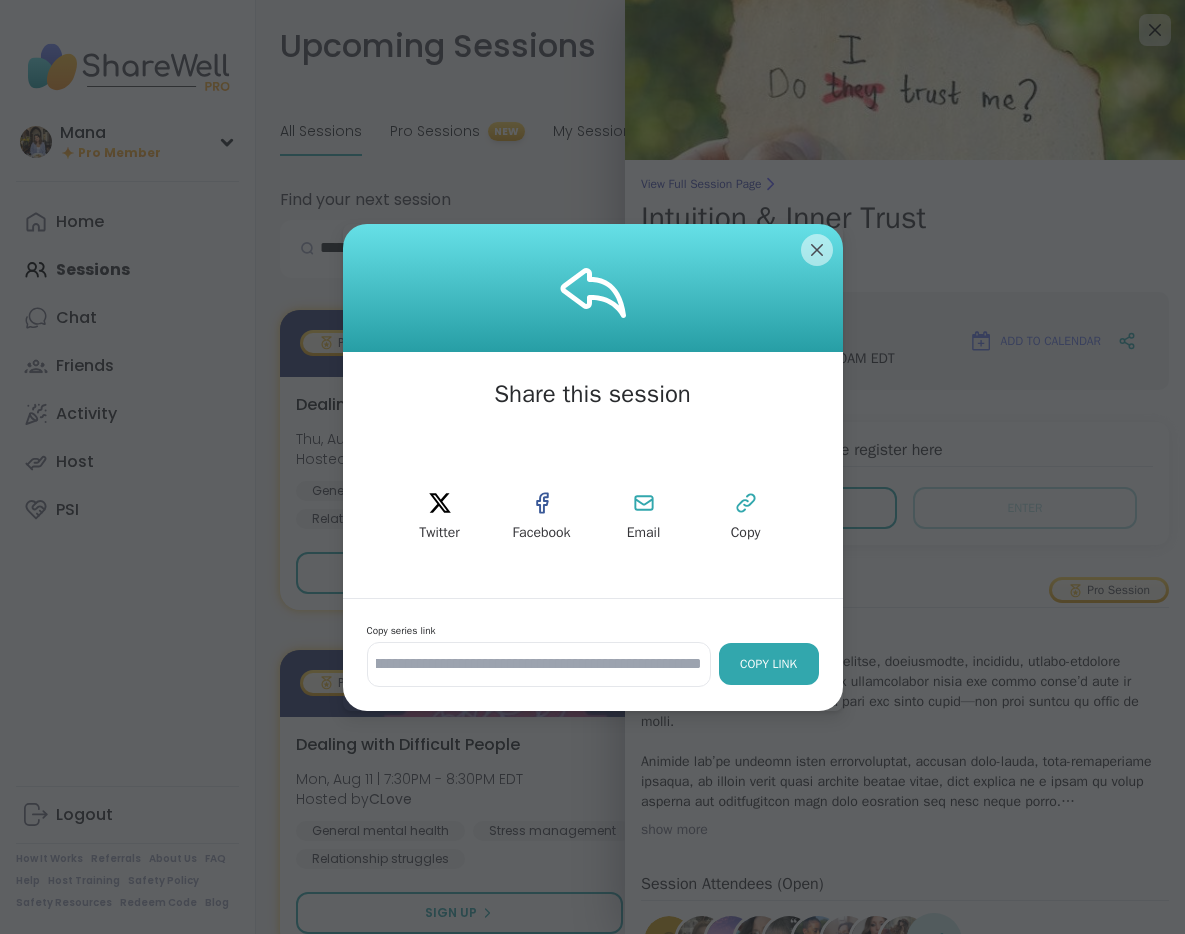 click on "Copy Link" at bounding box center (769, 664) 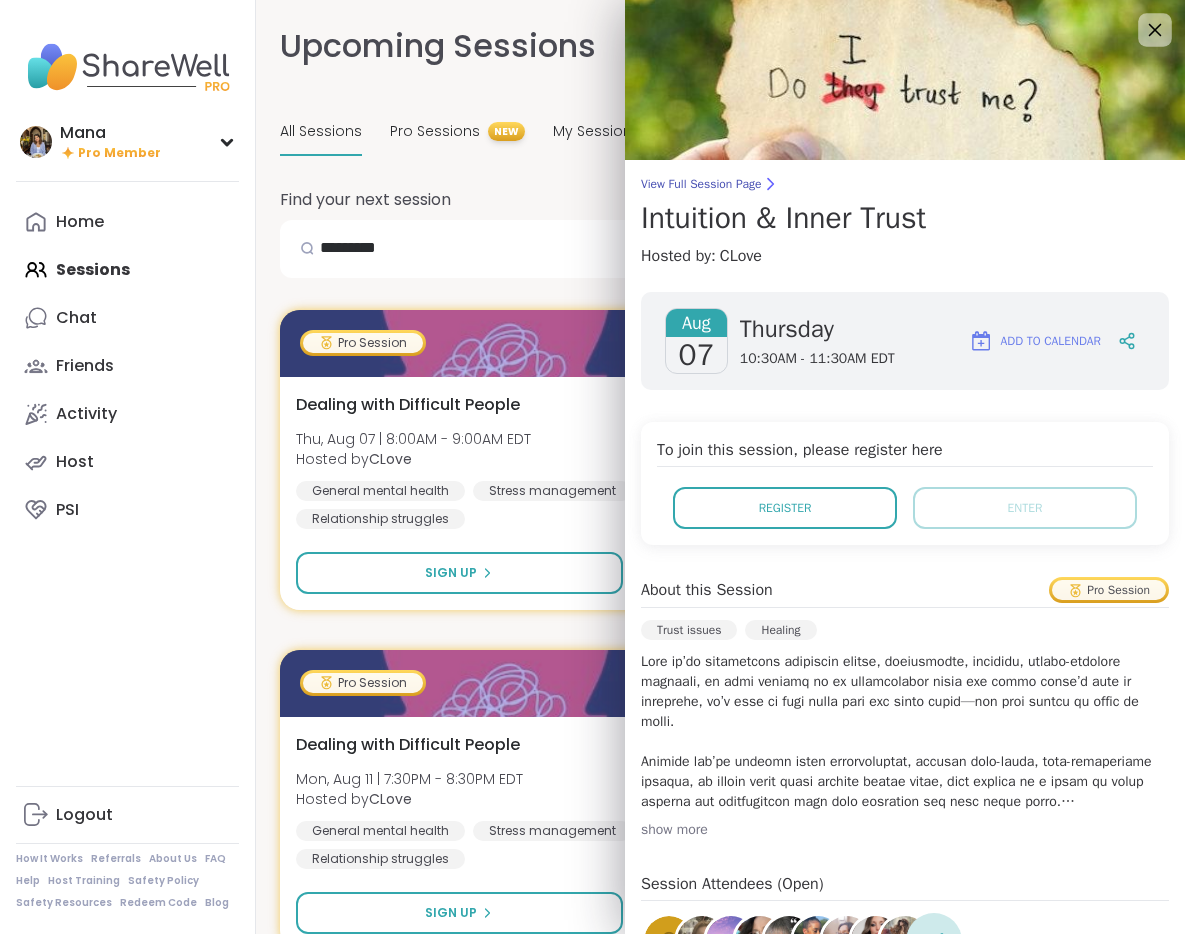 click 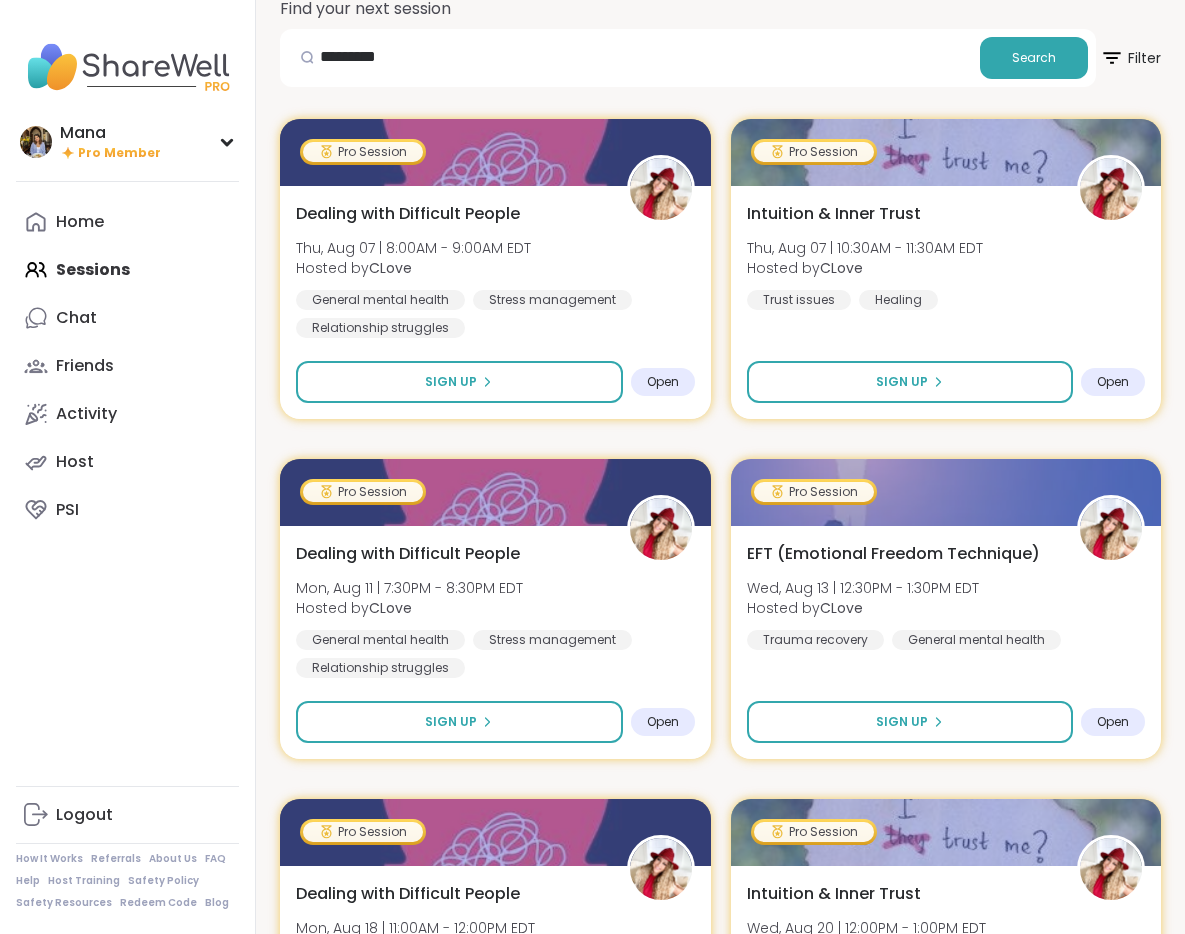 scroll, scrollTop: 211, scrollLeft: 0, axis: vertical 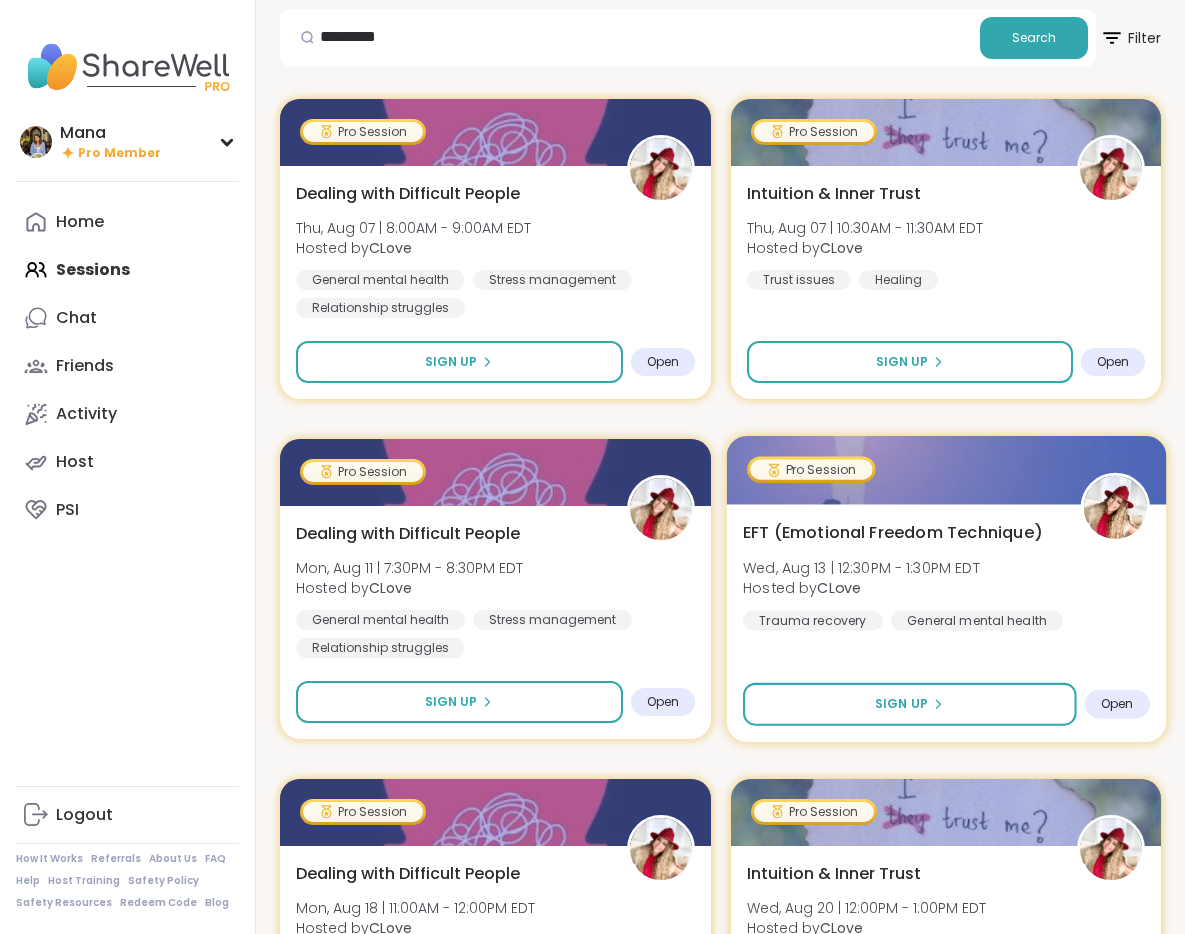 click on "EFT (Emotional Freedom Technique) [DAY], [MONTH] [DAY_NUM] | [TIME] - [TIME] [TIMEZONE] Hosted by [USERNAME] Trauma recovery General mental health" at bounding box center (946, 575) 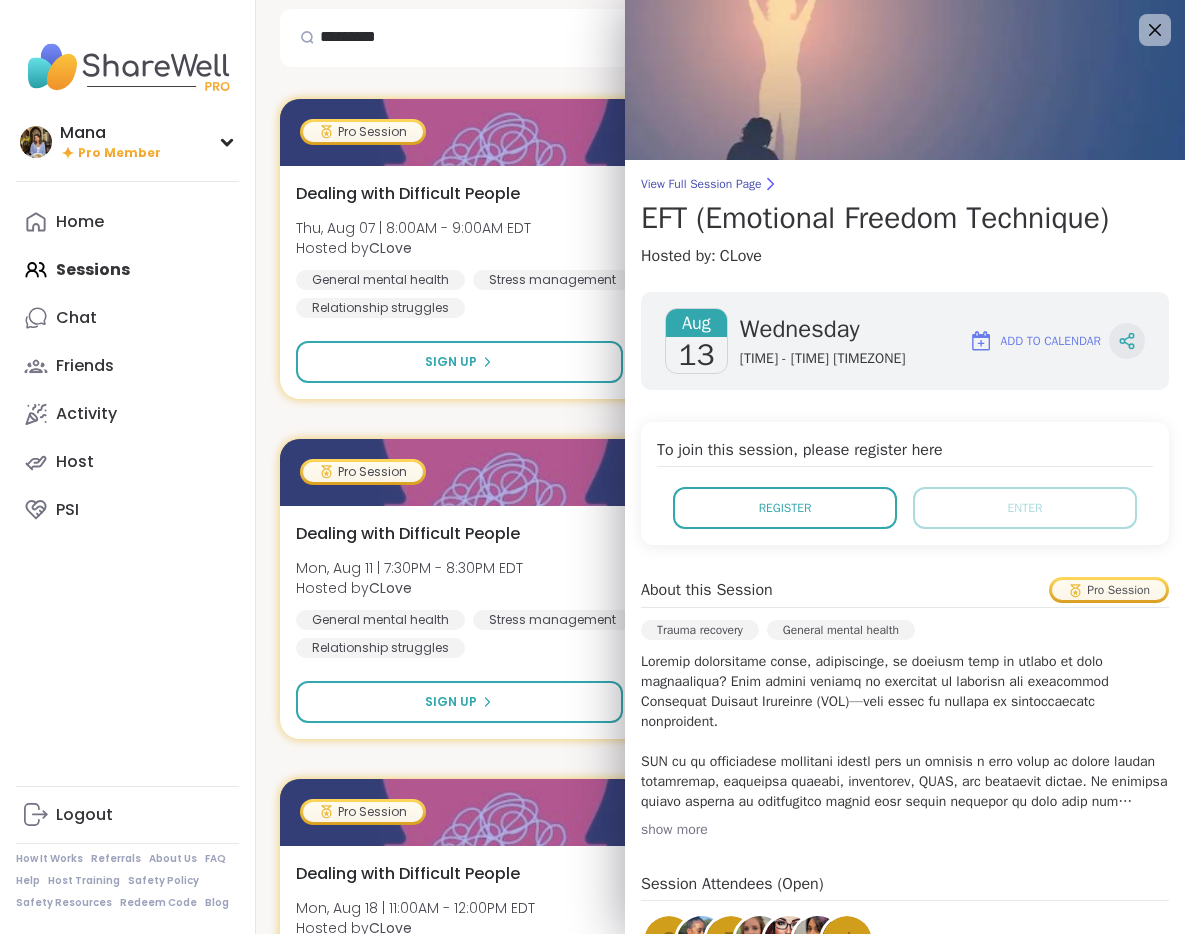 click 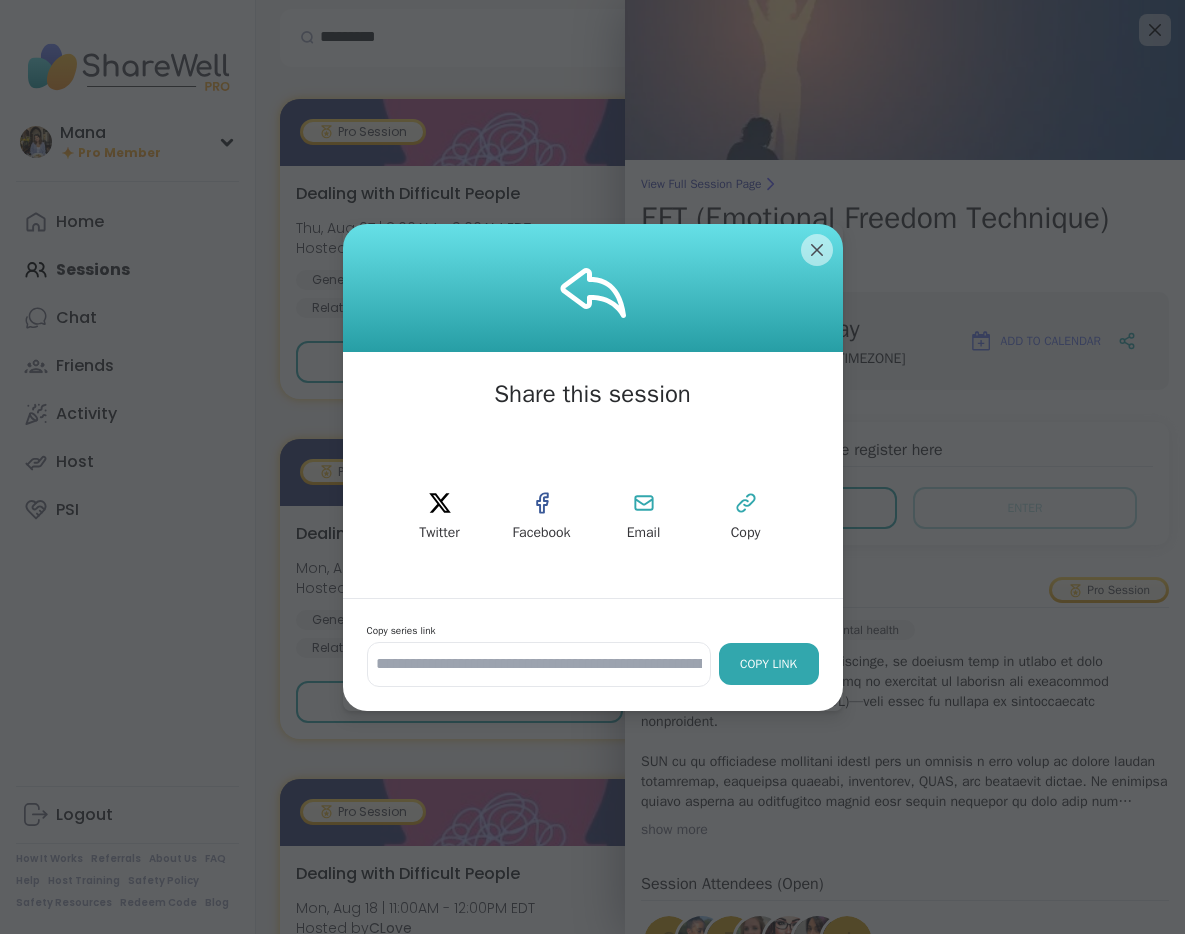 click on "Copy Link" at bounding box center (769, 664) 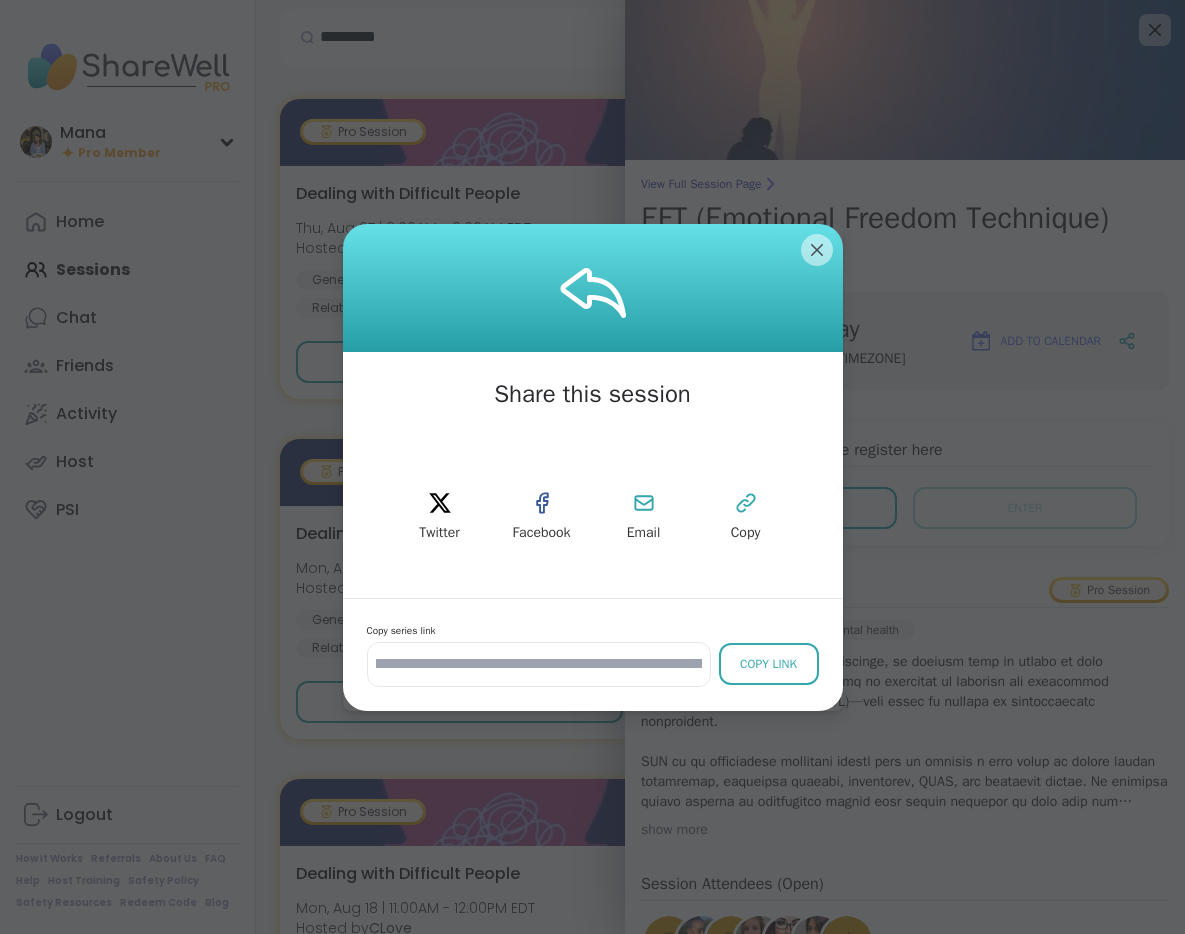 scroll, scrollTop: 0, scrollLeft: 229, axis: horizontal 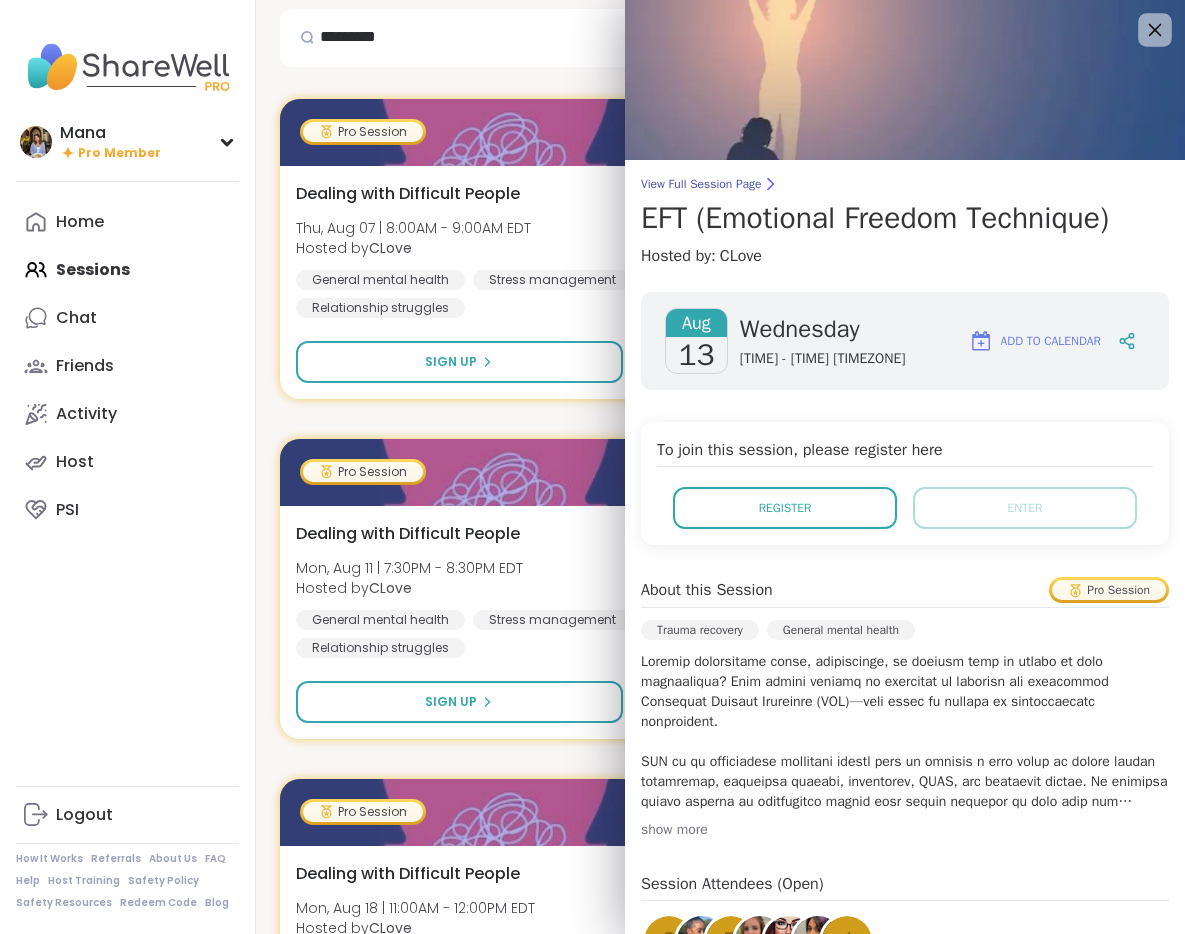 click 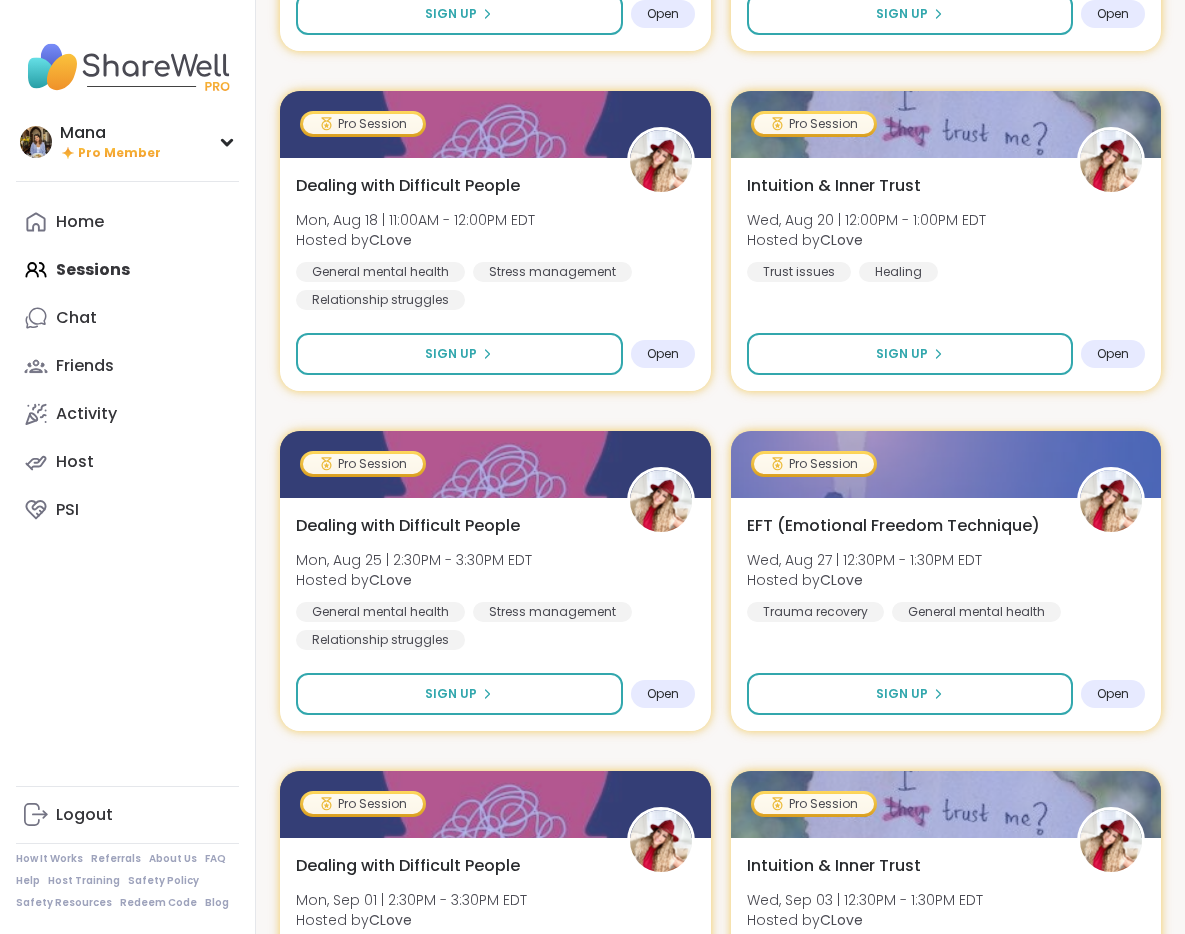 scroll, scrollTop: 911, scrollLeft: 0, axis: vertical 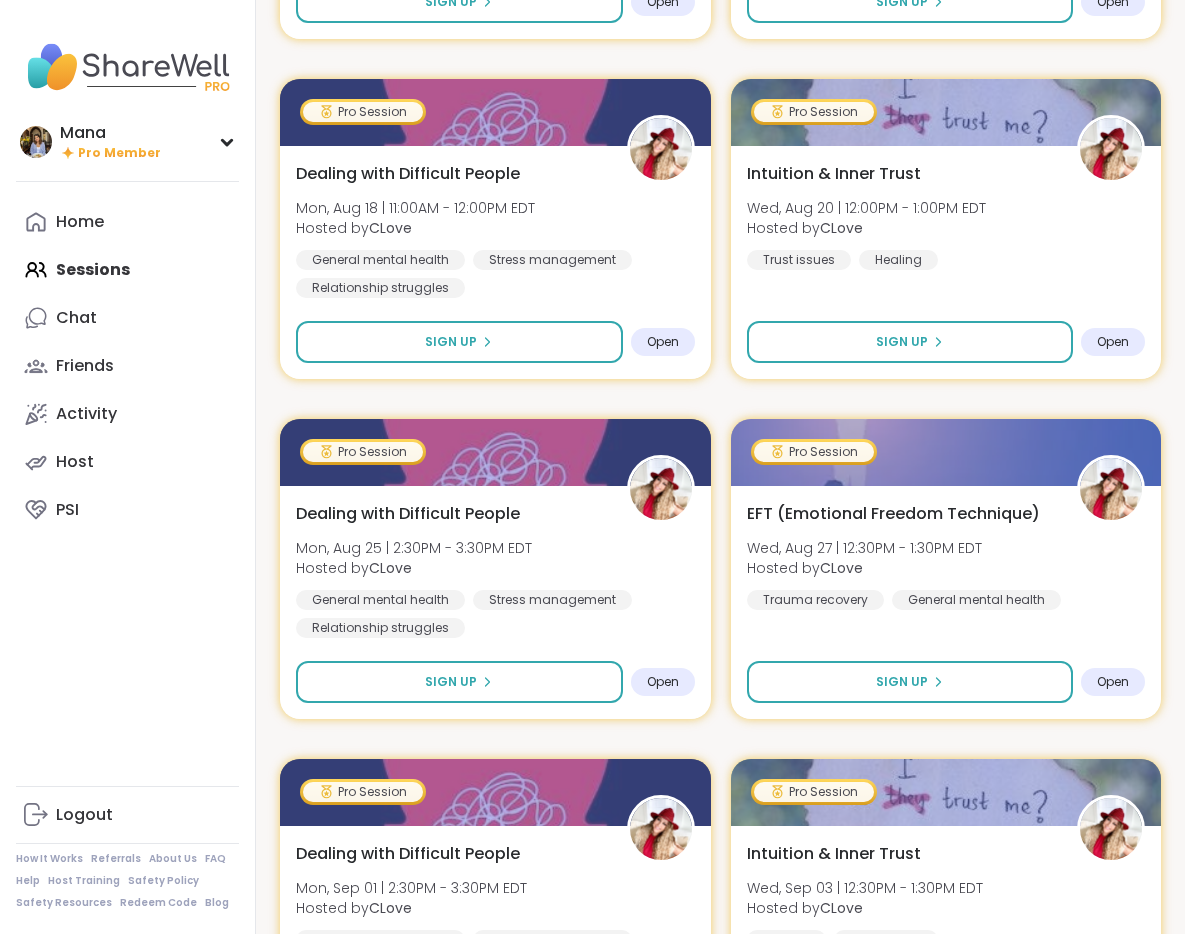 click on "Home Sessions Chat Friends Activity Host PSI" at bounding box center [127, 366] 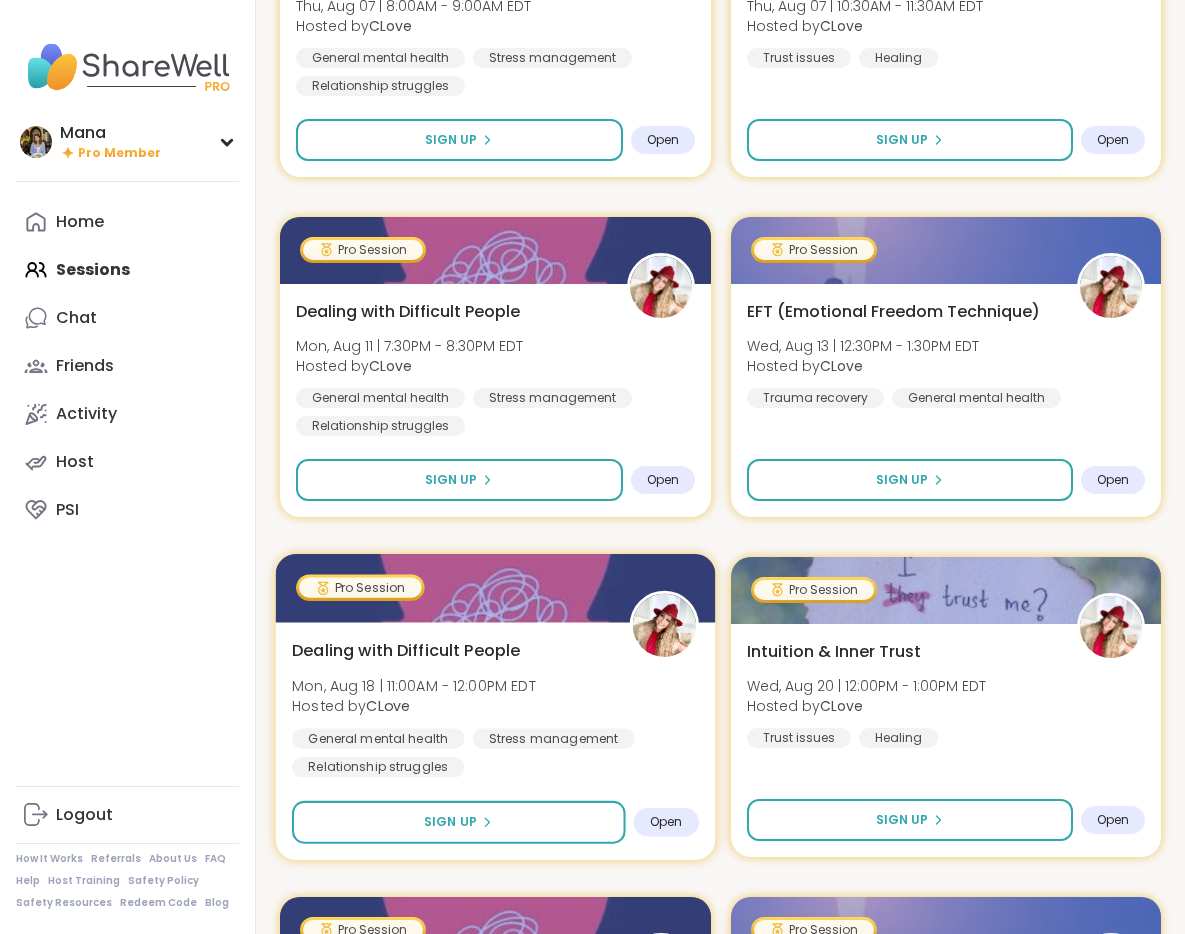 scroll, scrollTop: 0, scrollLeft: 0, axis: both 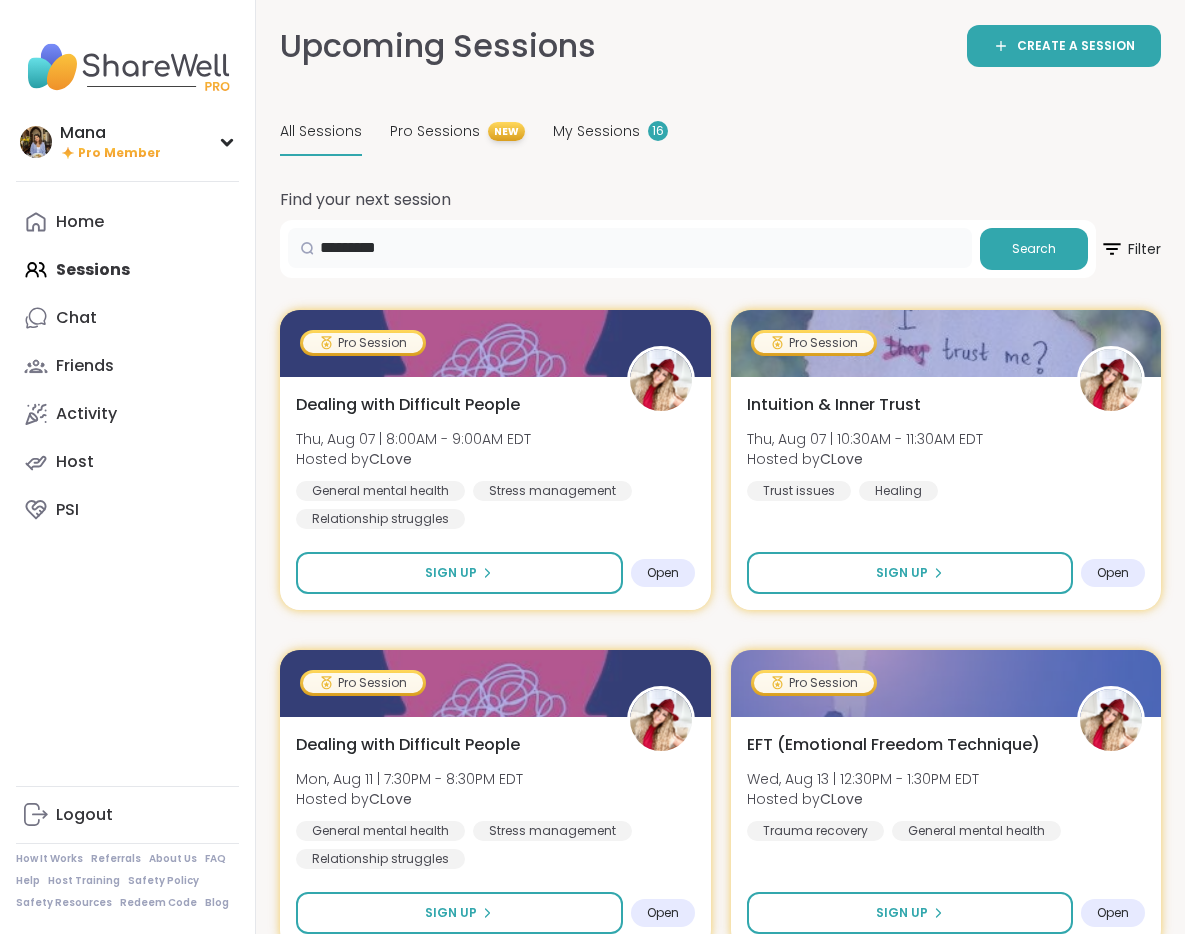 click on "*********" at bounding box center (630, 248) 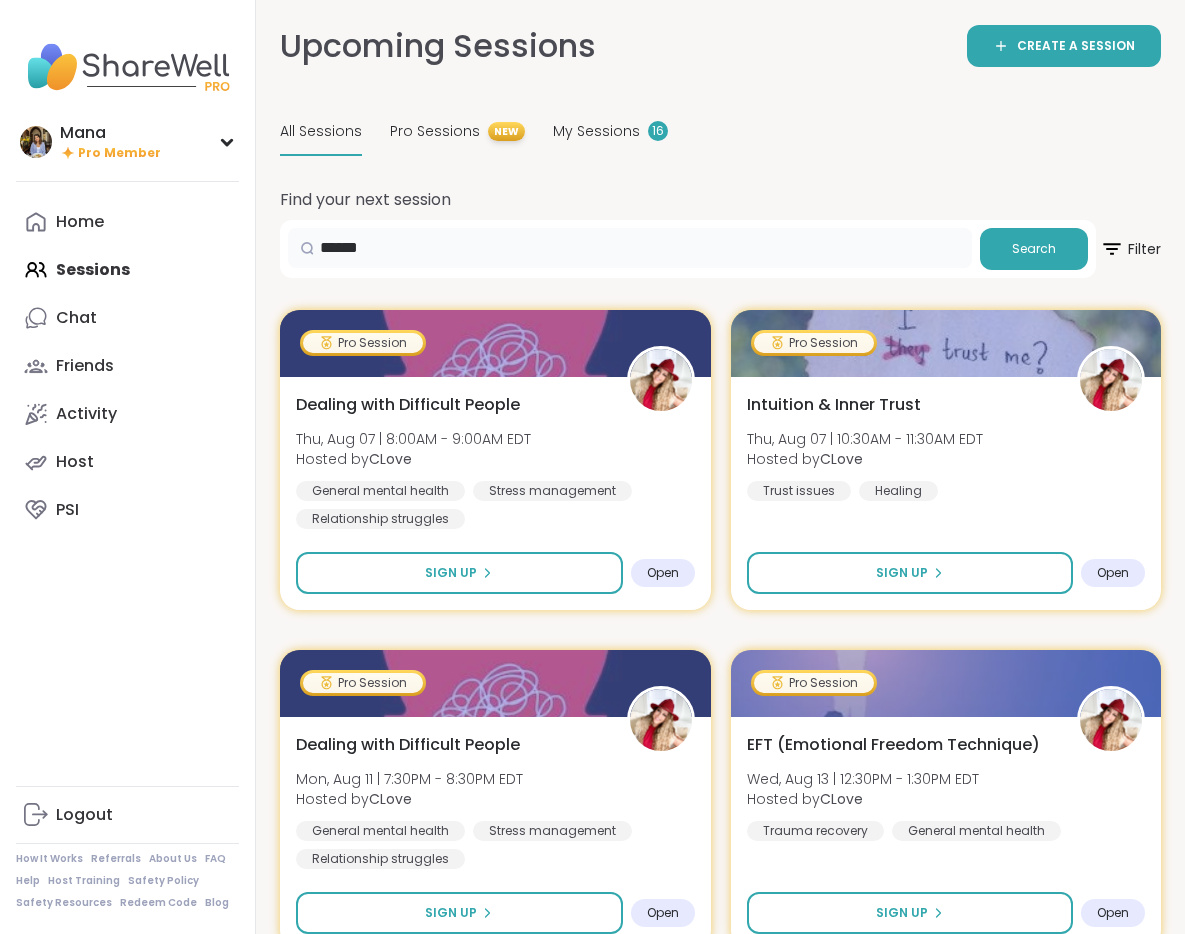 type on "******" 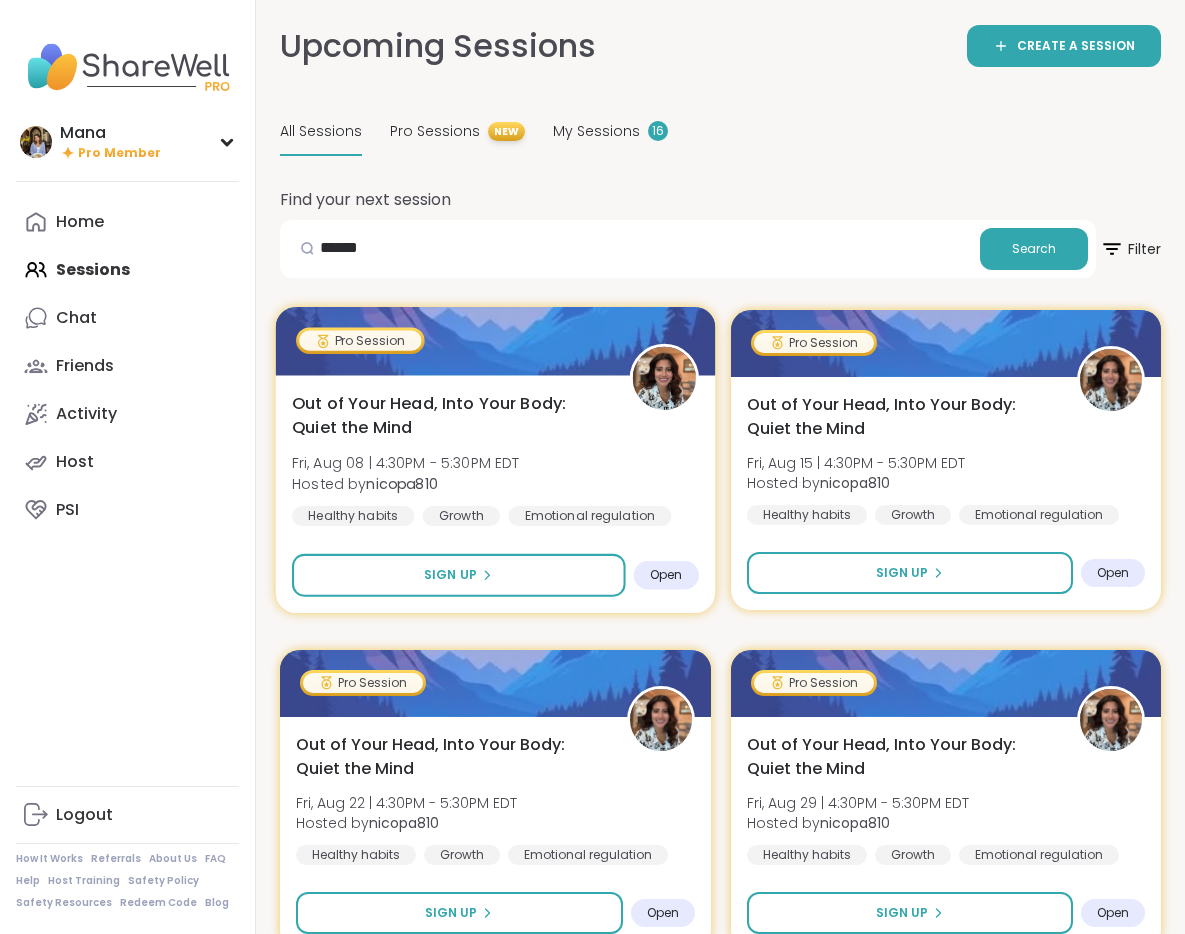 click on "Fri, Aug 08 | 4:30PM - 5:30PM EDT" at bounding box center (405, 463) 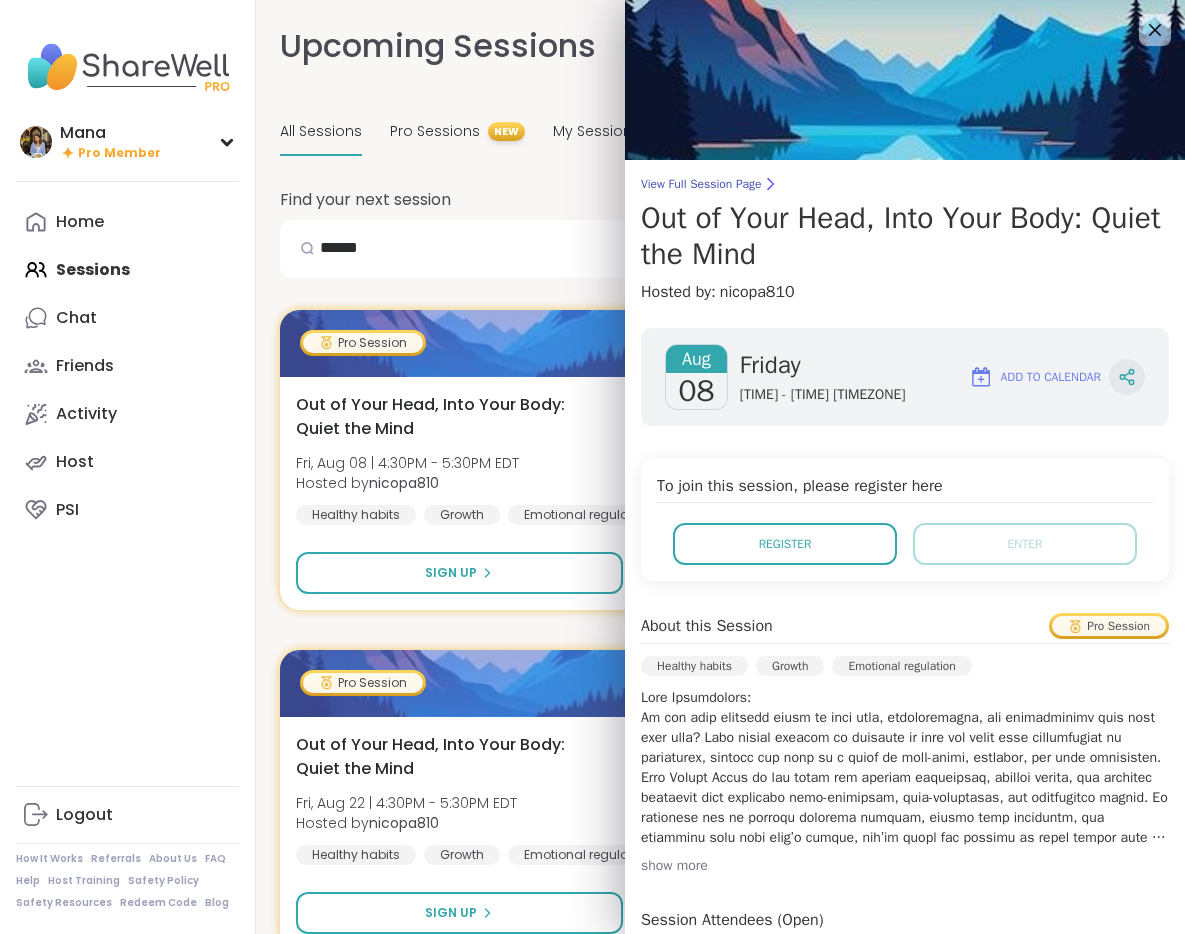 click 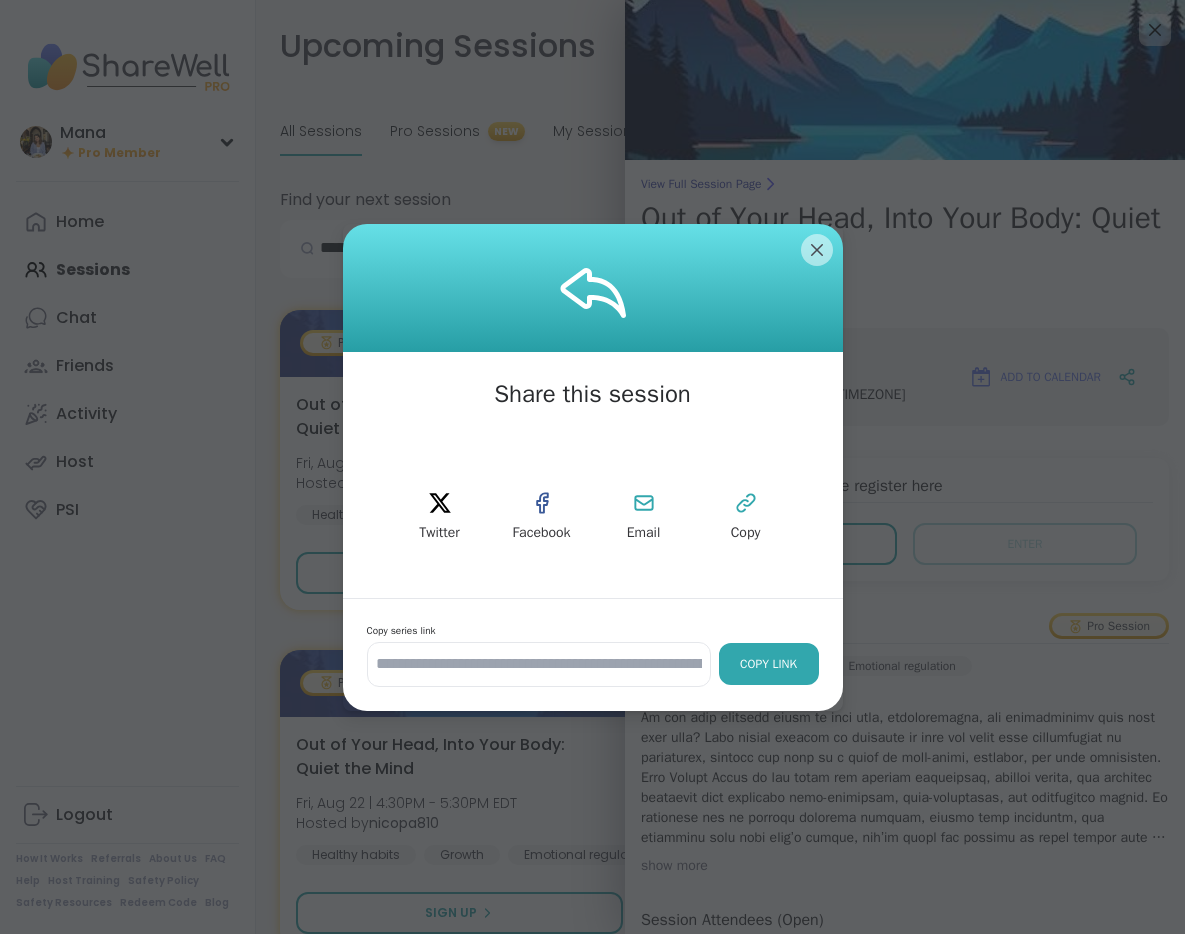 click on "Copy Link" at bounding box center [769, 664] 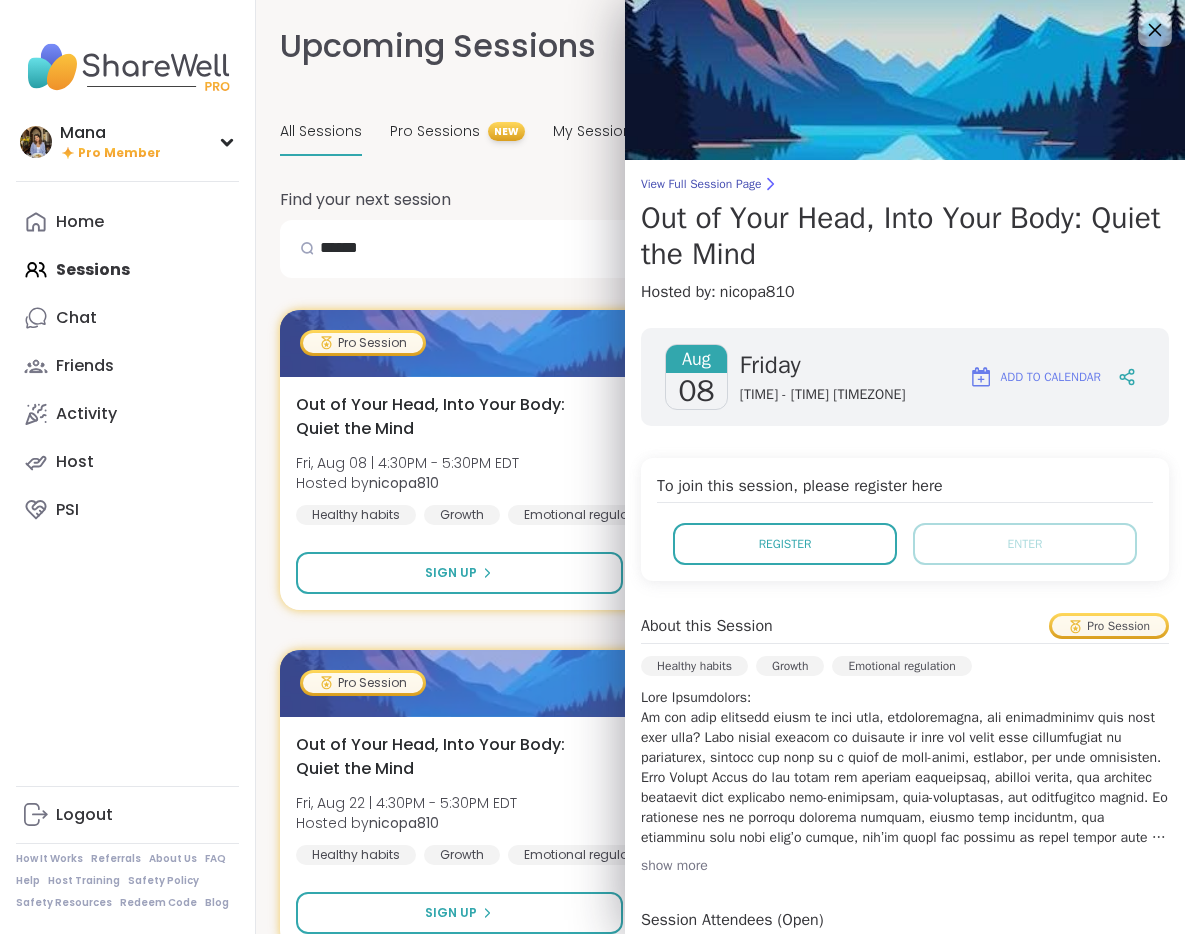 click 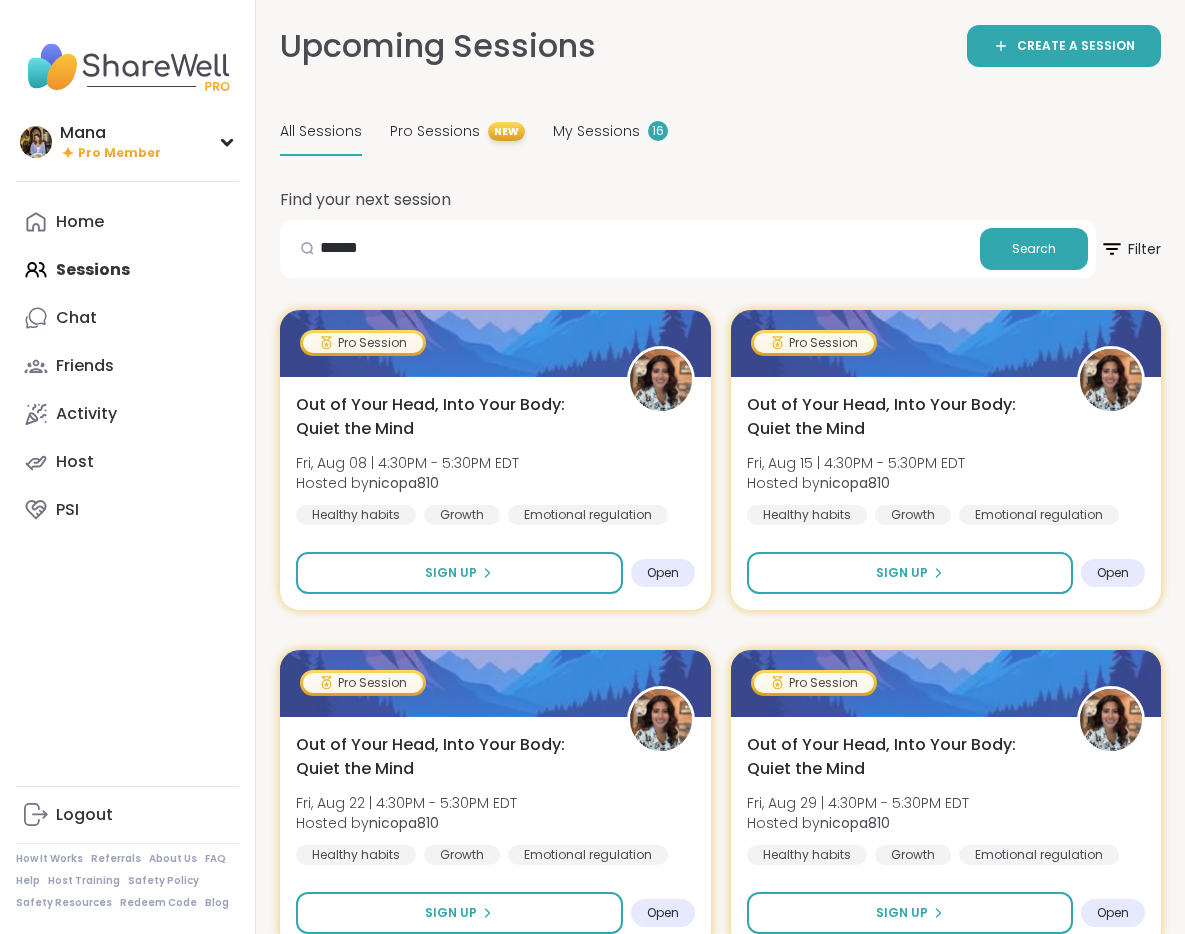 click on "Home Sessions Chat Friends Activity Host PSI" at bounding box center (127, 366) 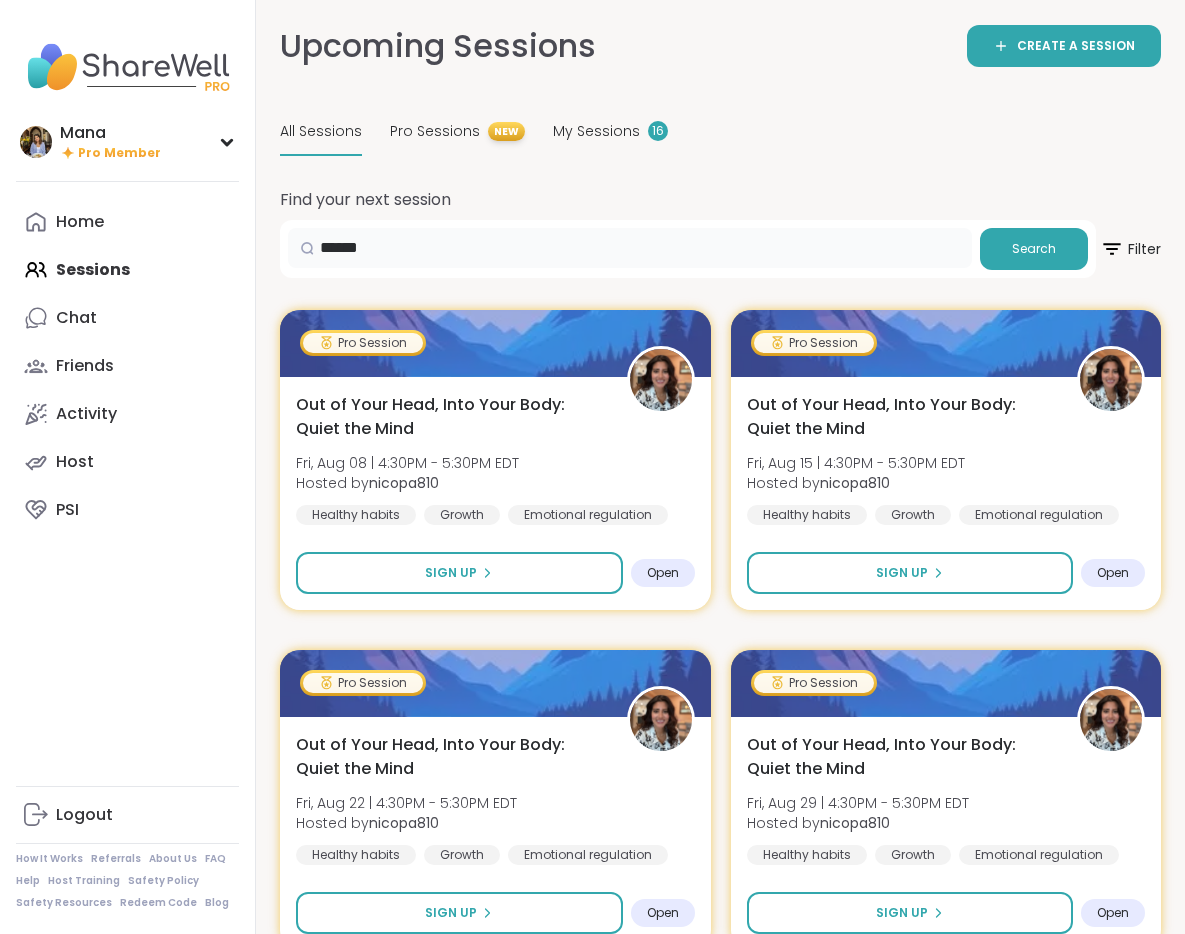 click on "******" at bounding box center (630, 248) 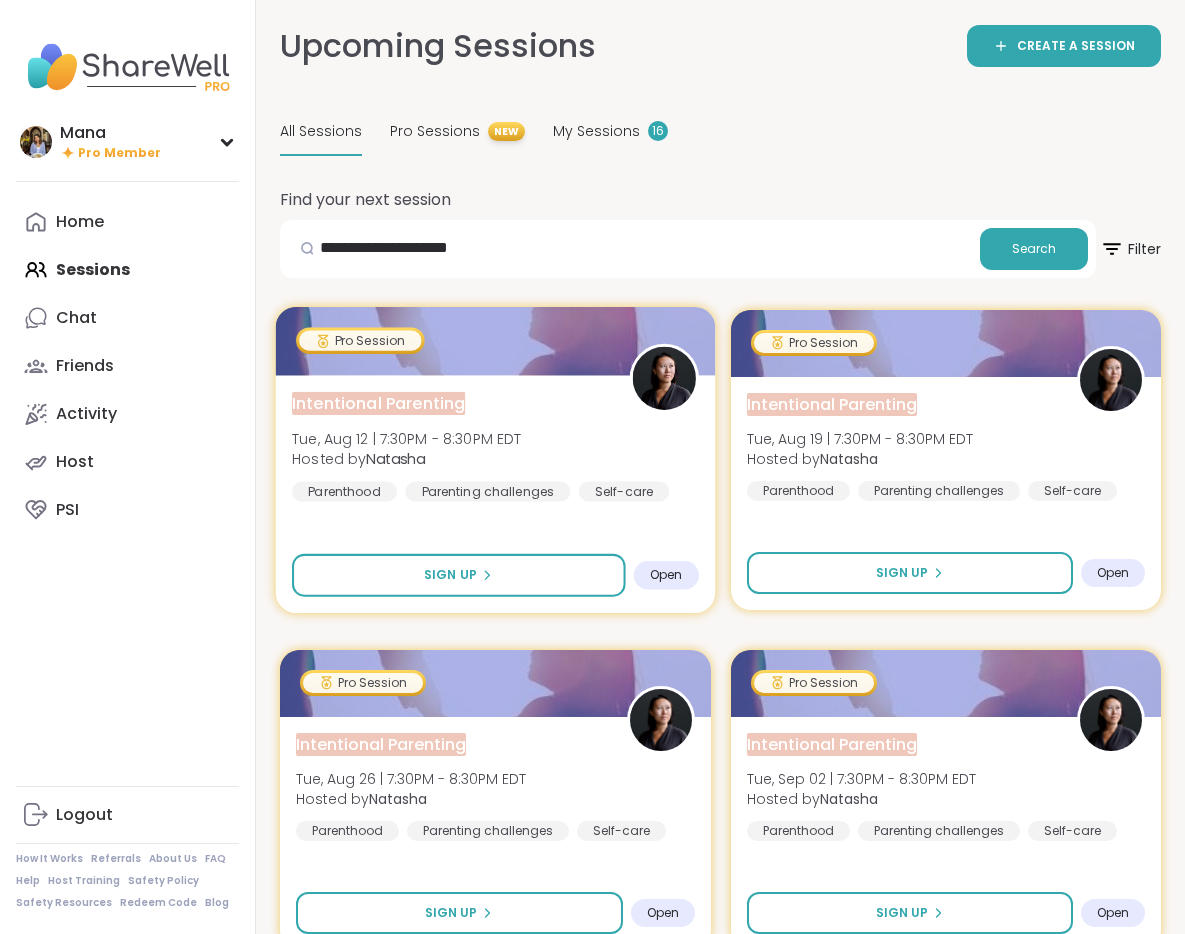 click on "Intentional Parenting [DAY], [MONTH] [DAY_NUM] | [TIME] - [TIME] [TIMEZONE] Hosted by [PERSON] Parenthood Parenting challenges Self-care" at bounding box center [495, 446] 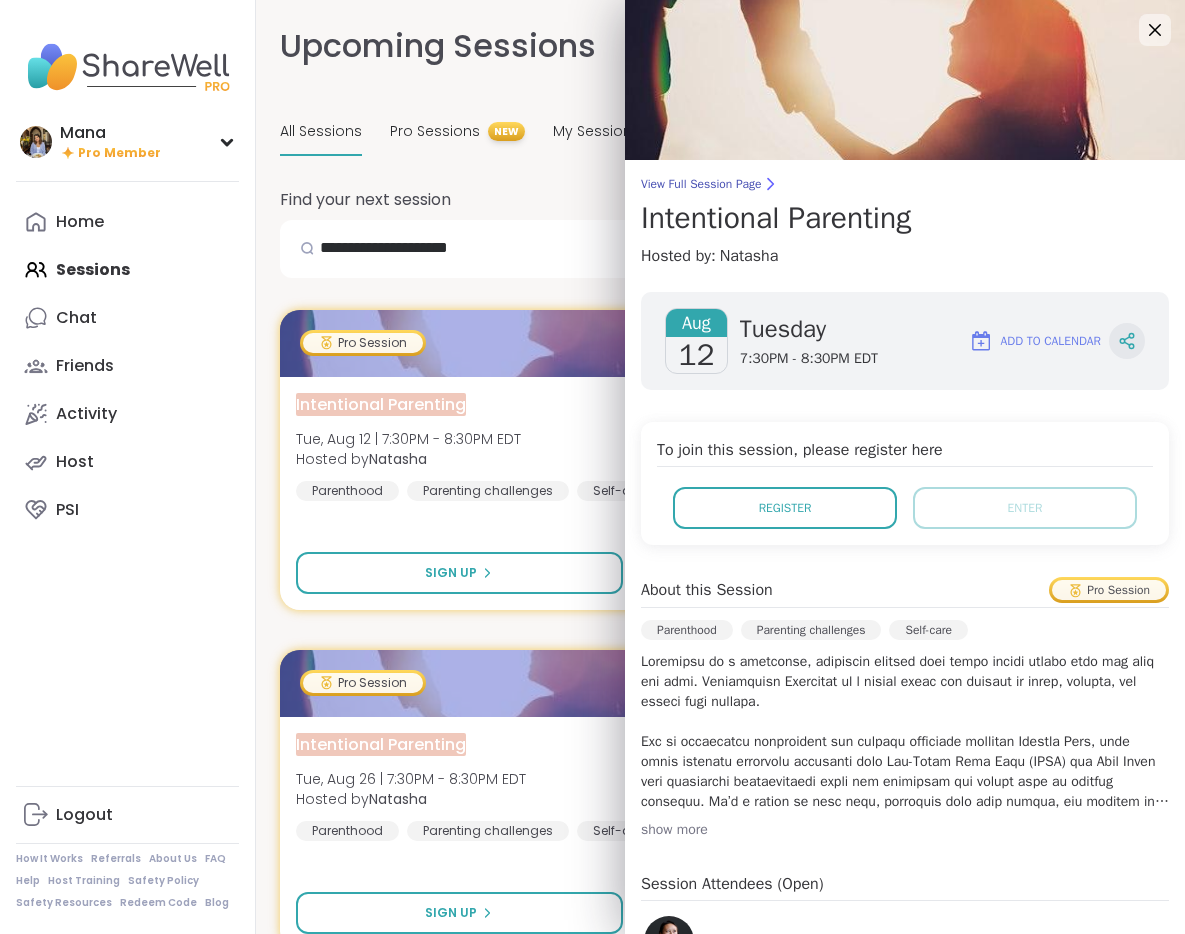 click 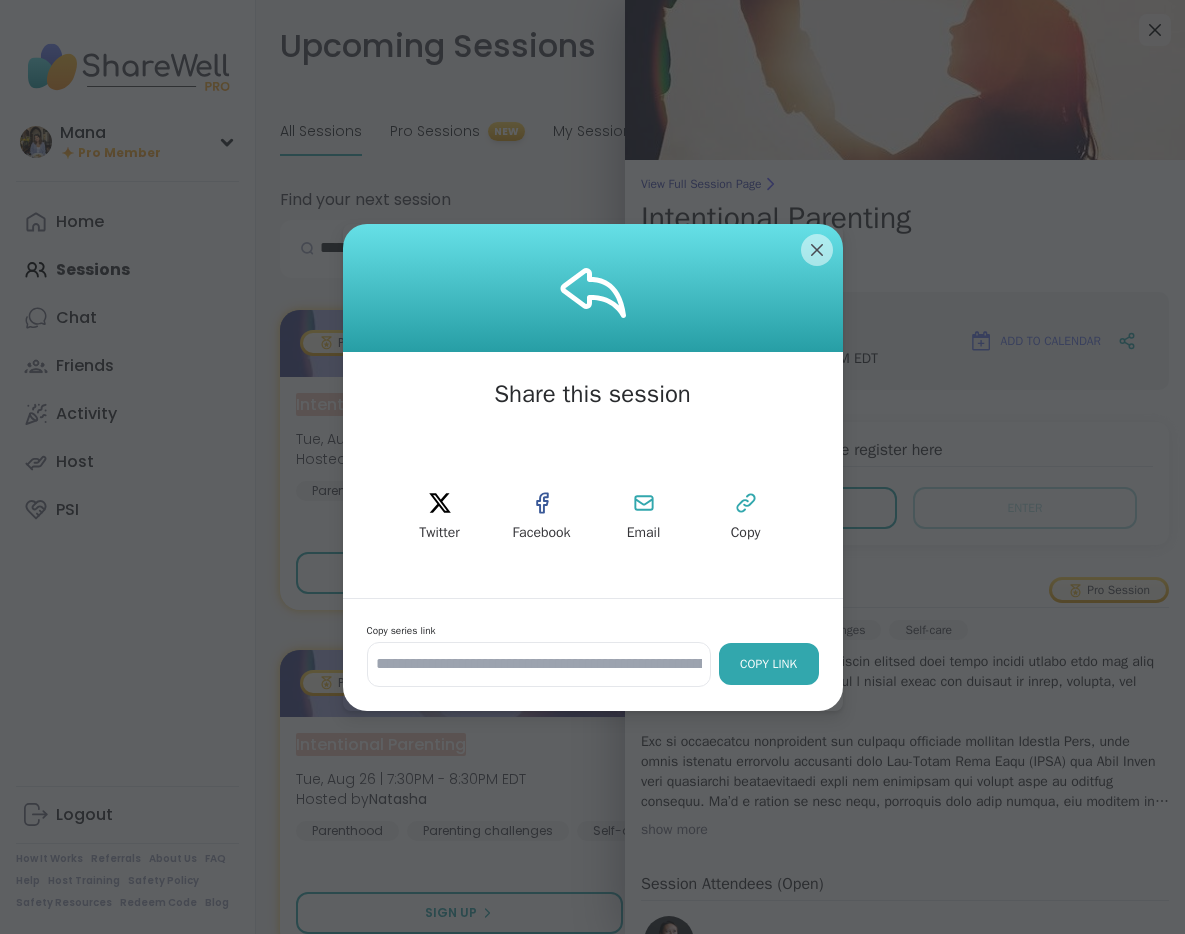 click on "Copy Link" at bounding box center (769, 664) 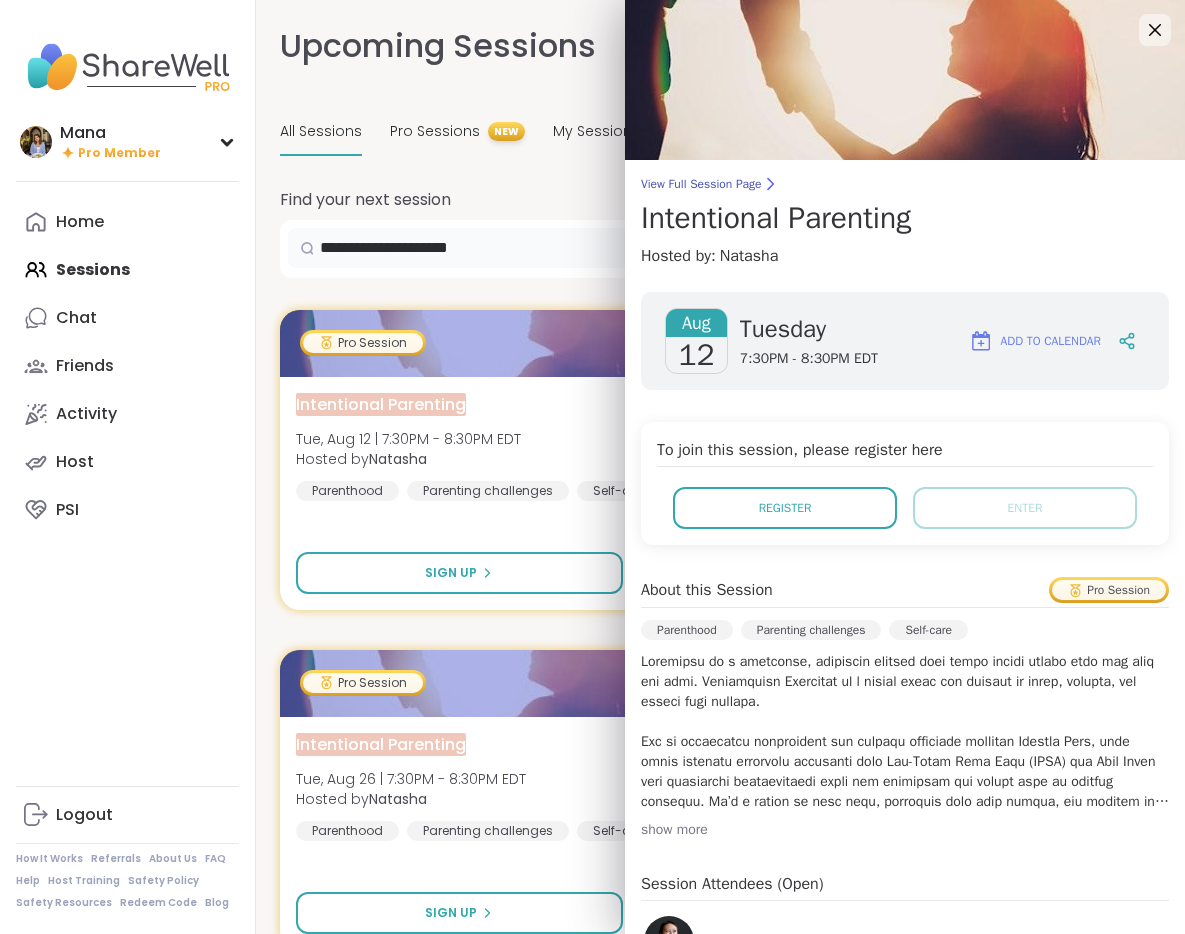 click on "**********" at bounding box center [630, 248] 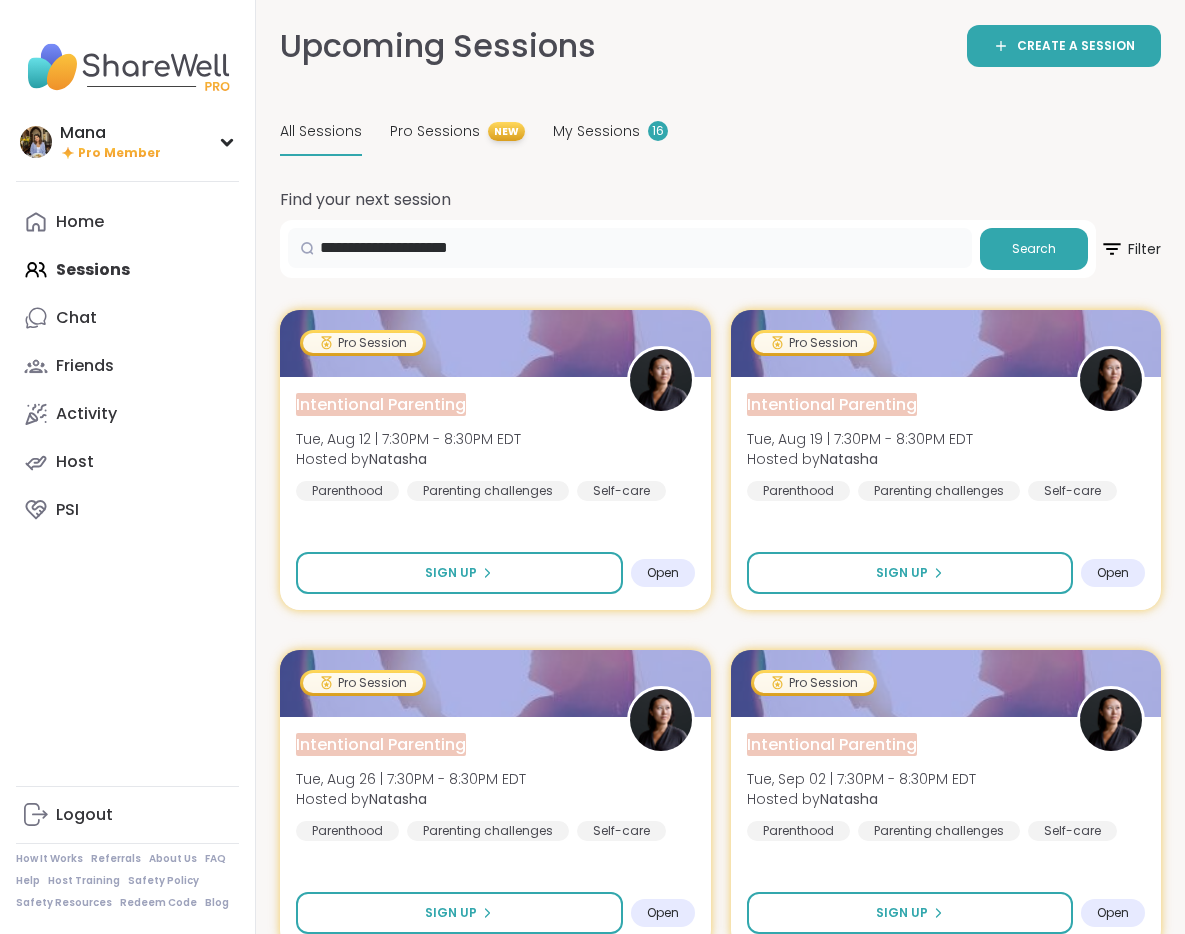 click on "**********" at bounding box center [630, 248] 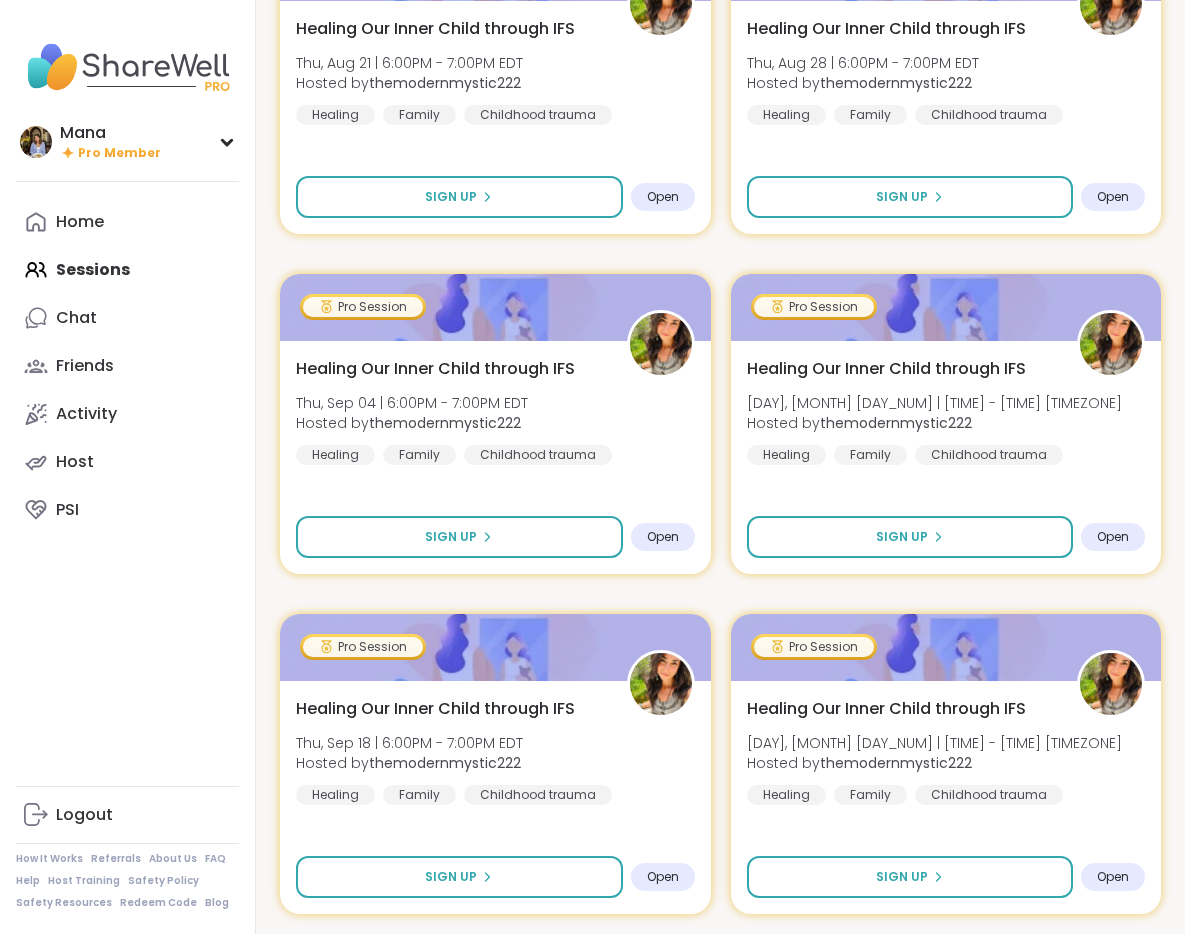 scroll, scrollTop: 0, scrollLeft: 0, axis: both 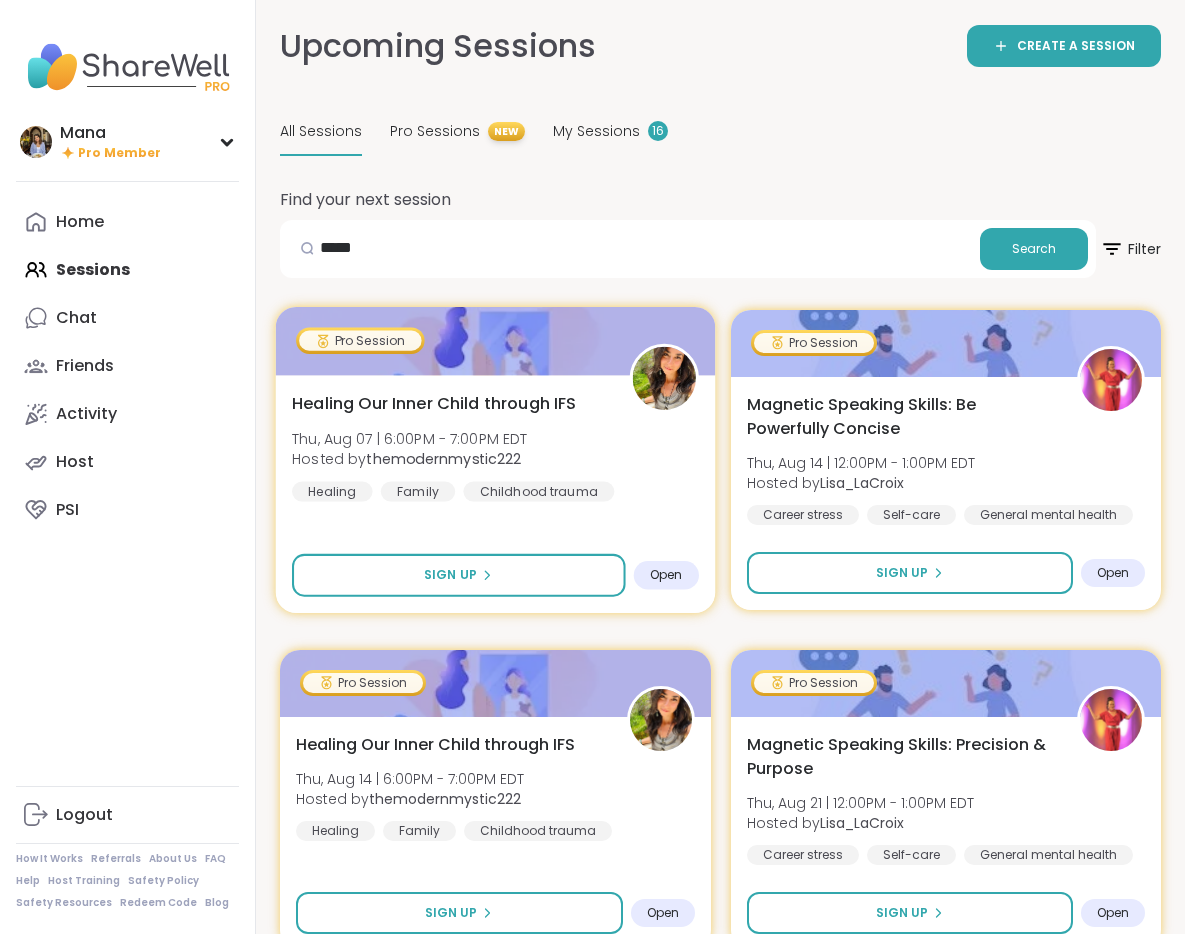 click on "Healing Our Inner Child through IFS [DAY], [MONTH] [DAY_NUM] | [TIME] - [TIME] [TIMEZONE] Hosted by [USERNAME] Healing Family Childhood trauma" at bounding box center (495, 446) 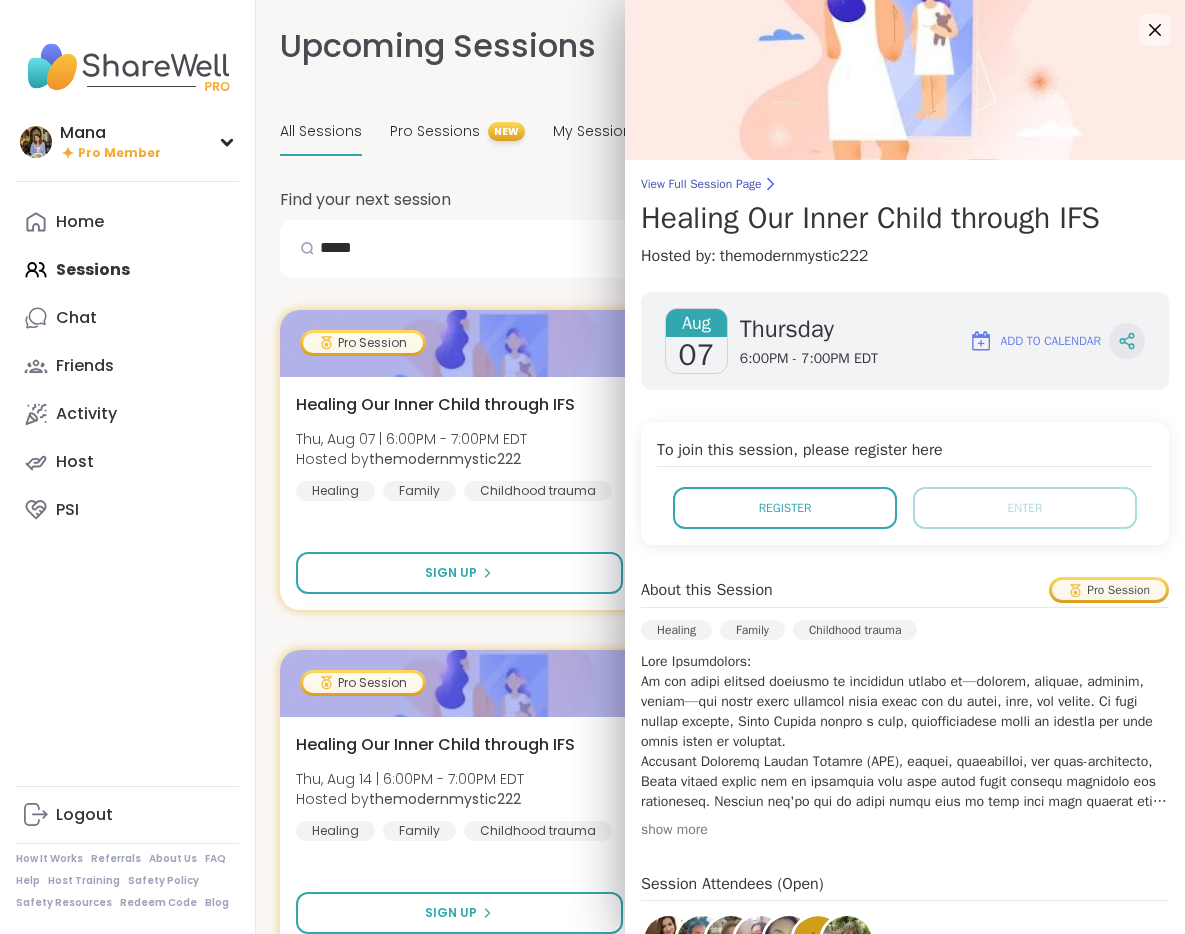 click 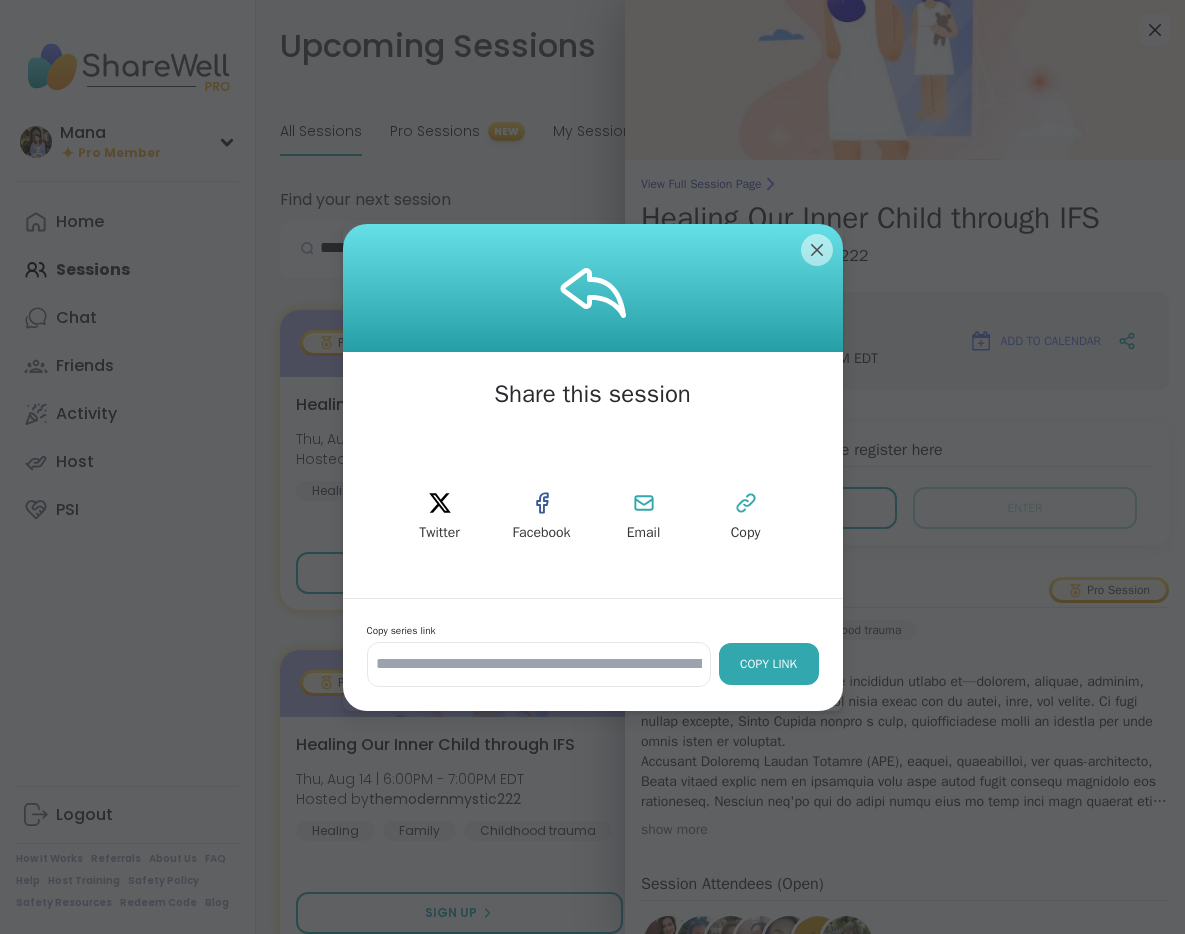 click on "Copy Link" at bounding box center [769, 664] 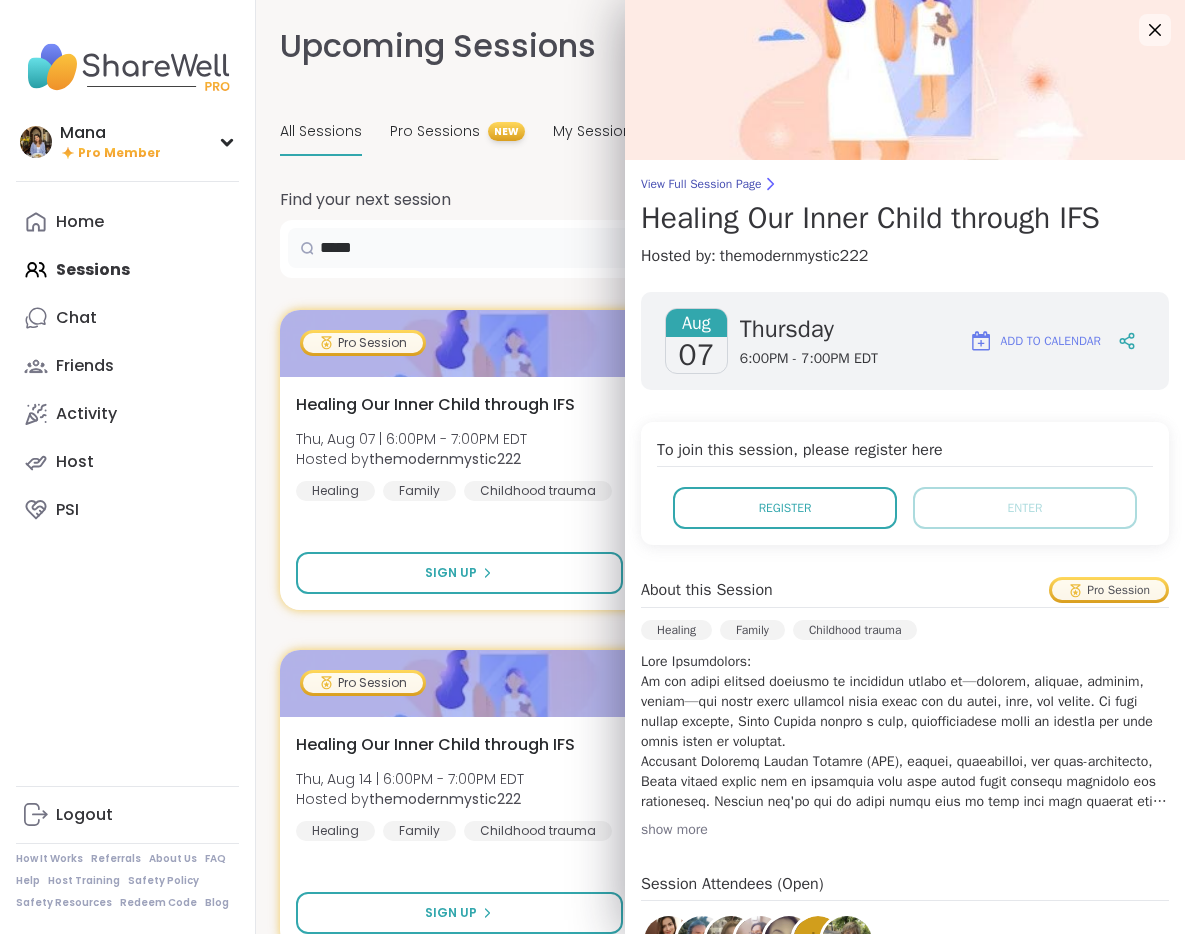 click on "*****" at bounding box center (630, 248) 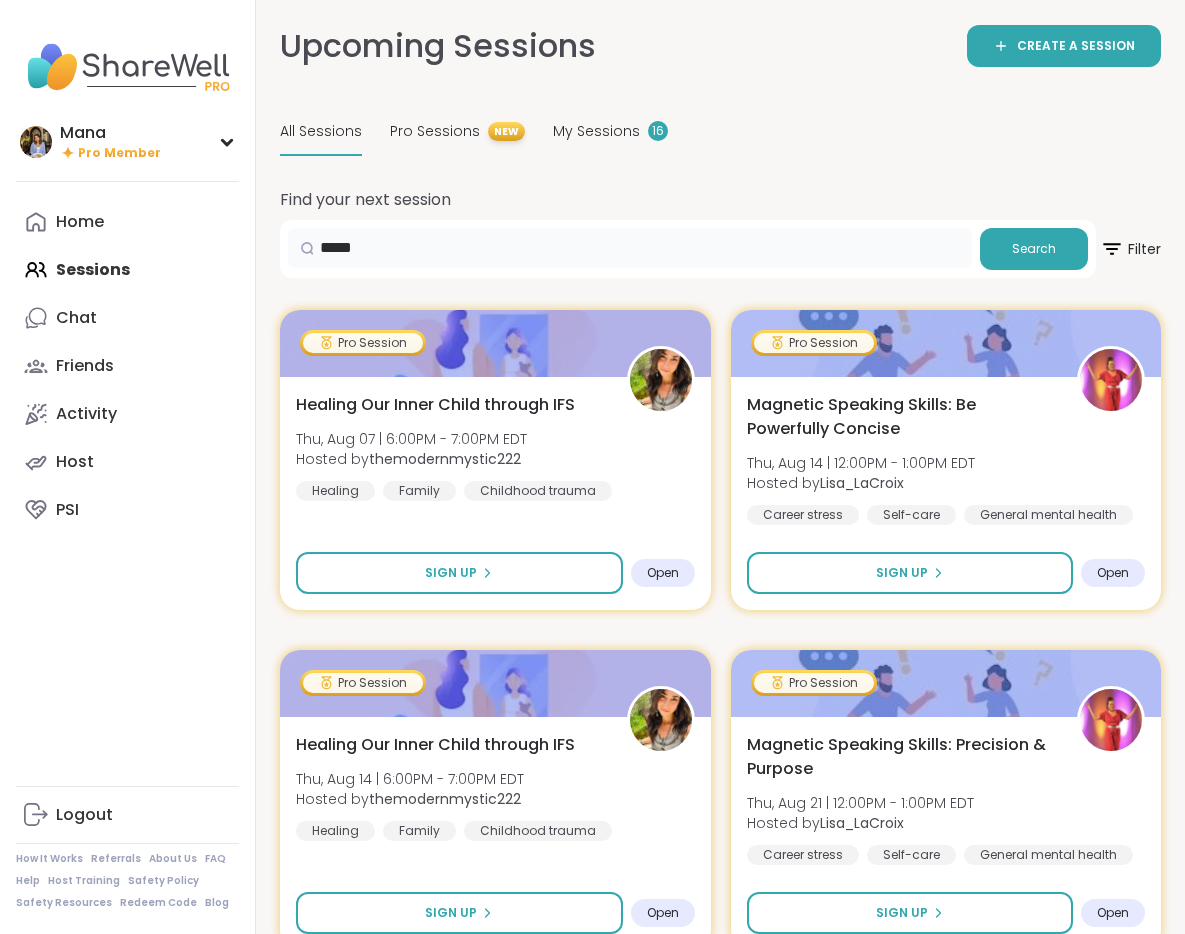 click on "*****" at bounding box center [630, 248] 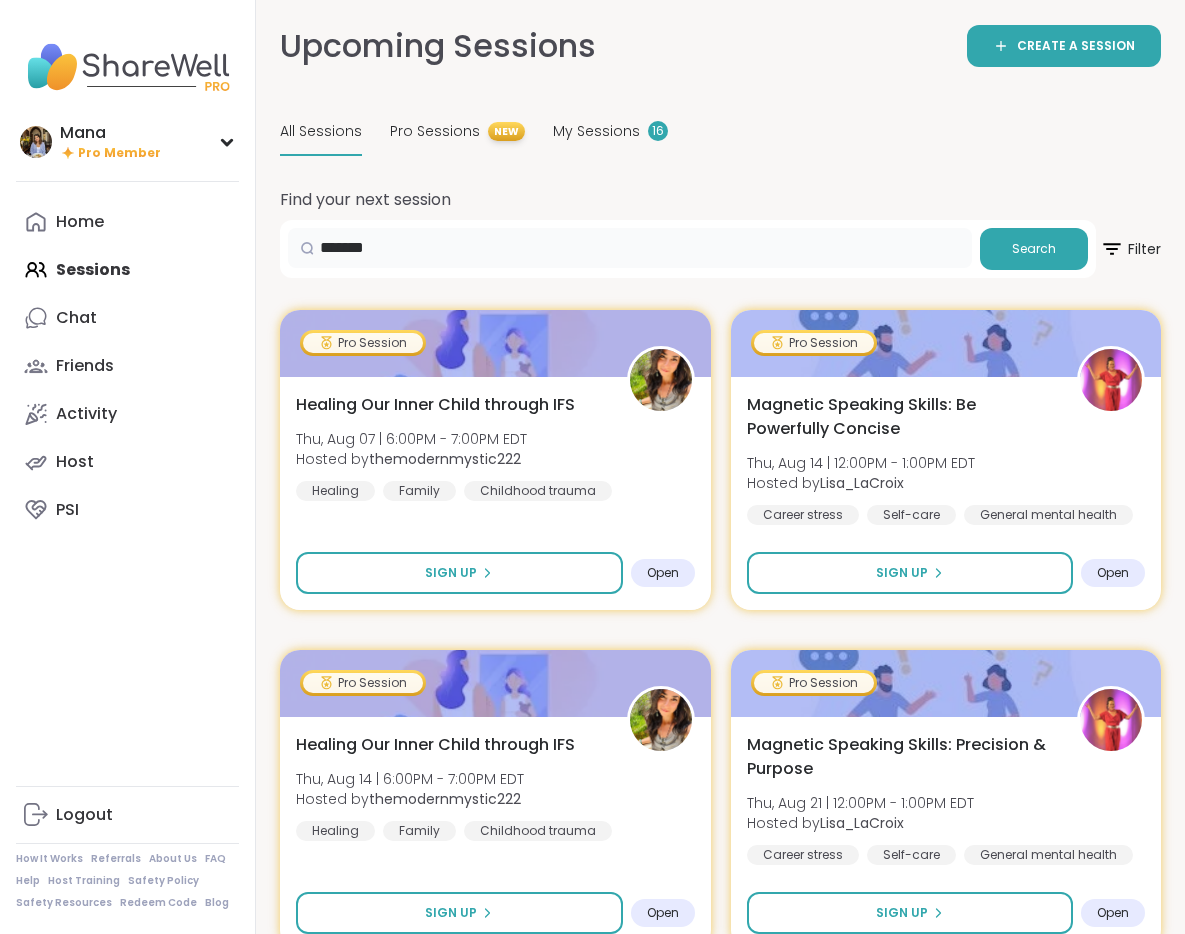 type on "*******" 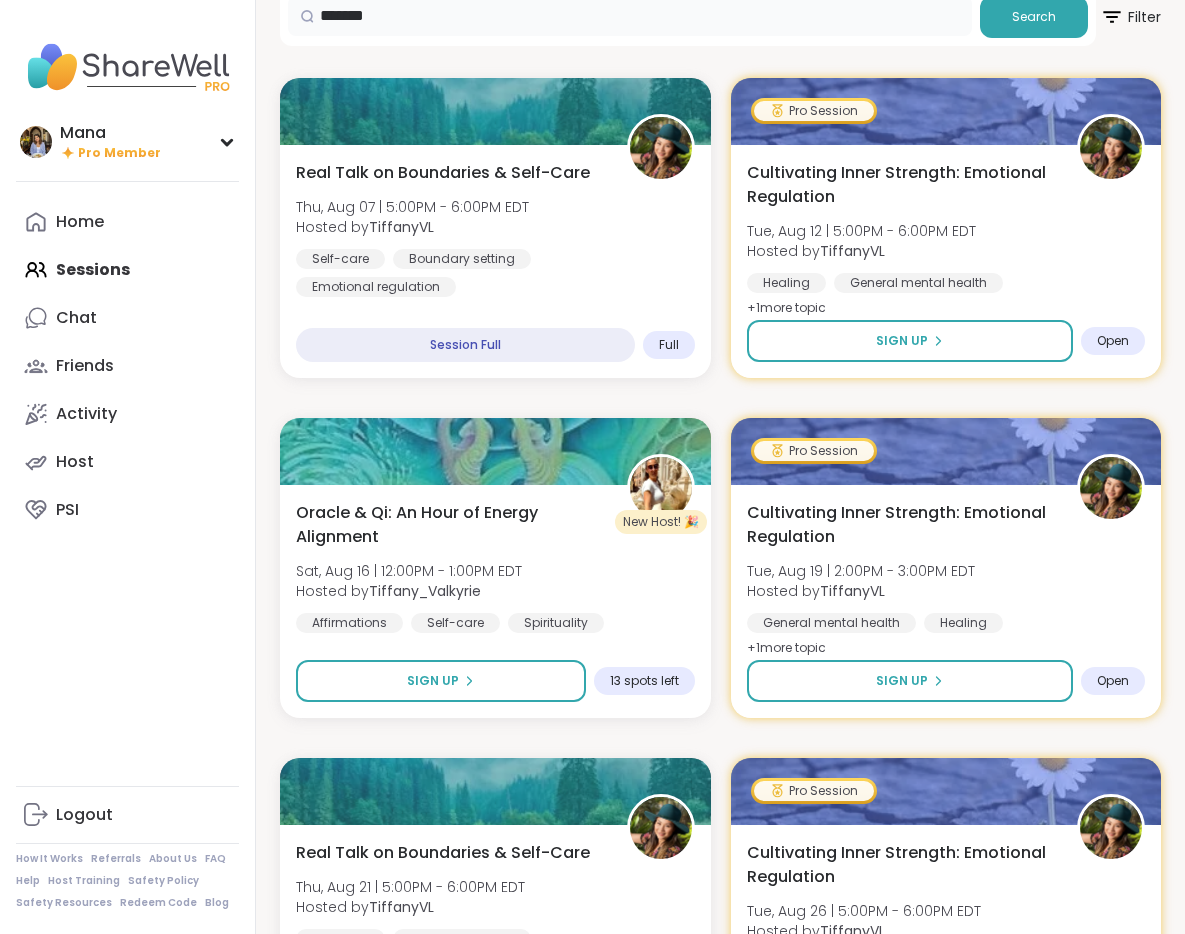 scroll, scrollTop: 0, scrollLeft: 0, axis: both 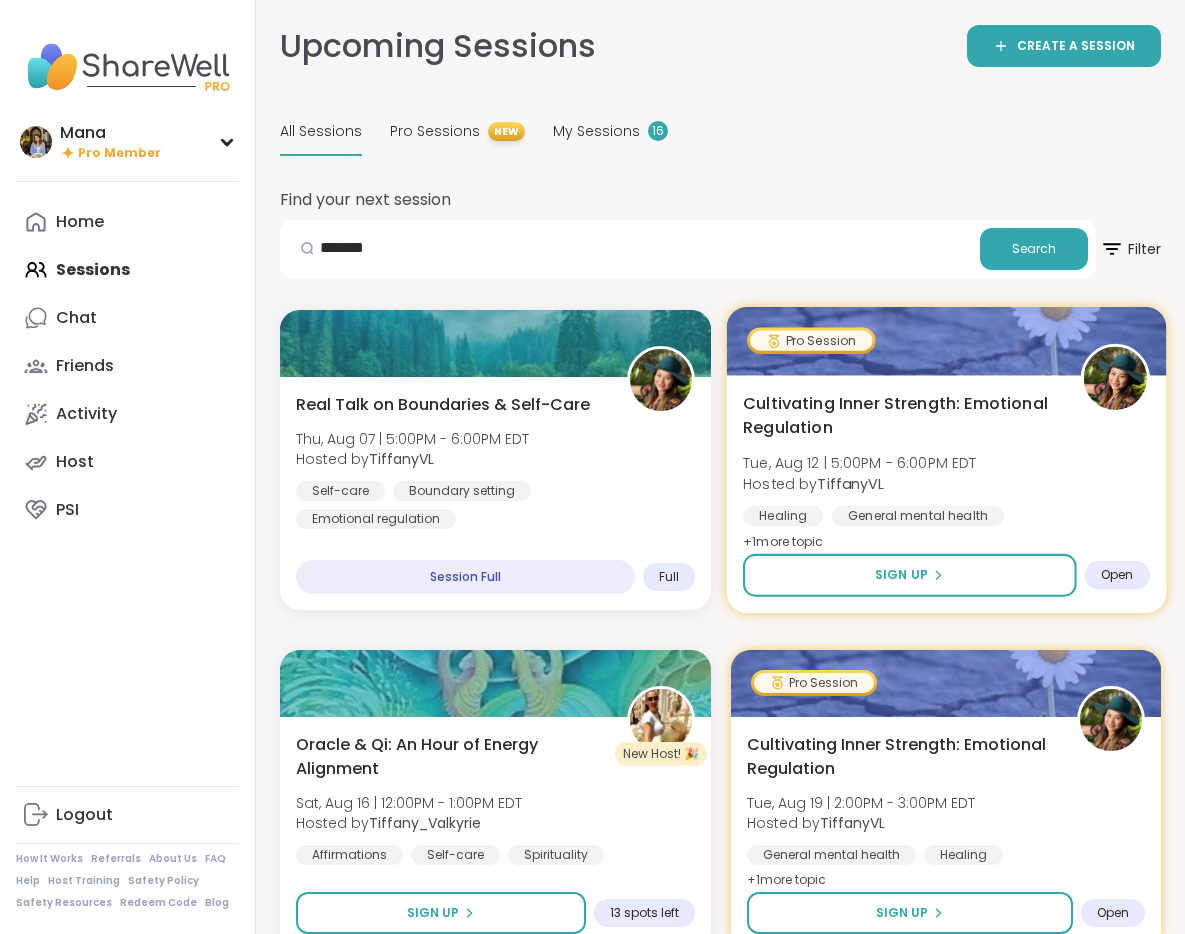 click on "Cultivating Inner Strength: Emotional Regulation" at bounding box center (900, 415) 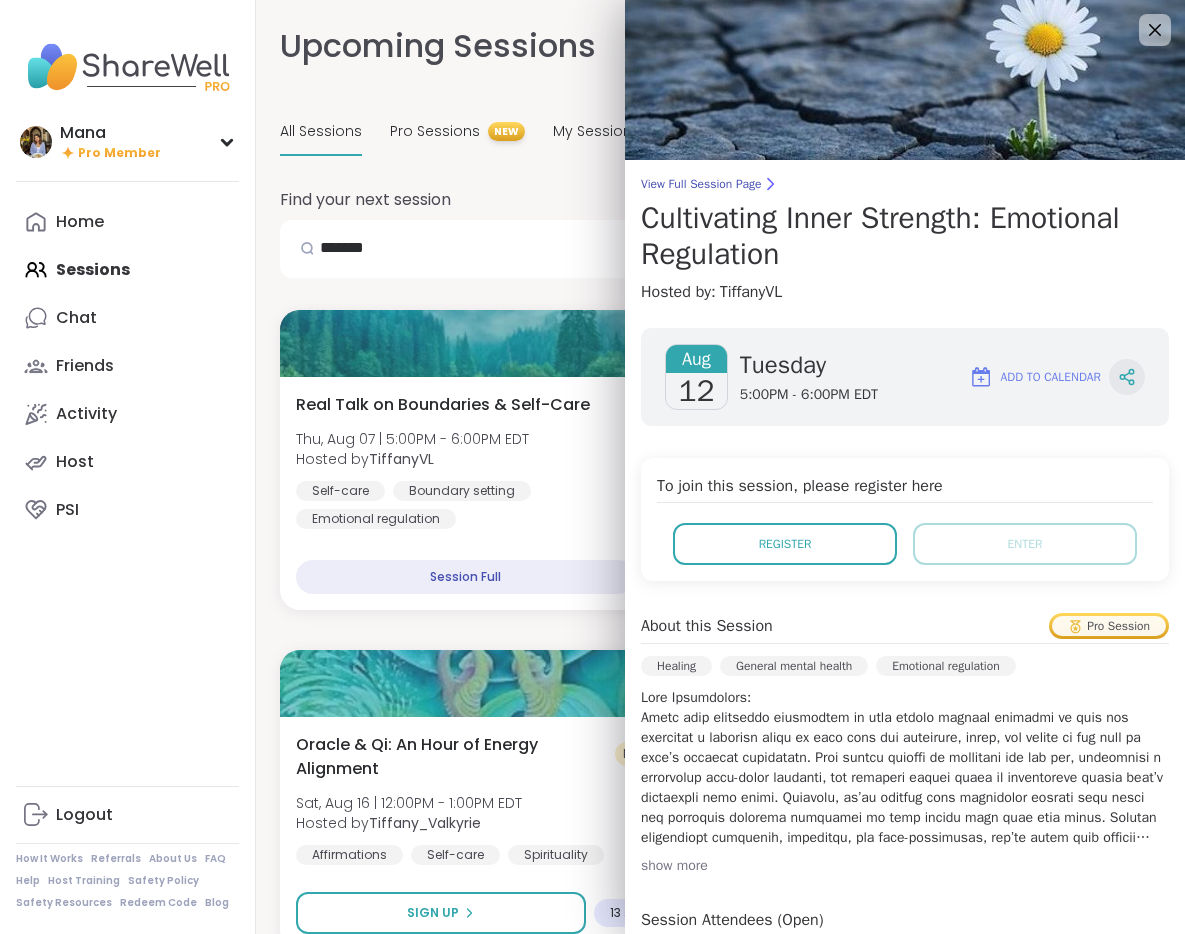 click 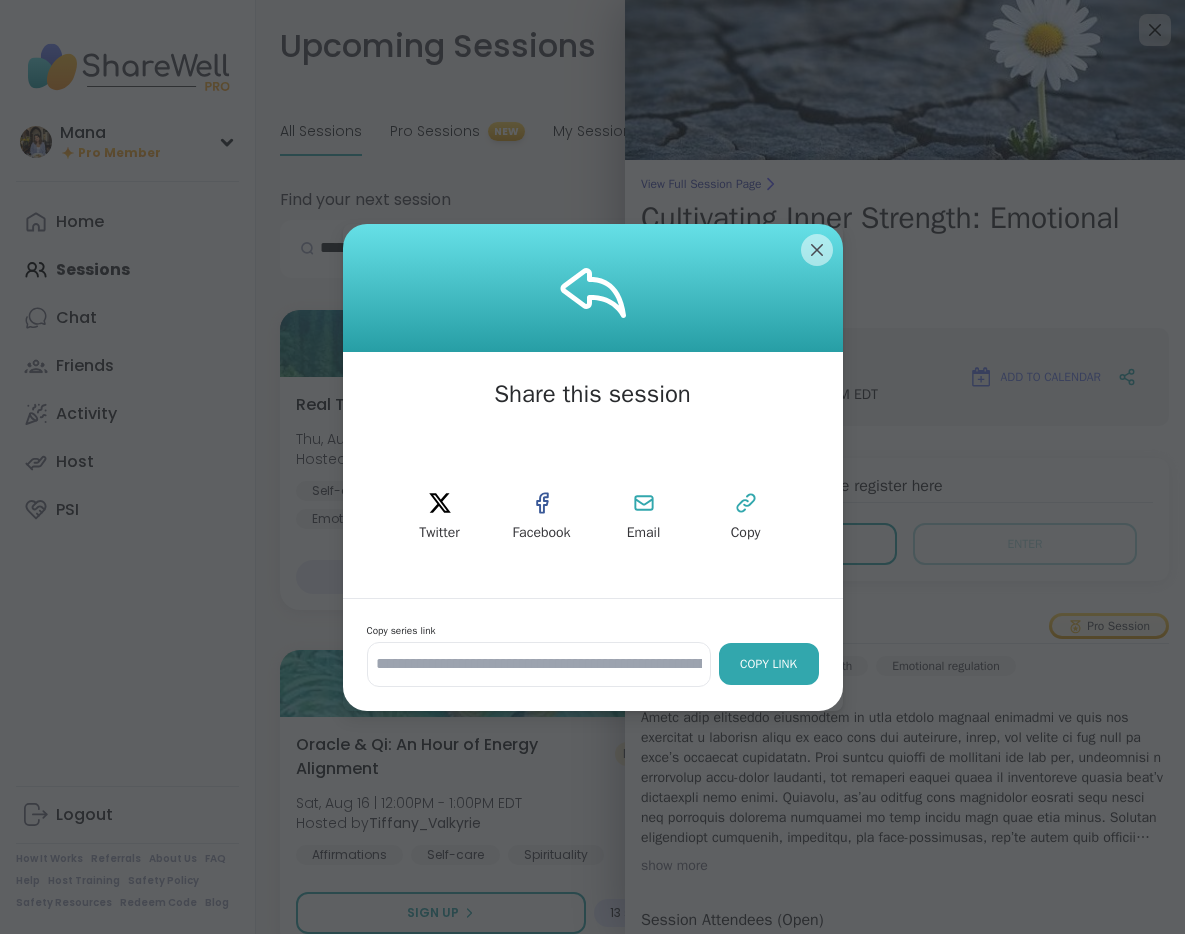 click on "Copy Link" at bounding box center (769, 664) 